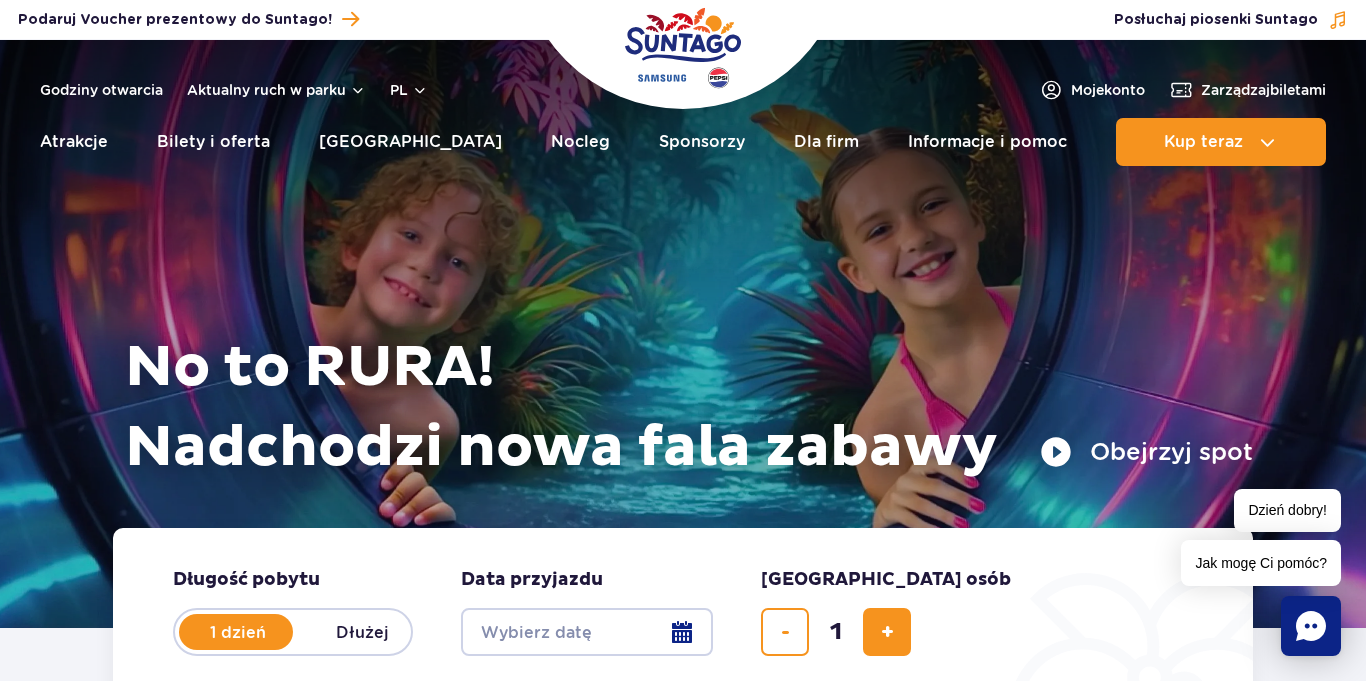 scroll, scrollTop: 0, scrollLeft: 0, axis: both 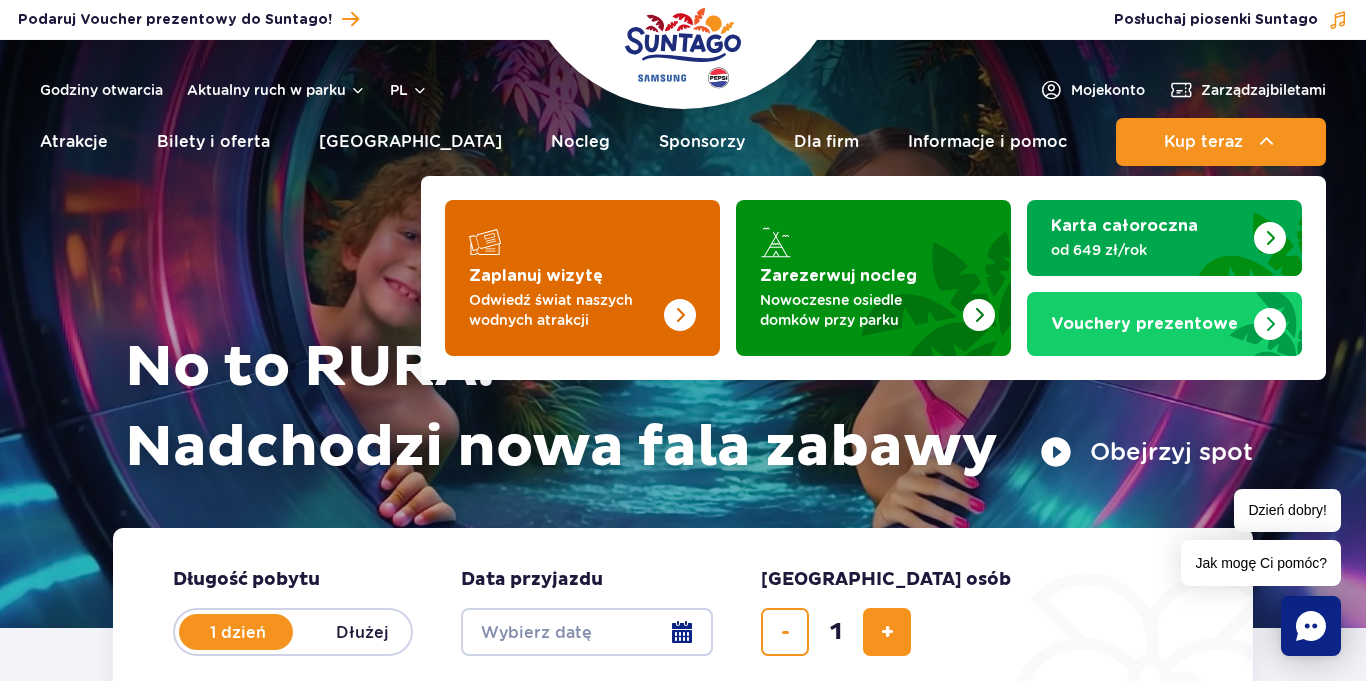 click at bounding box center (582, 278) 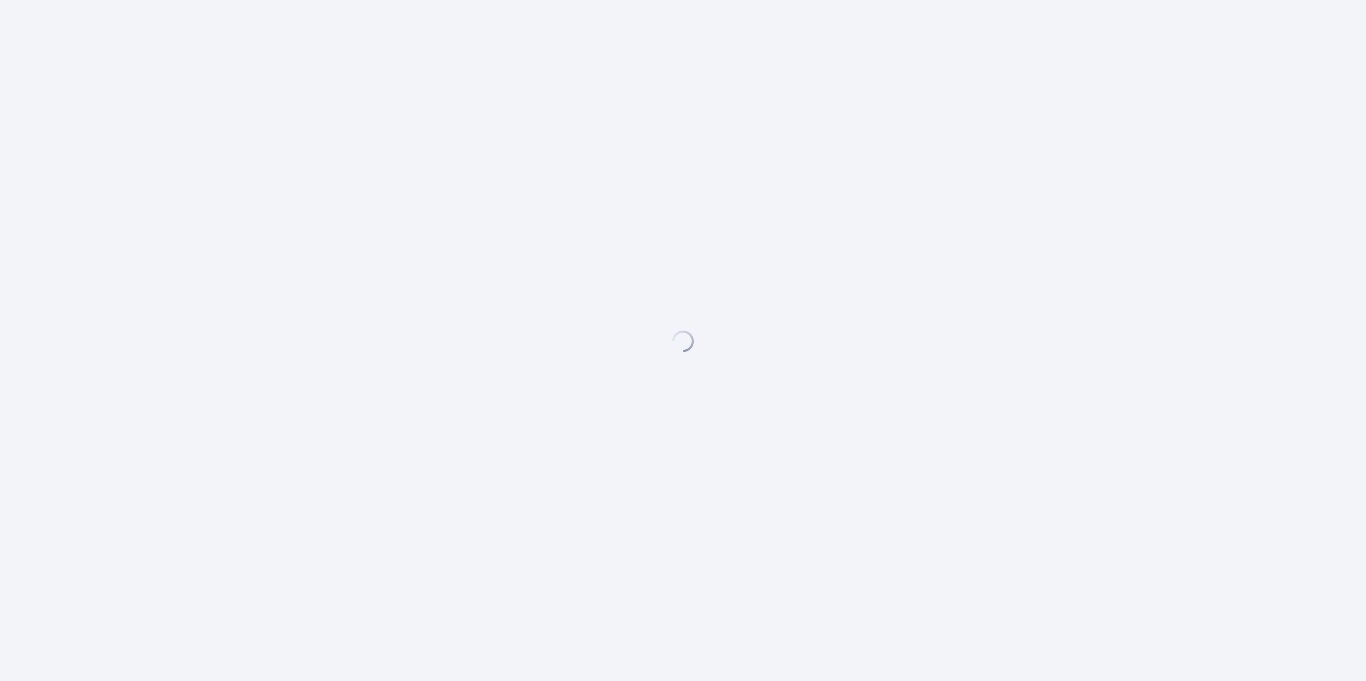 scroll, scrollTop: 0, scrollLeft: 0, axis: both 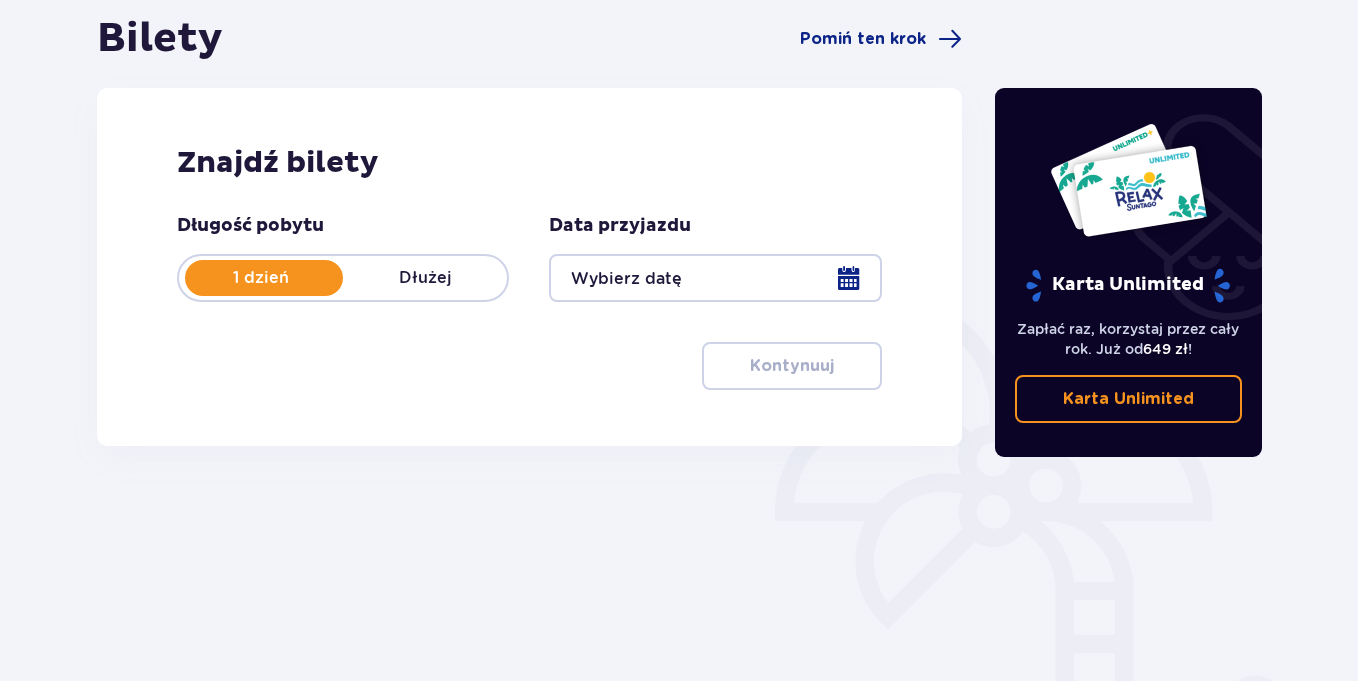 click at bounding box center [715, 278] 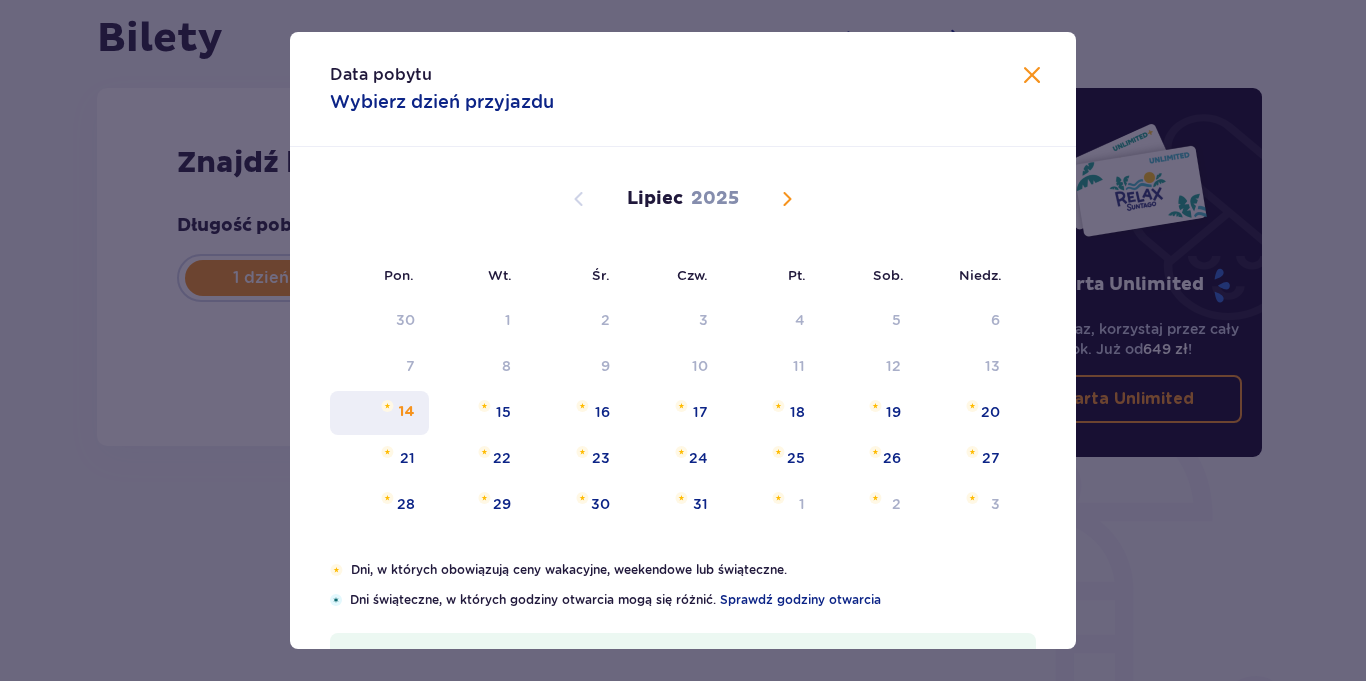click on "14" at bounding box center [379, 413] 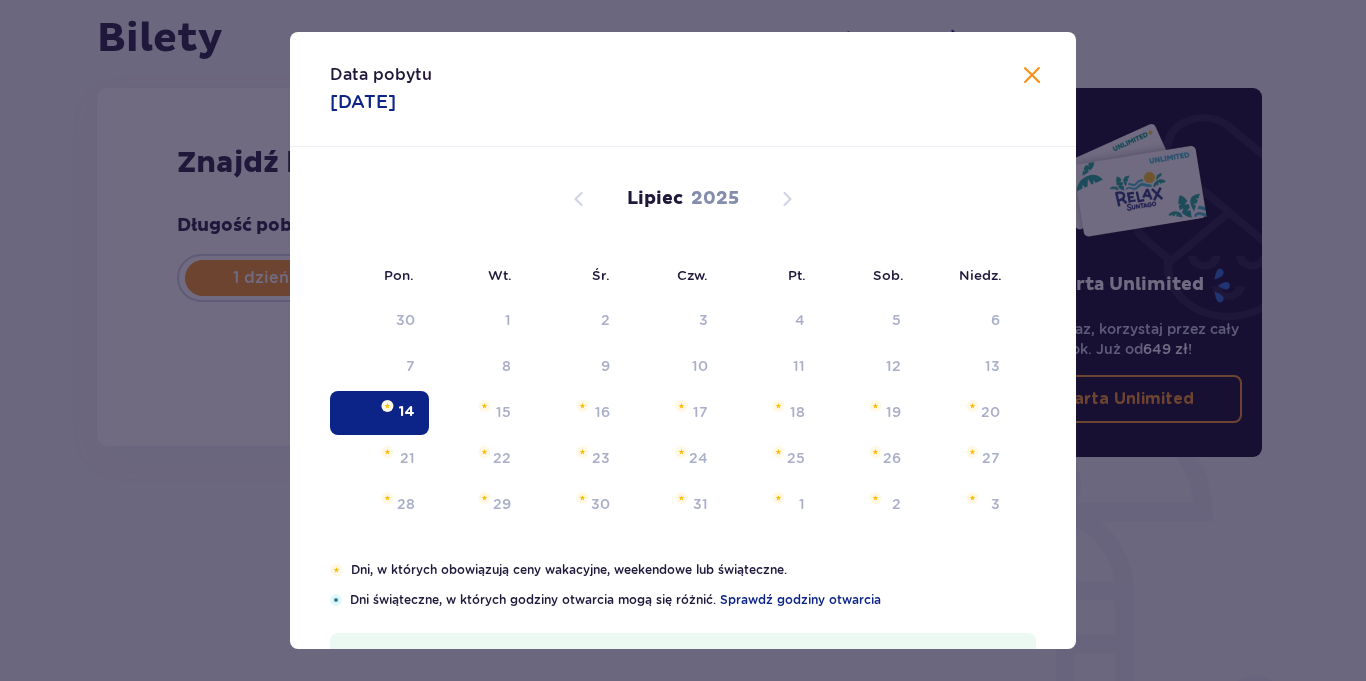 type on "14.07.25" 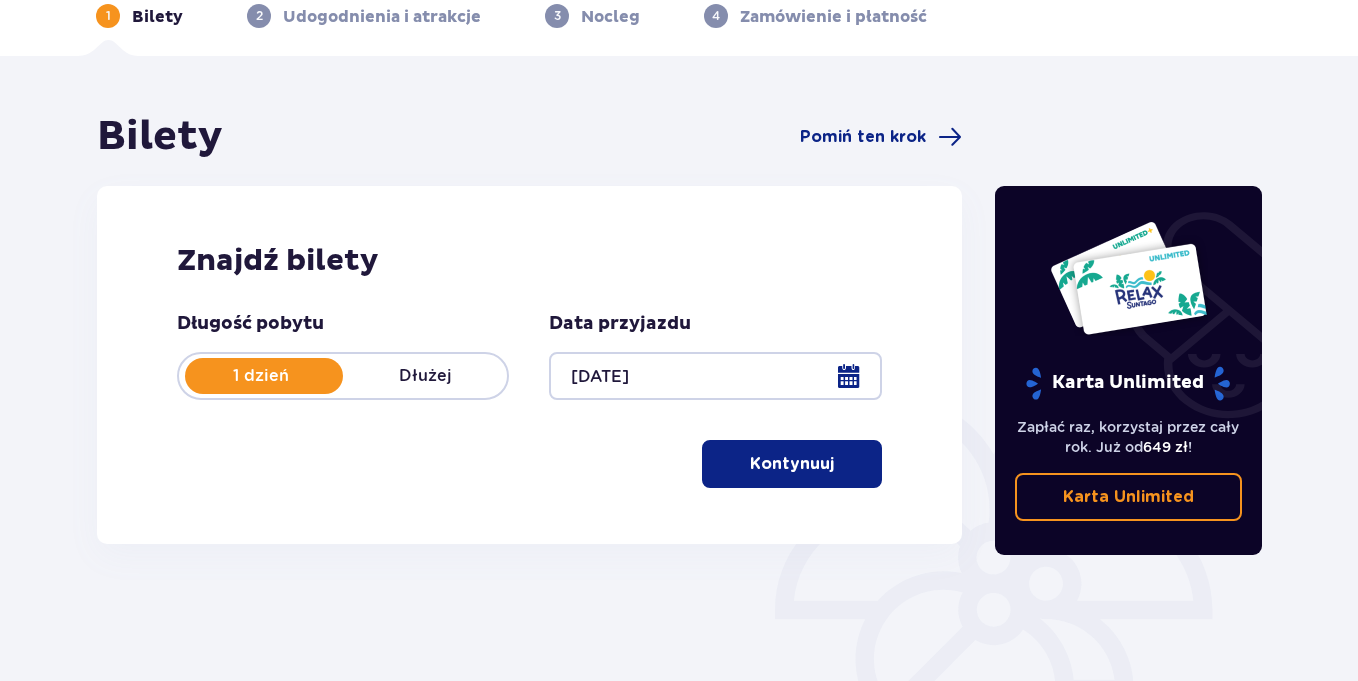 scroll, scrollTop: 106, scrollLeft: 0, axis: vertical 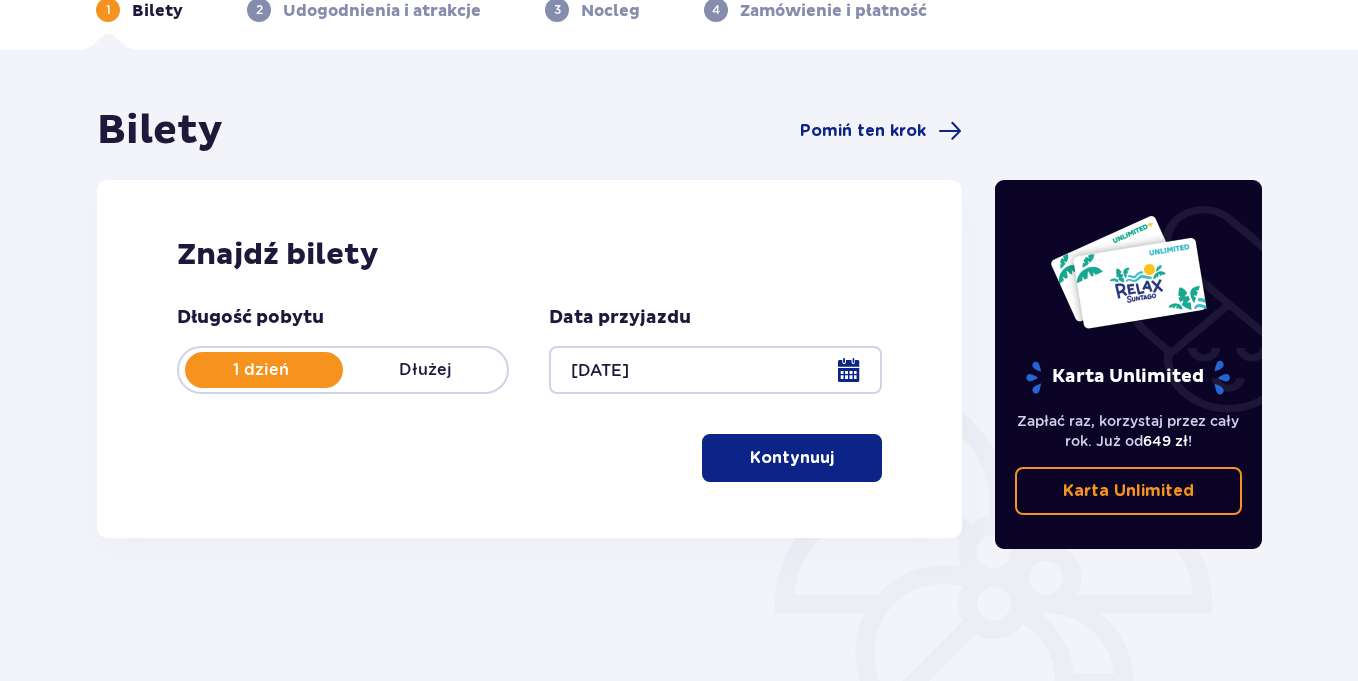 click on "Kontynuuj" at bounding box center (792, 458) 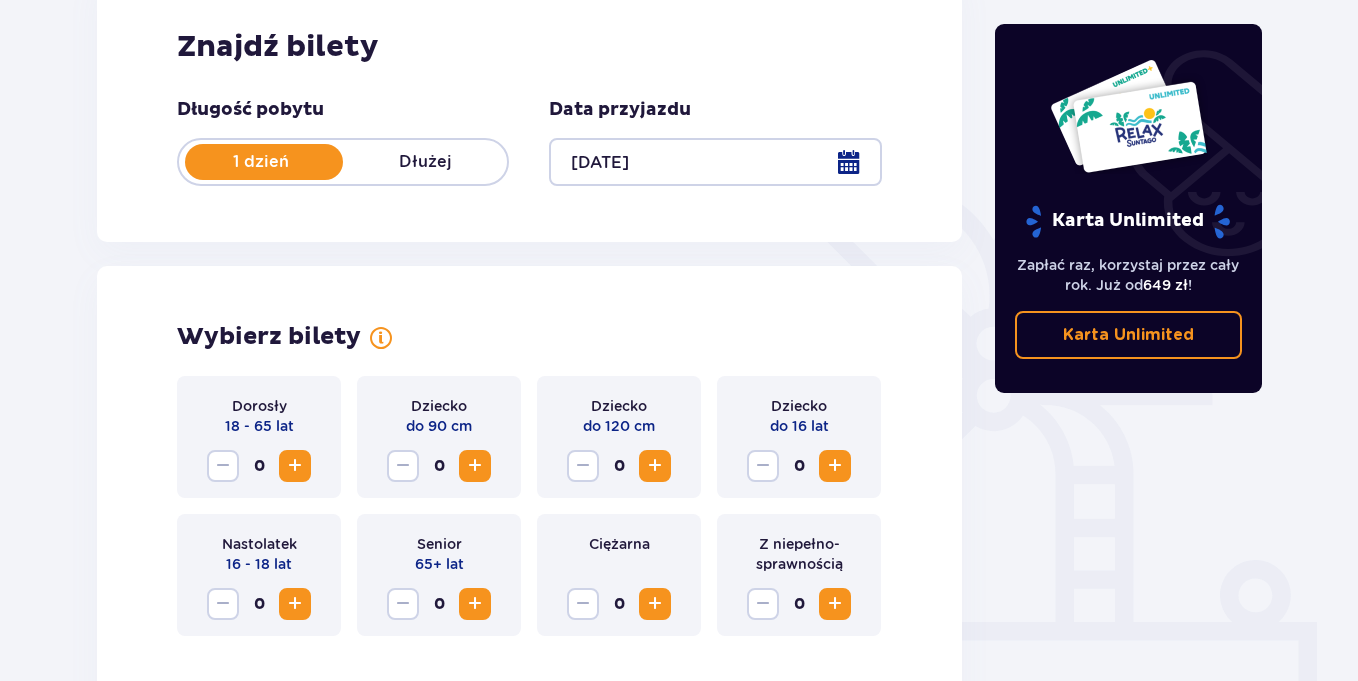 scroll, scrollTop: 470, scrollLeft: 0, axis: vertical 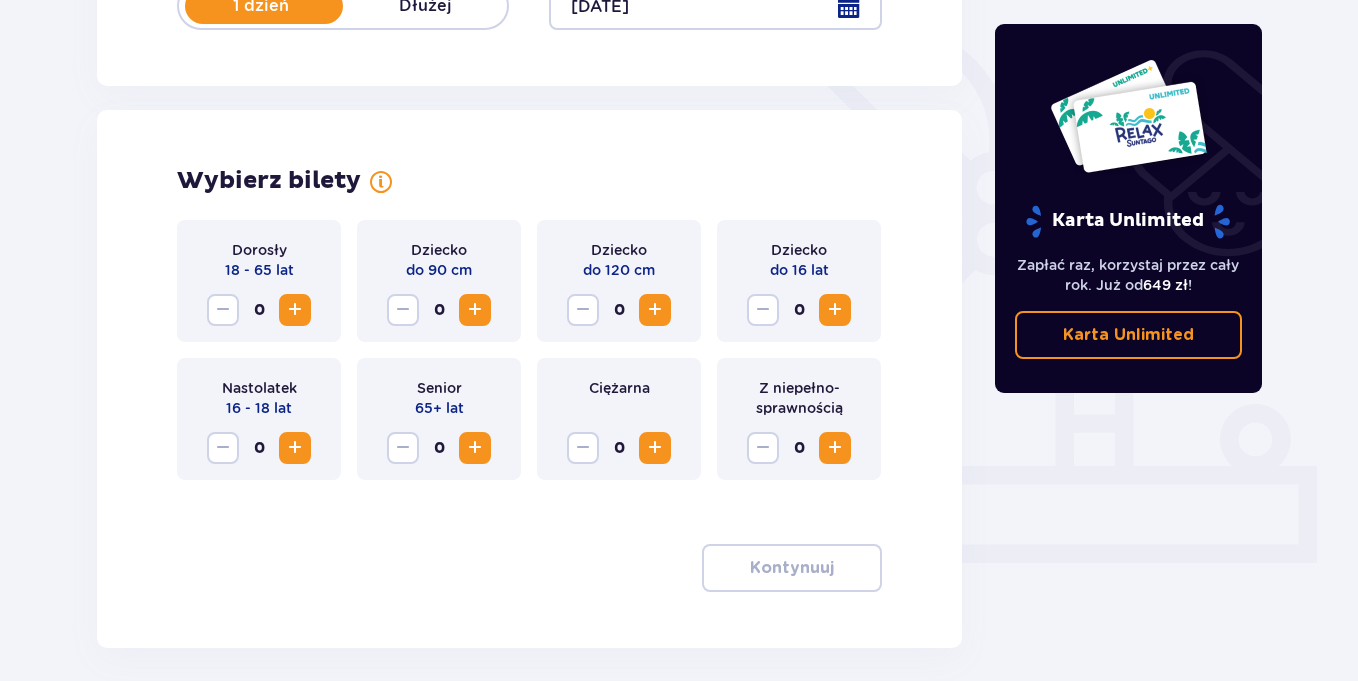 click at bounding box center (295, 310) 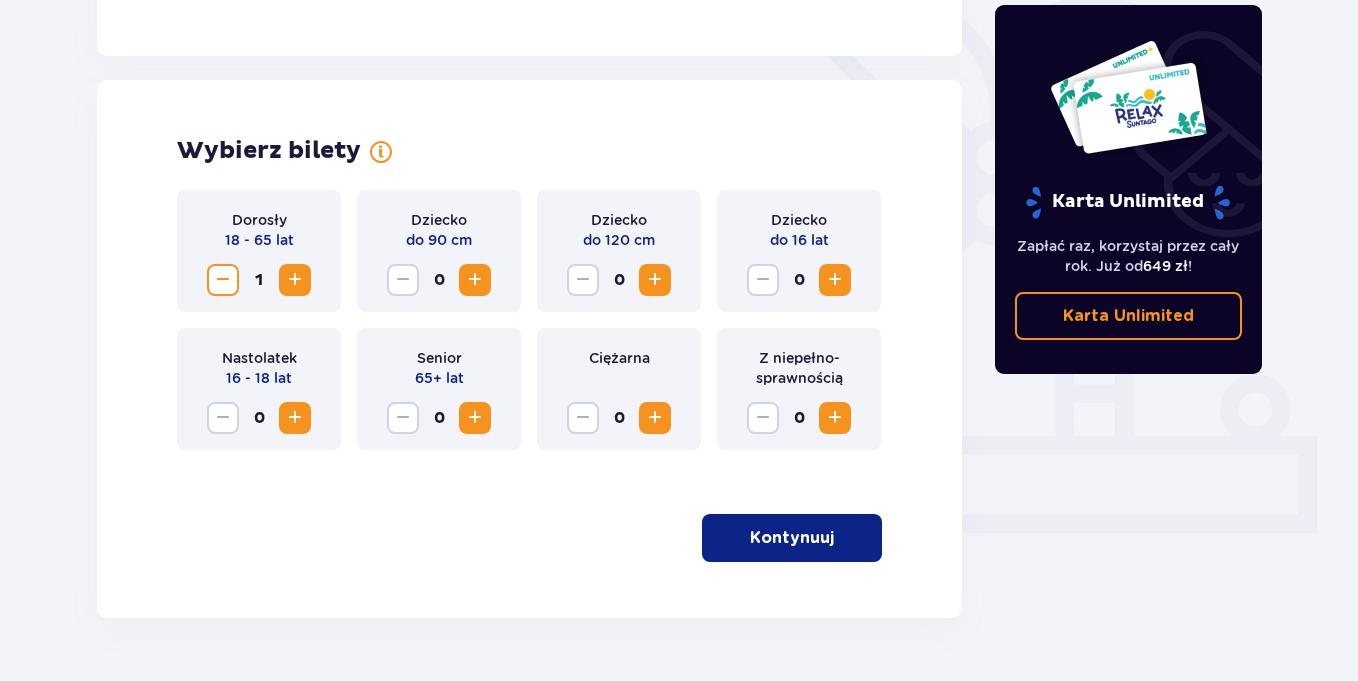 scroll, scrollTop: 557, scrollLeft: 0, axis: vertical 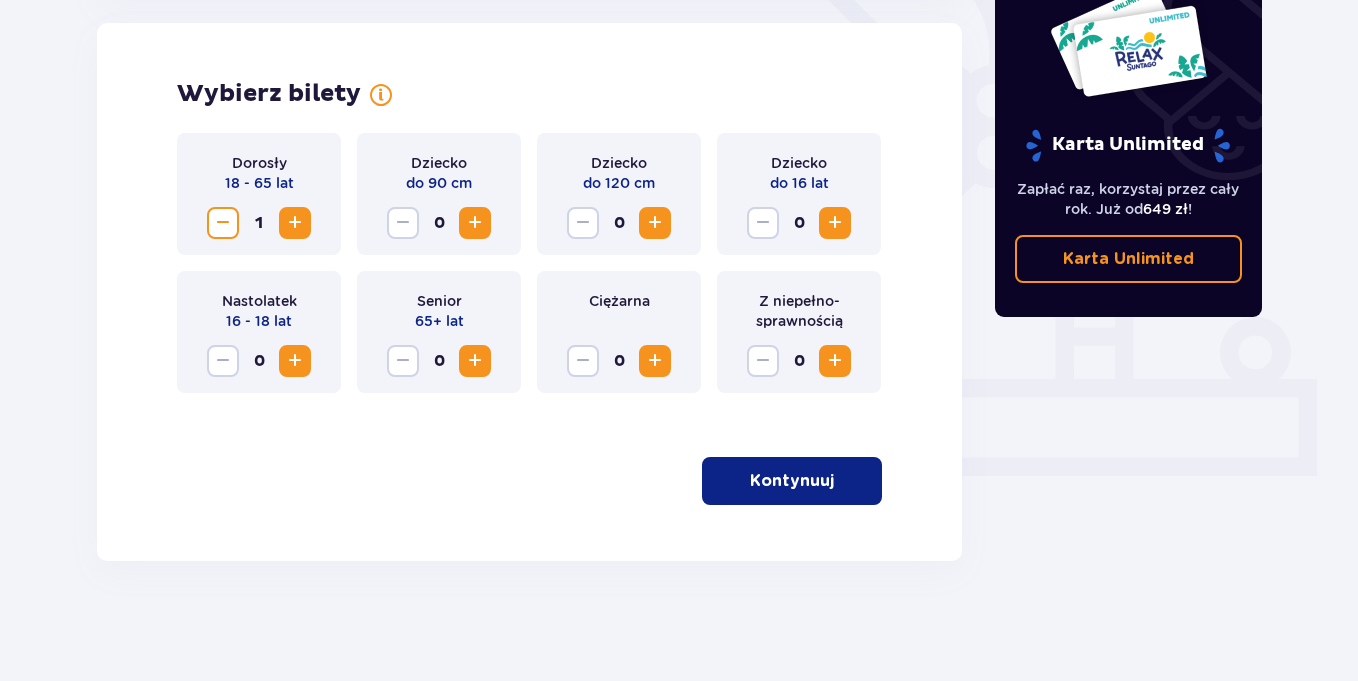 click at bounding box center [295, 223] 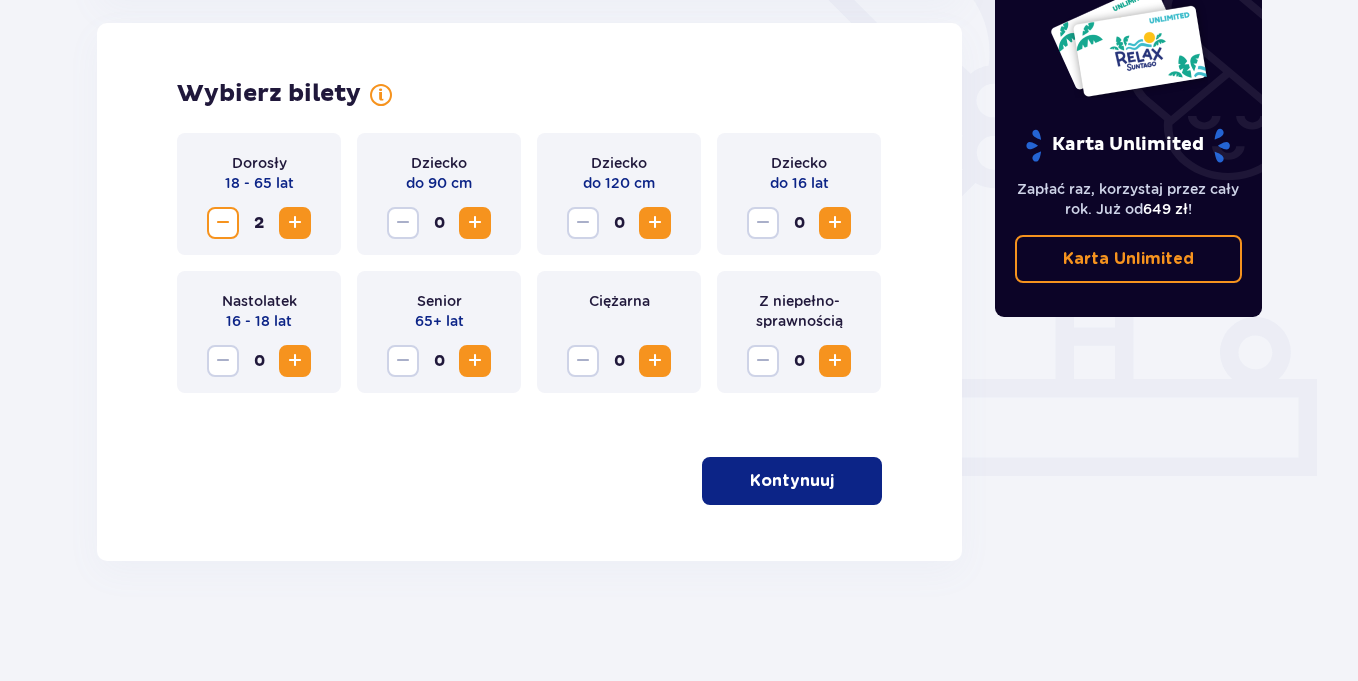 click at bounding box center [655, 223] 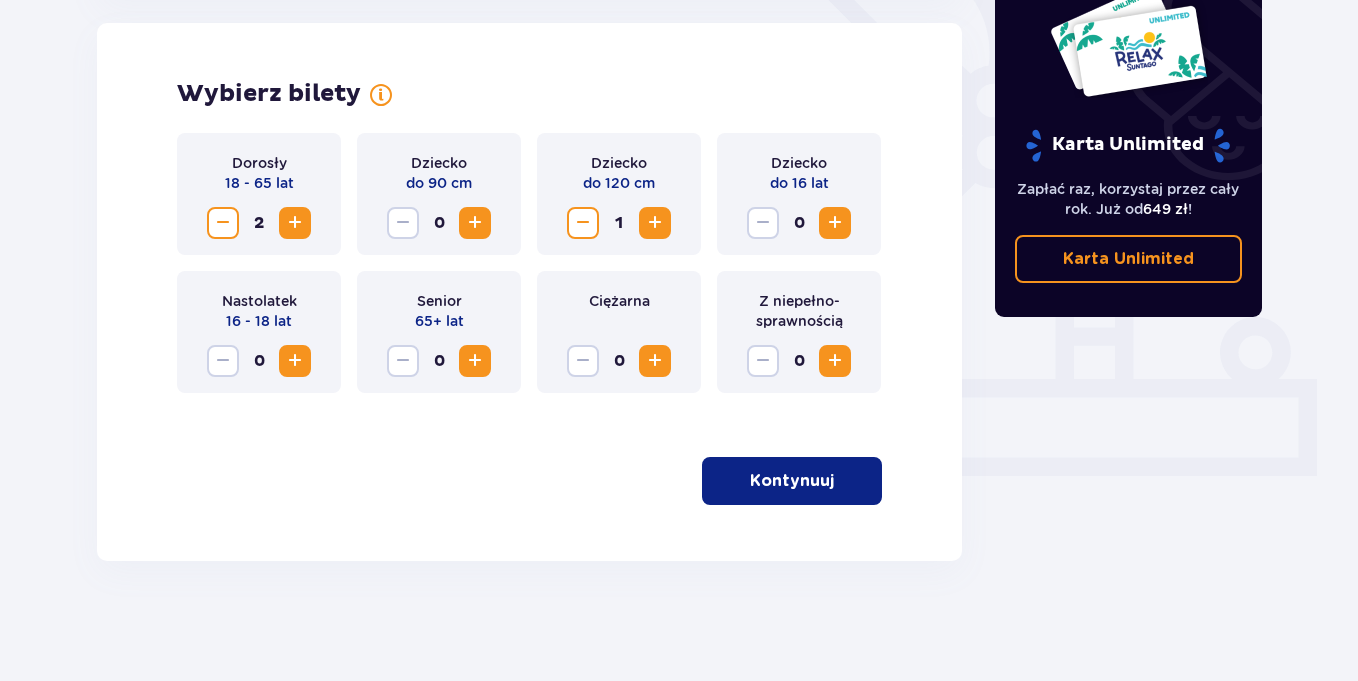 click at bounding box center [835, 223] 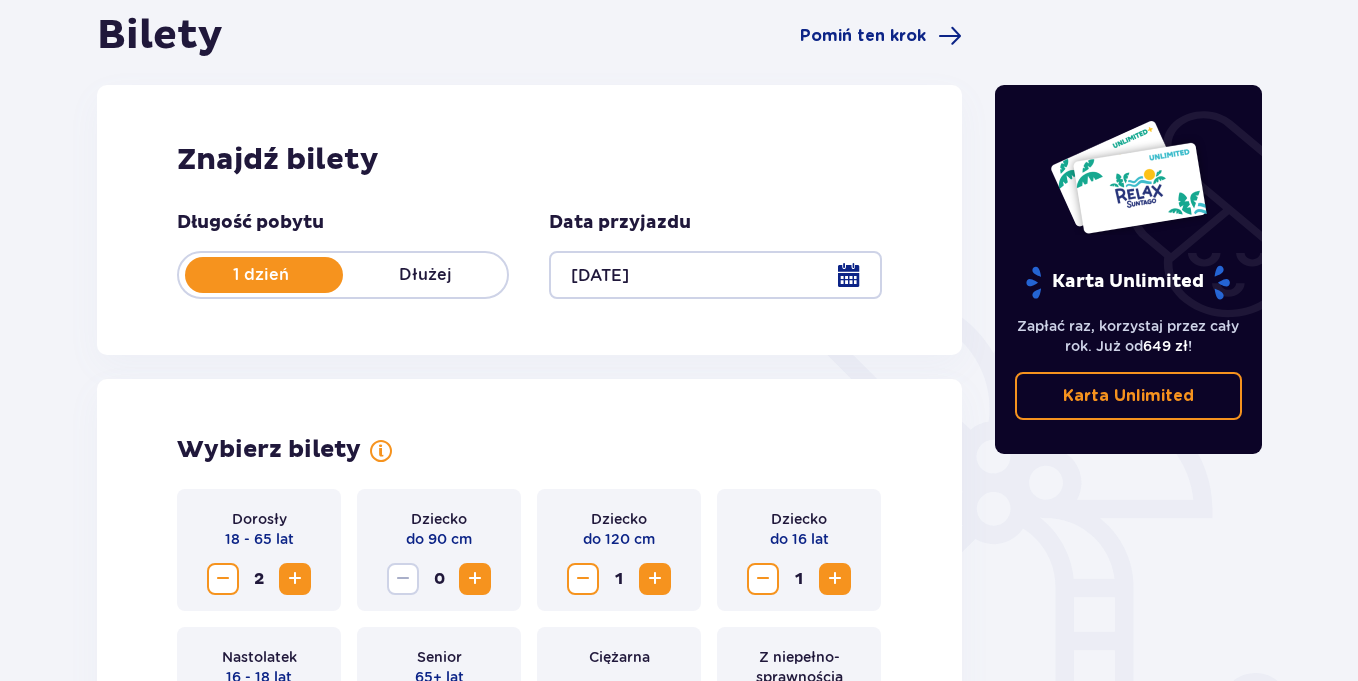 scroll, scrollTop: 557, scrollLeft: 0, axis: vertical 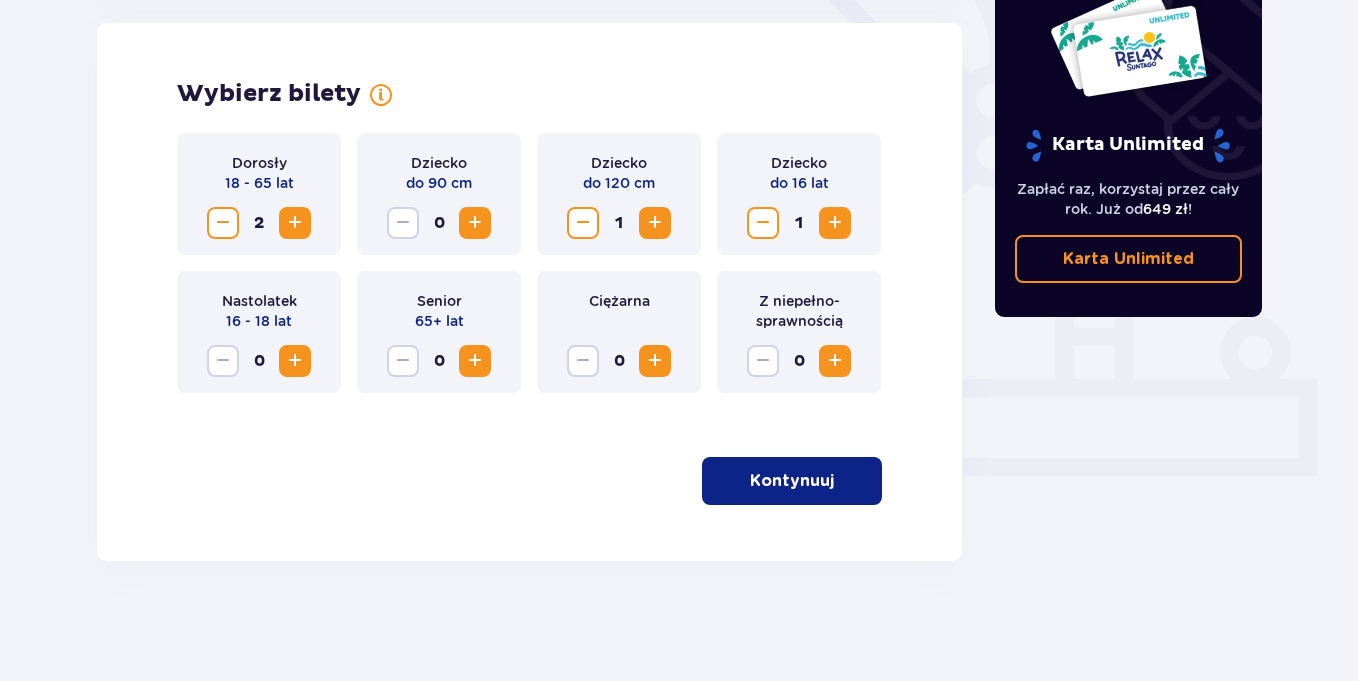 click on "Kontynuuj" at bounding box center (792, 481) 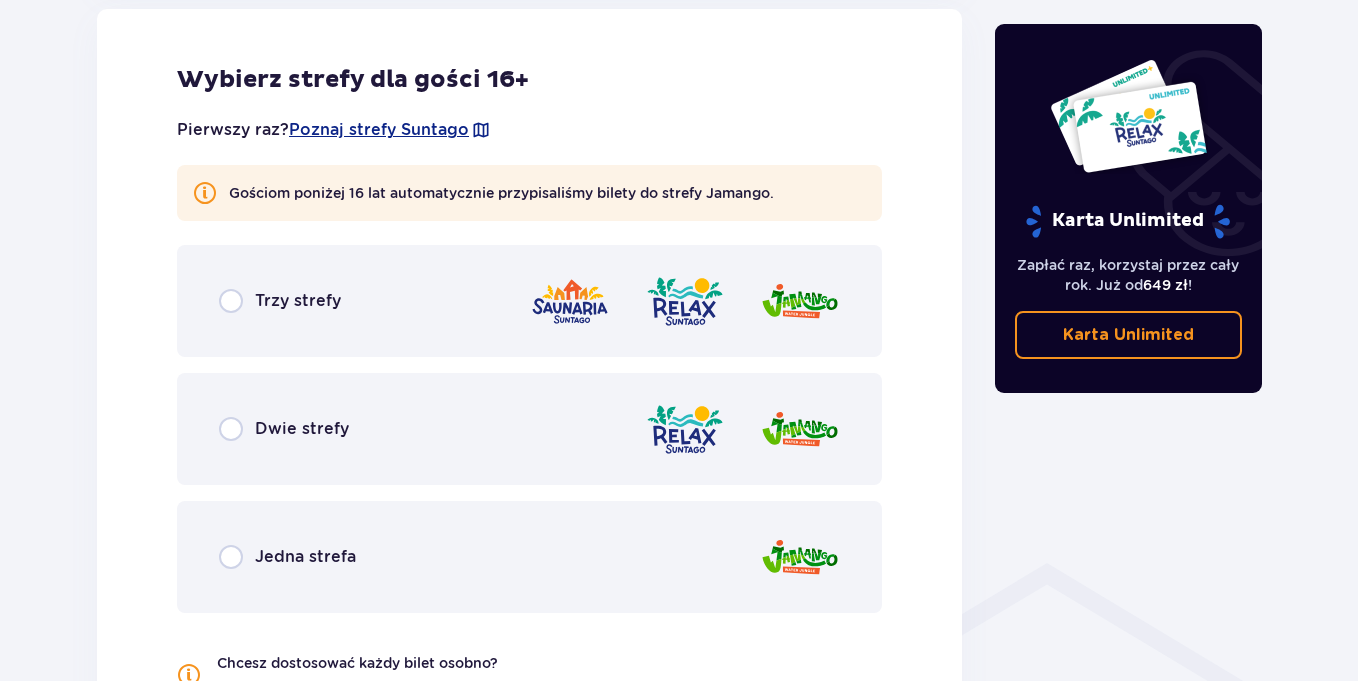 scroll, scrollTop: 1150, scrollLeft: 0, axis: vertical 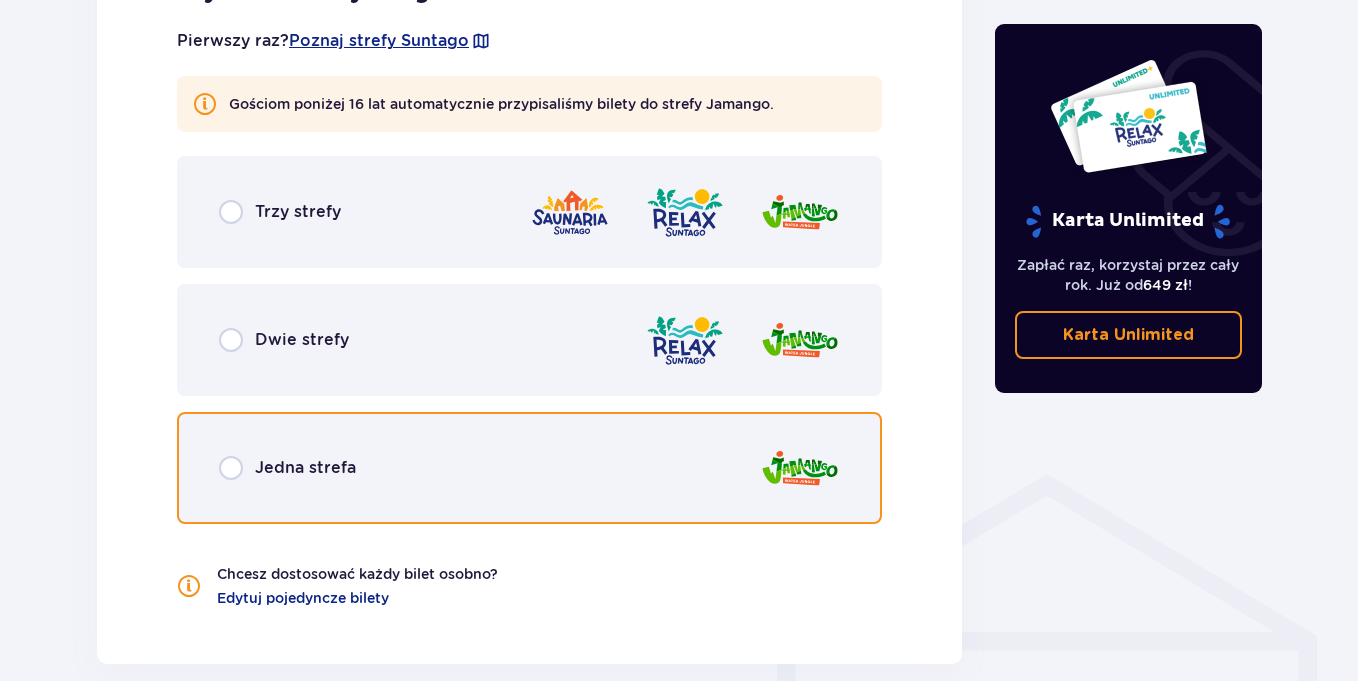 click at bounding box center [231, 468] 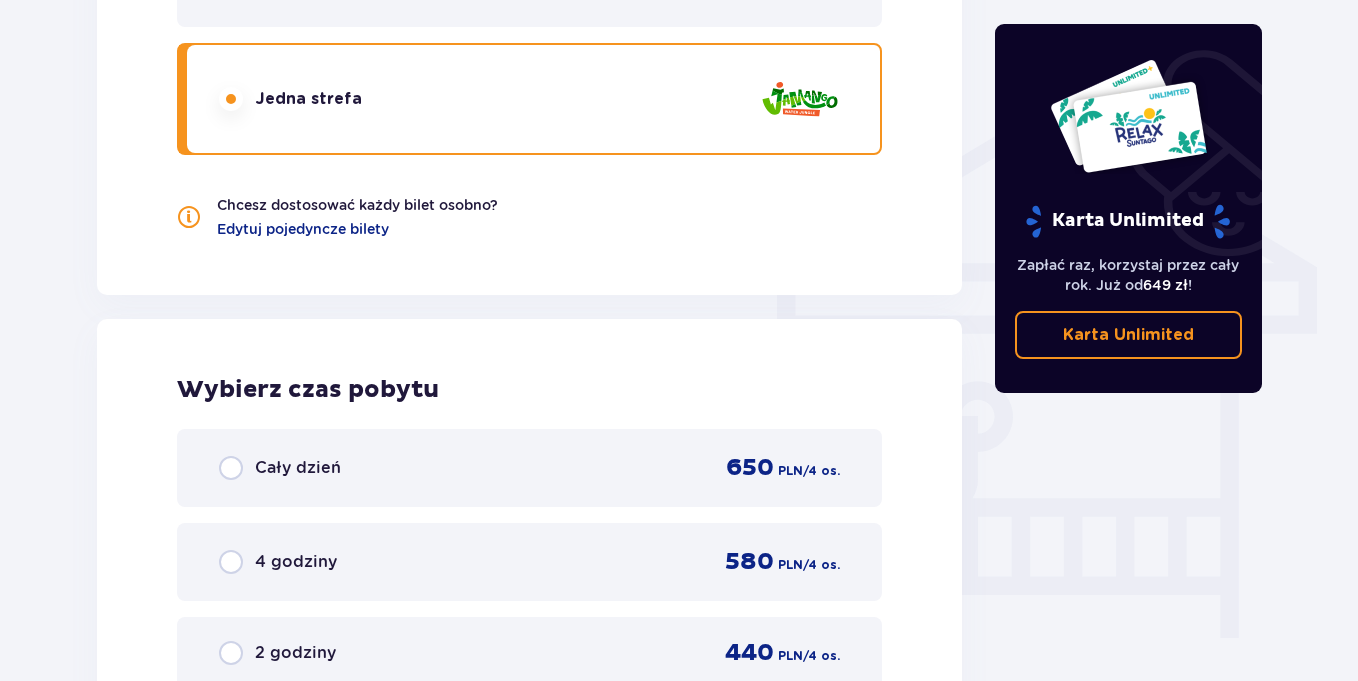 scroll, scrollTop: 1524, scrollLeft: 0, axis: vertical 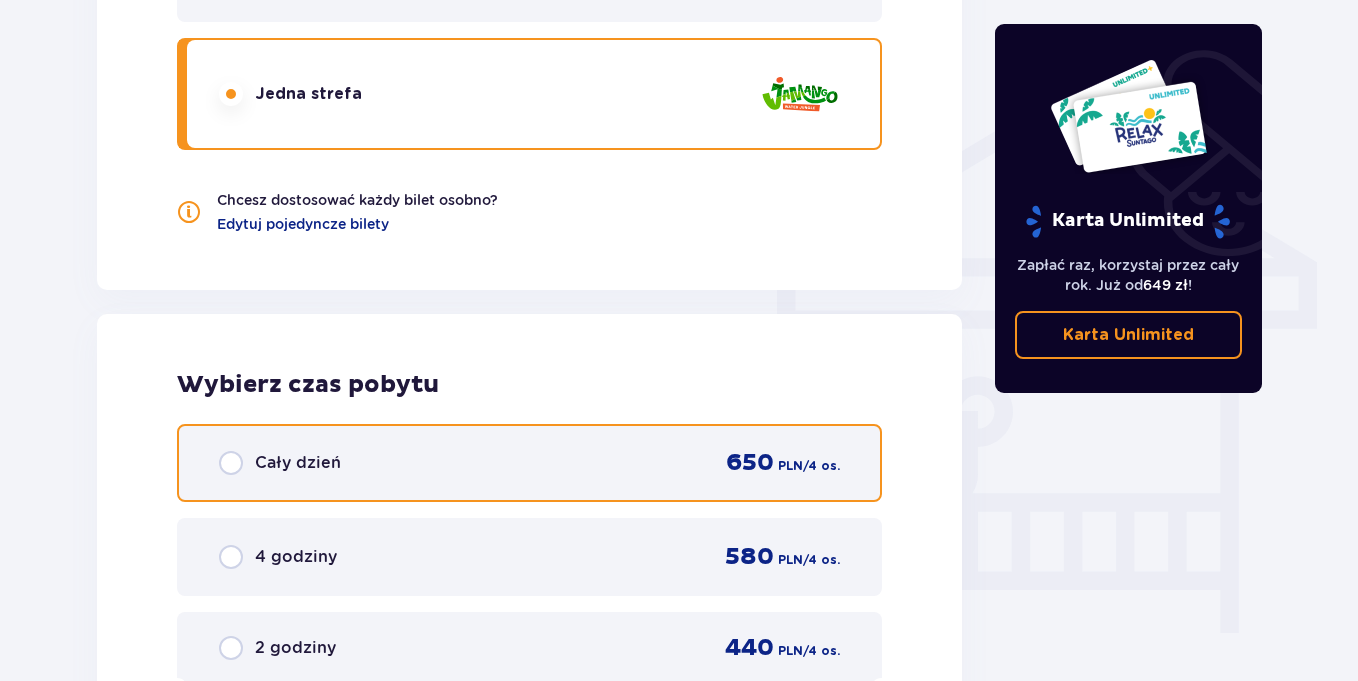 click at bounding box center [231, 463] 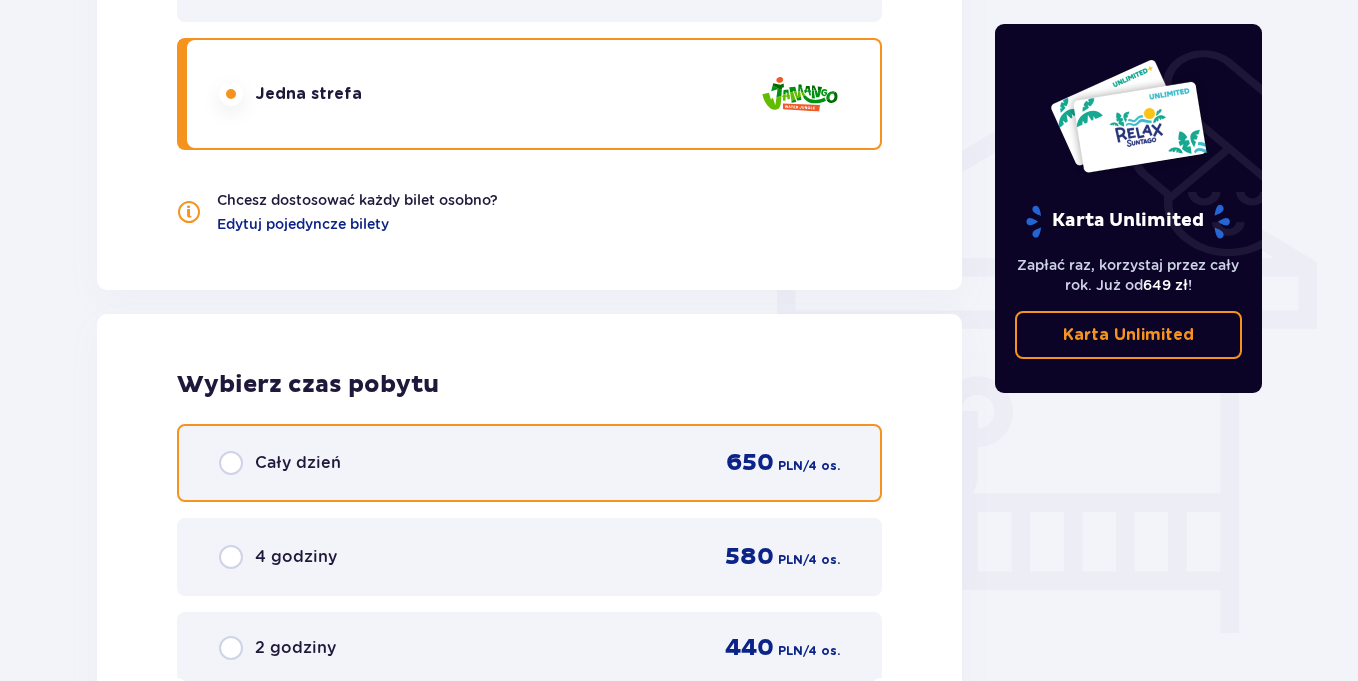 radio on "true" 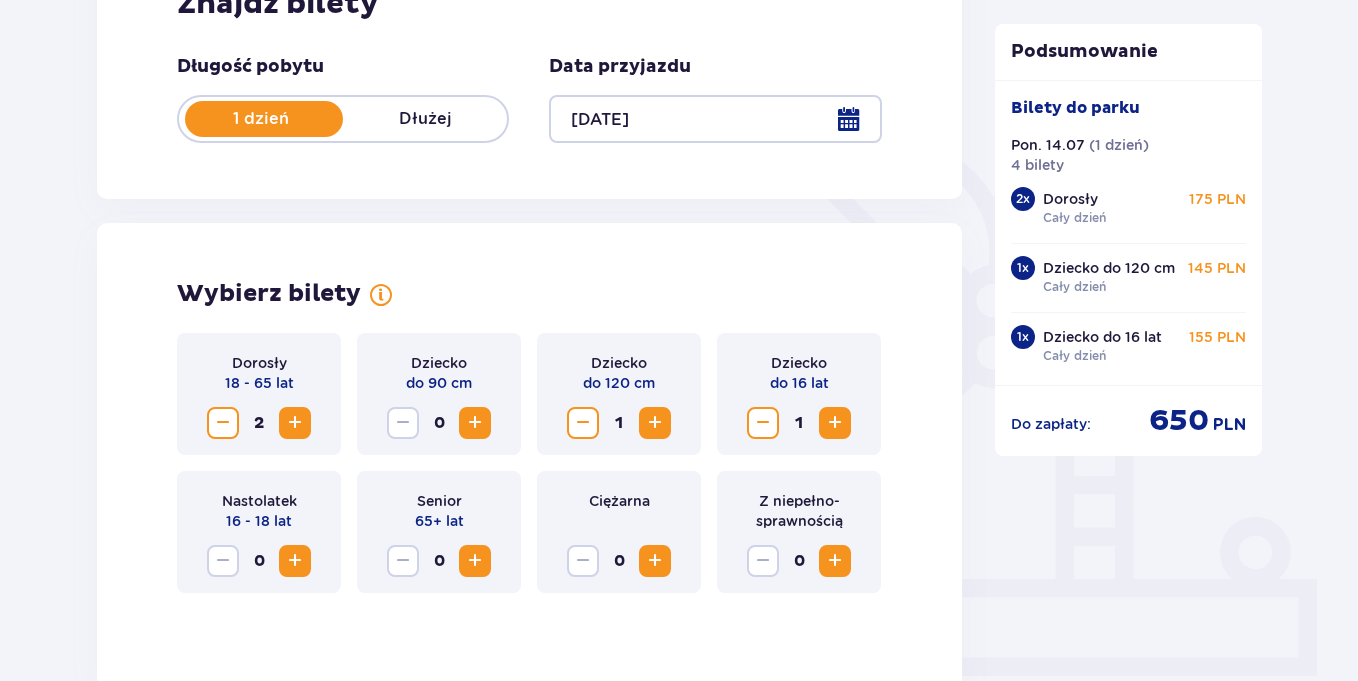 scroll, scrollTop: 65, scrollLeft: 0, axis: vertical 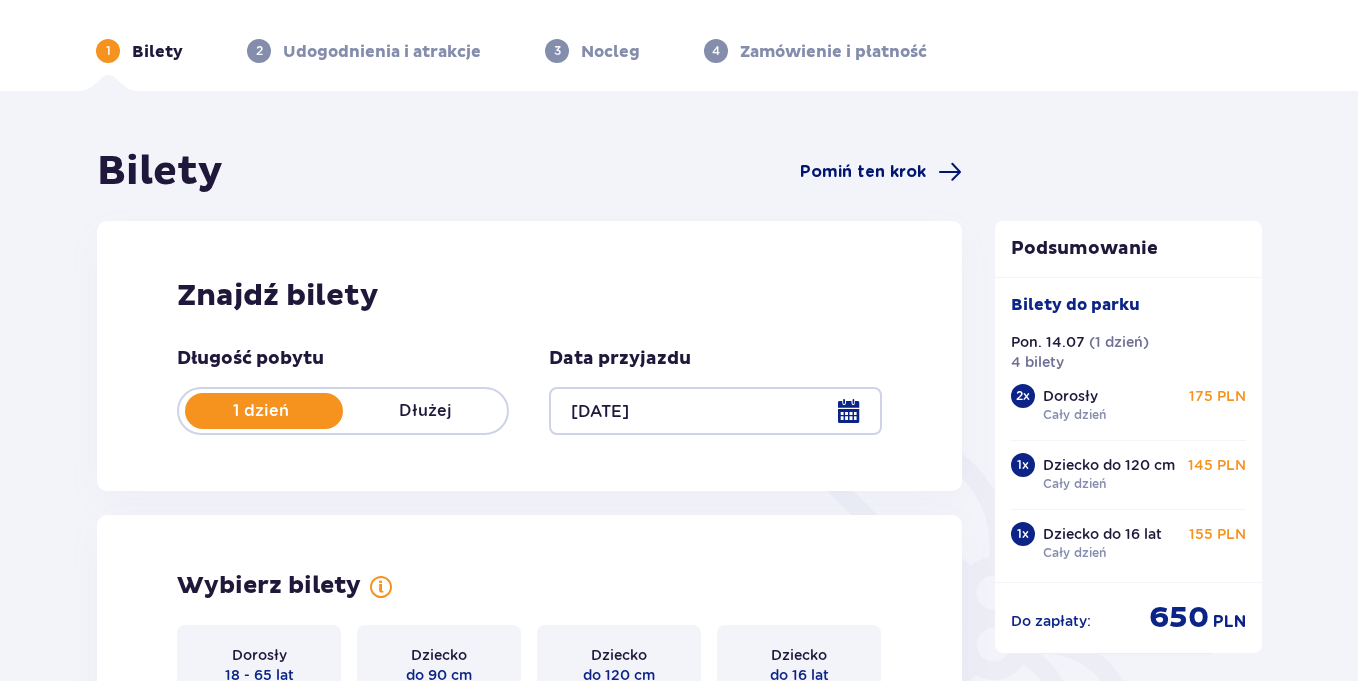 click on "Pomiń ten krok" at bounding box center (863, 172) 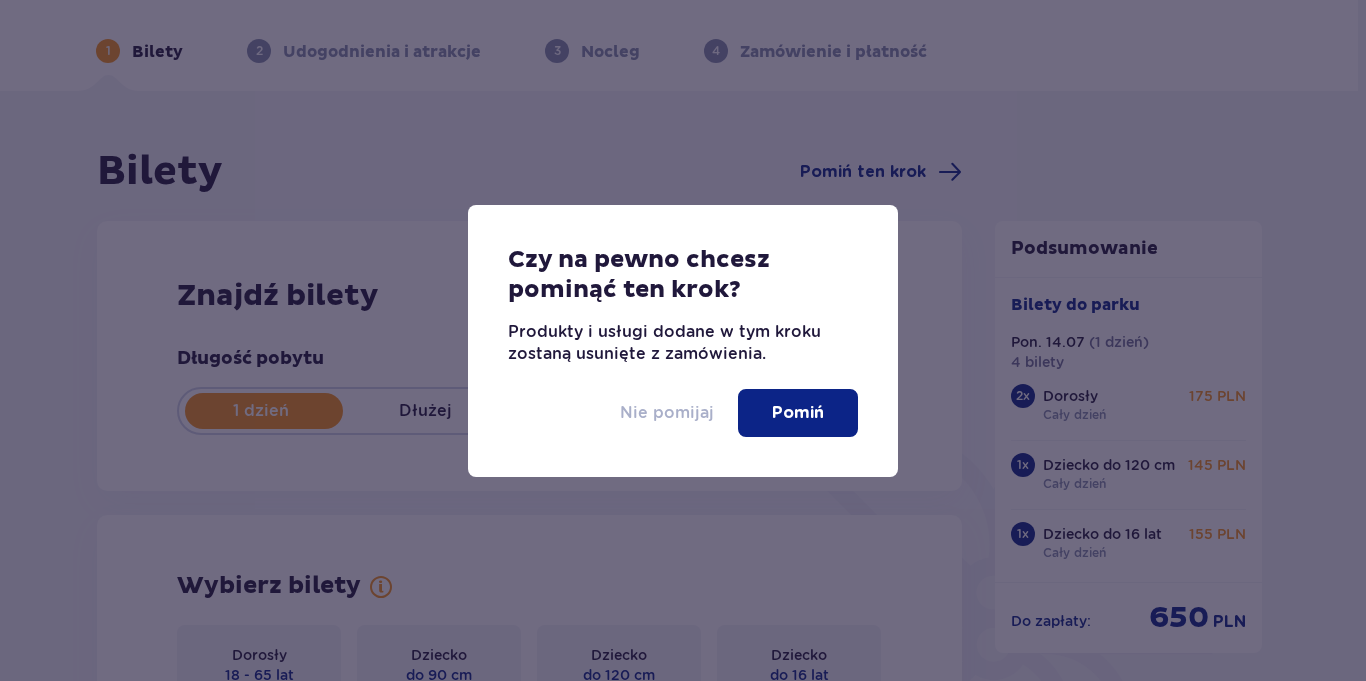 click on "Nie pomijaj" at bounding box center [667, 413] 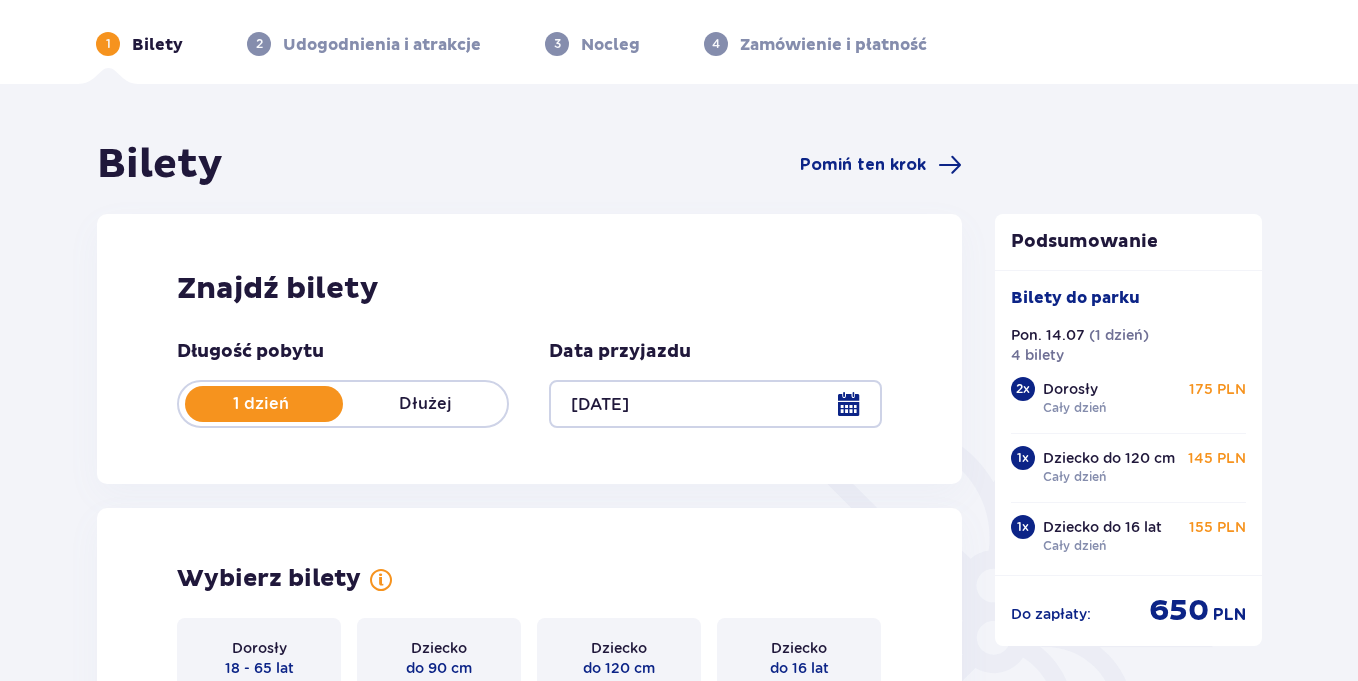 scroll, scrollTop: 0, scrollLeft: 0, axis: both 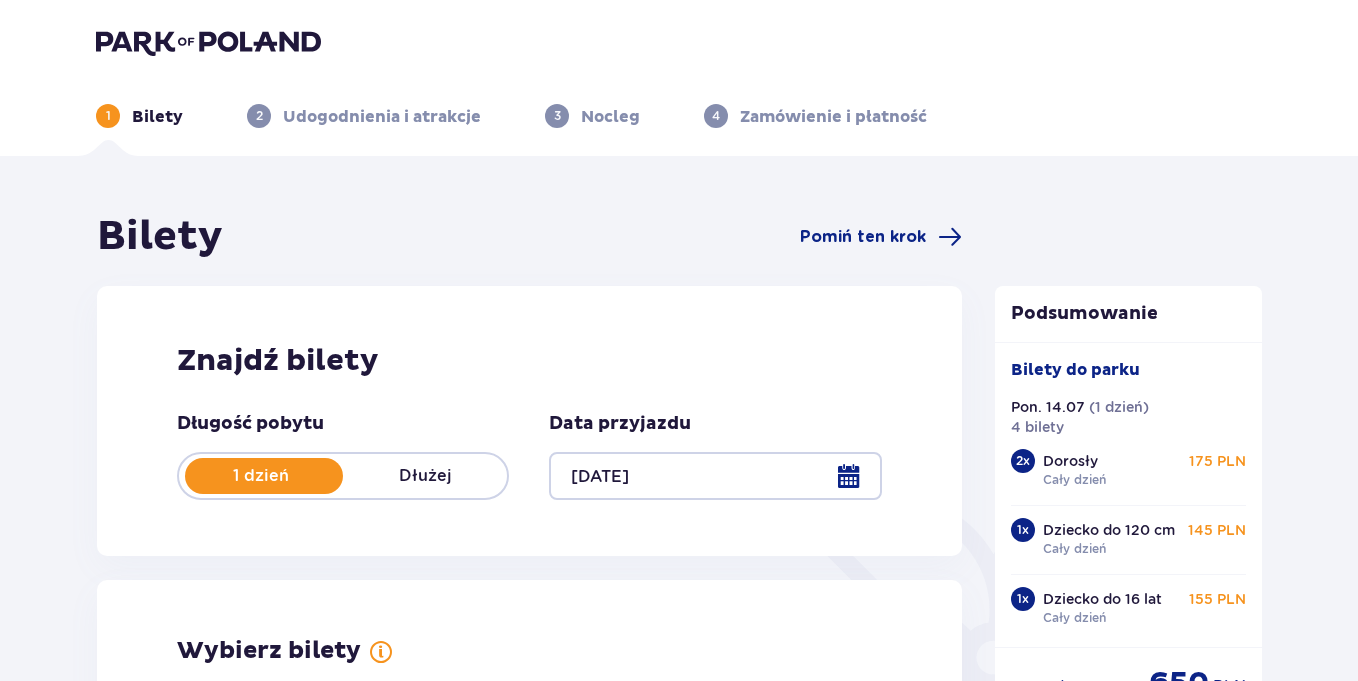 click at bounding box center (715, 476) 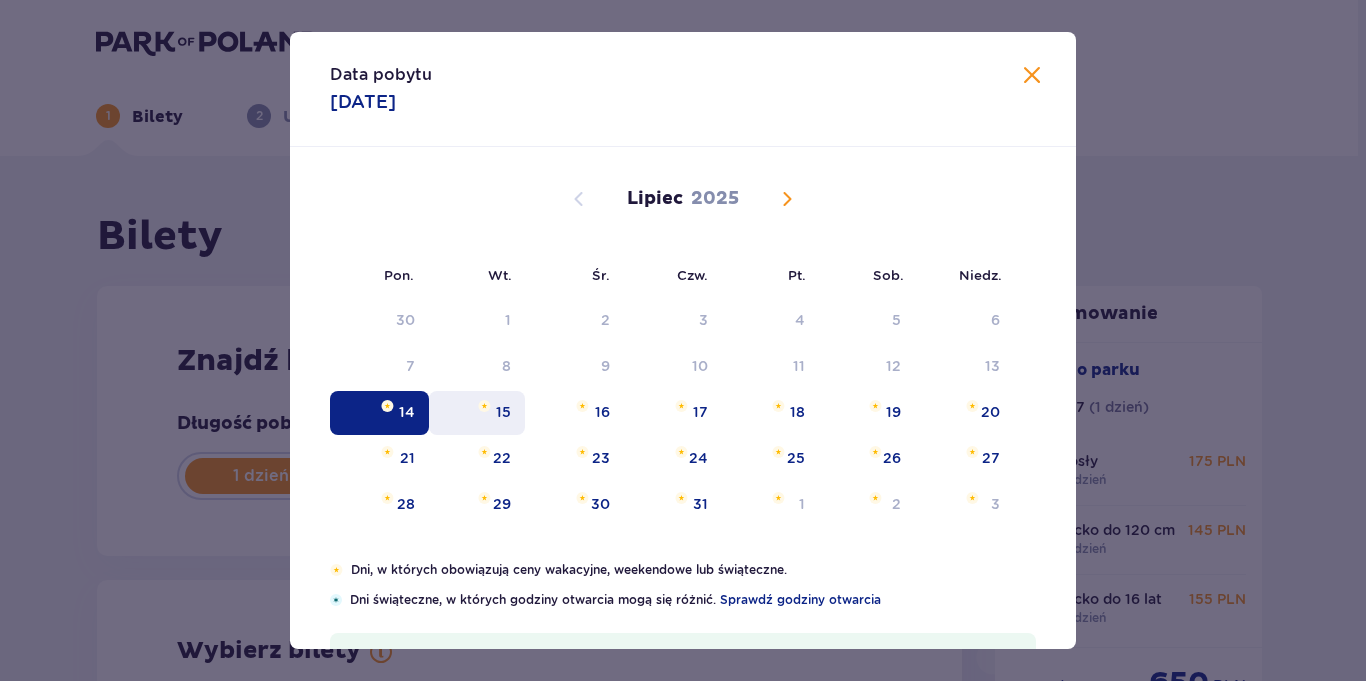 click on "15" at bounding box center [503, 412] 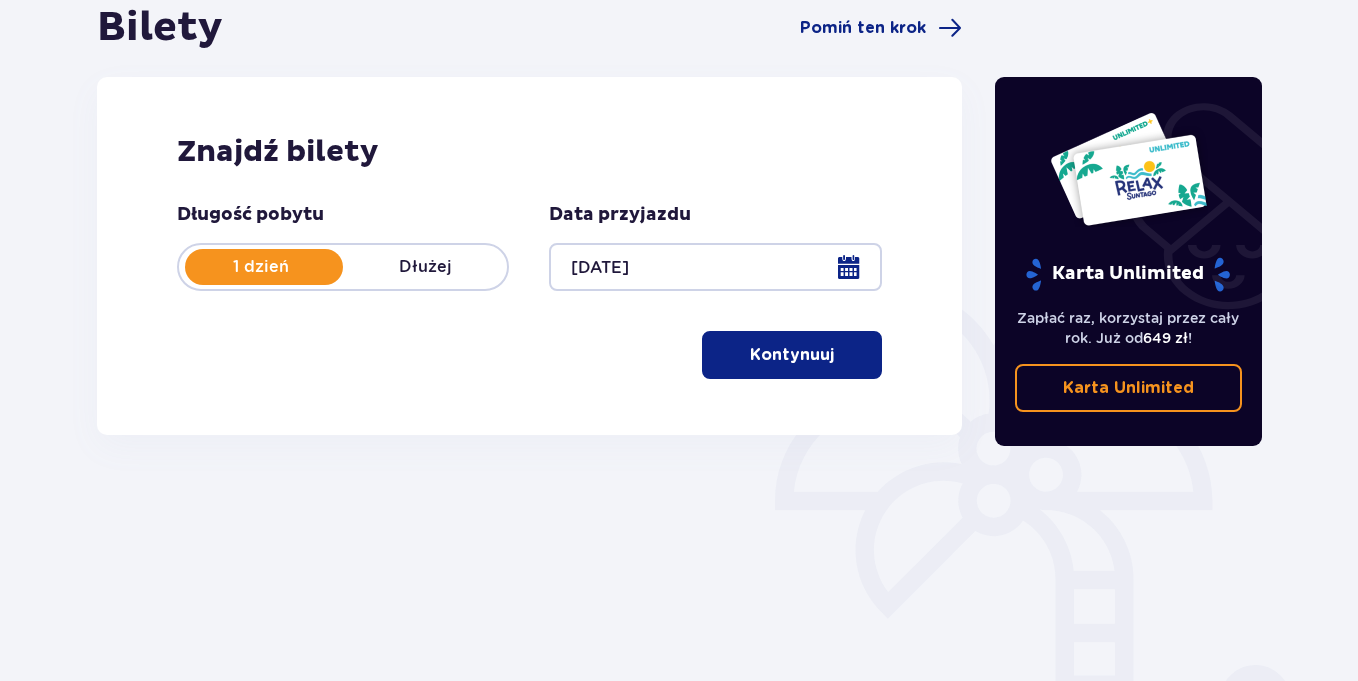 scroll, scrollTop: 338, scrollLeft: 0, axis: vertical 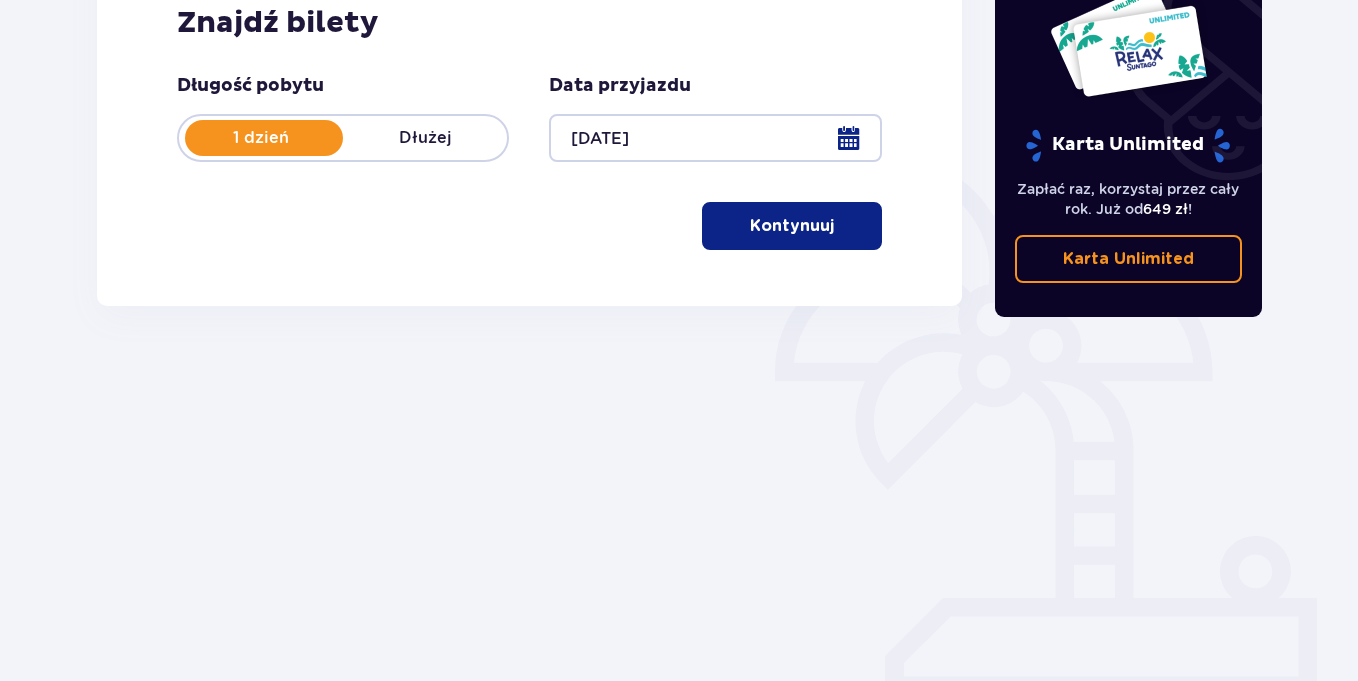click on "Kontynuuj" at bounding box center [792, 226] 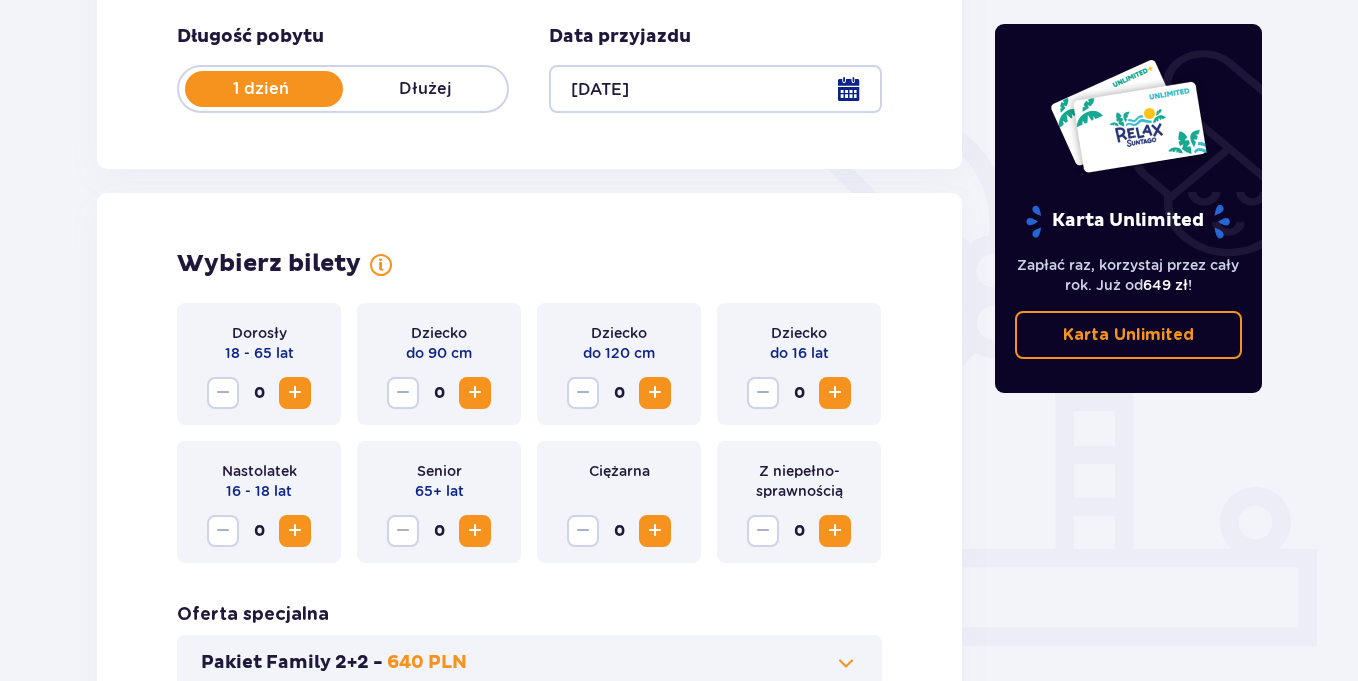 scroll, scrollTop: 229, scrollLeft: 0, axis: vertical 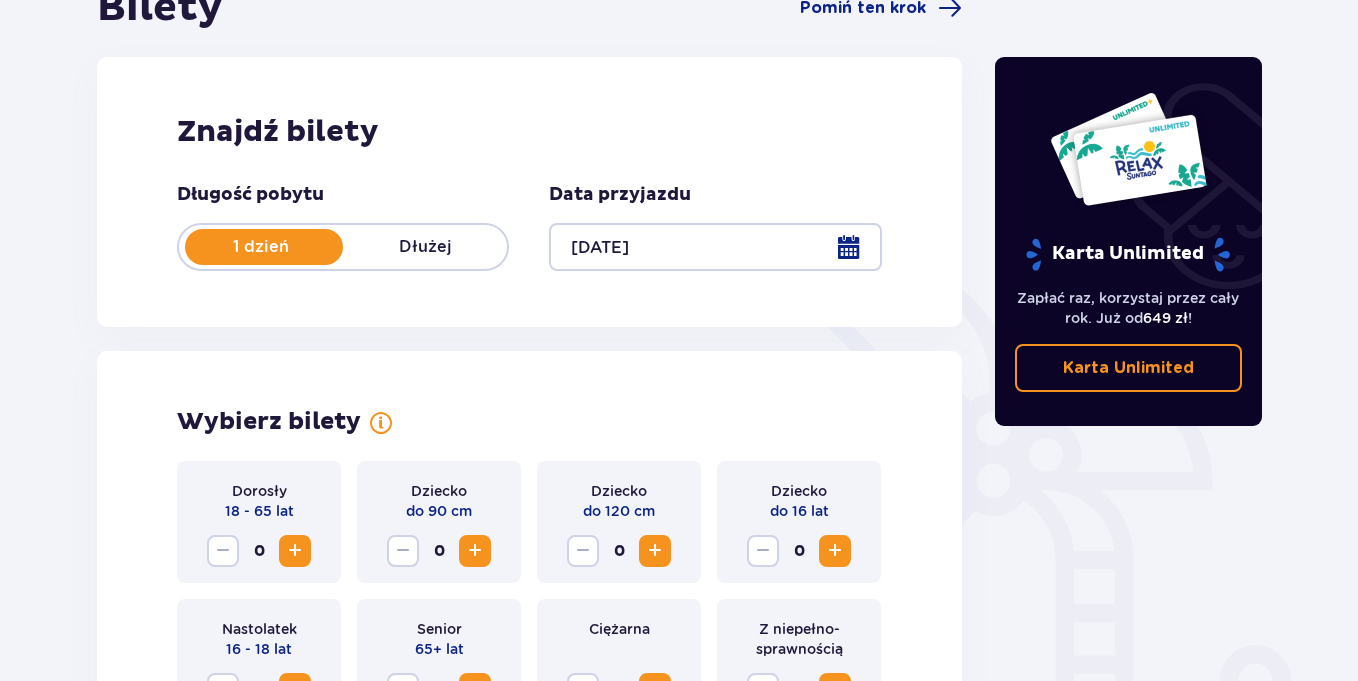 click at bounding box center [715, 247] 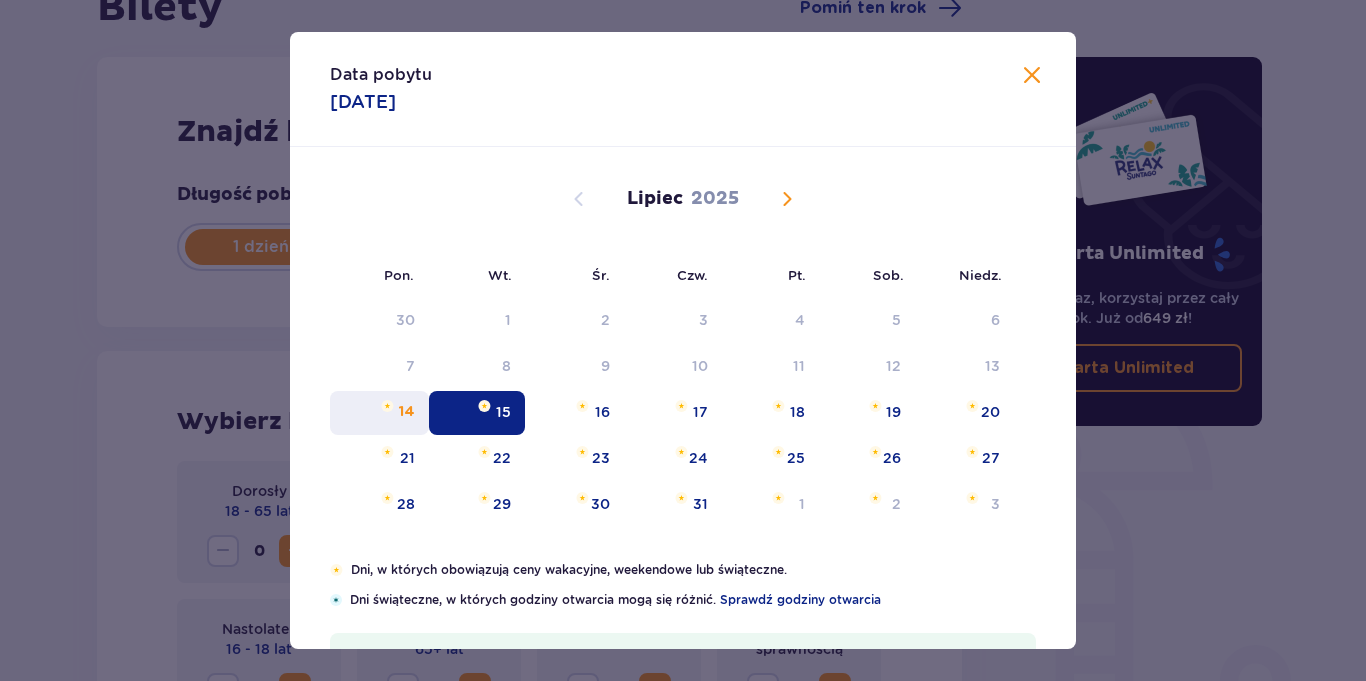 click on "14" at bounding box center (407, 412) 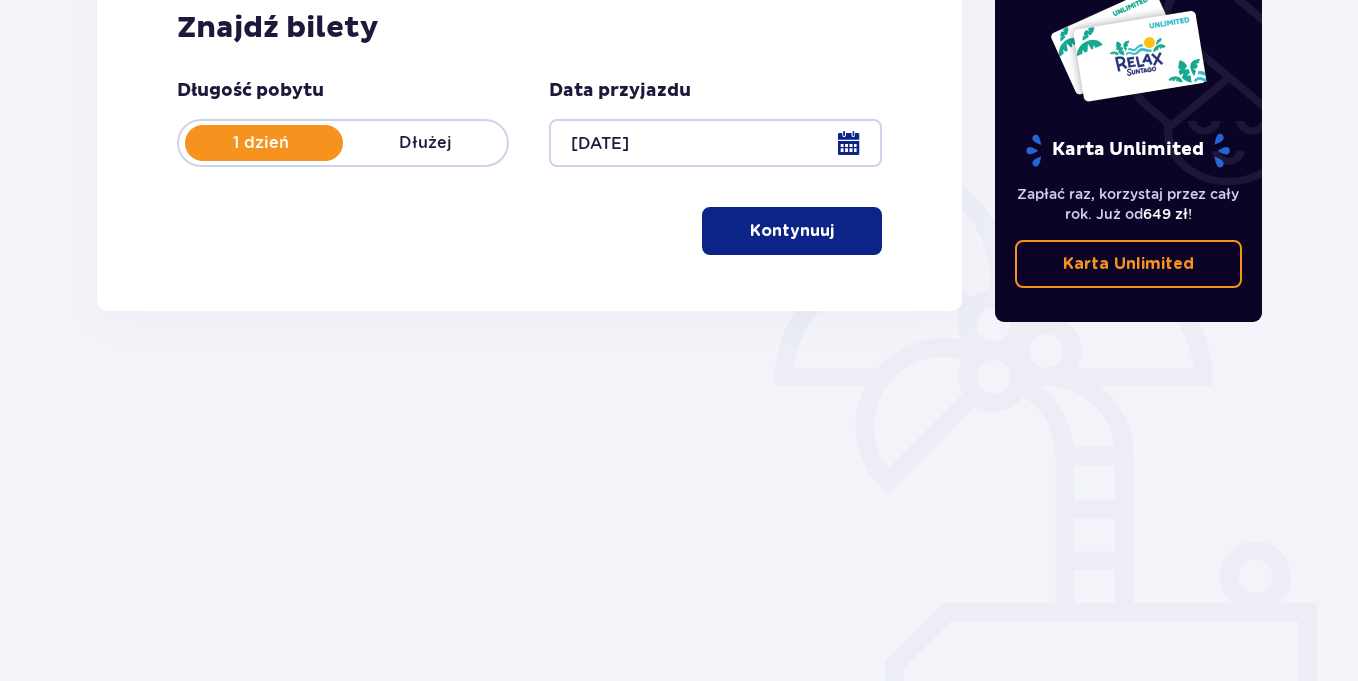 scroll, scrollTop: 338, scrollLeft: 0, axis: vertical 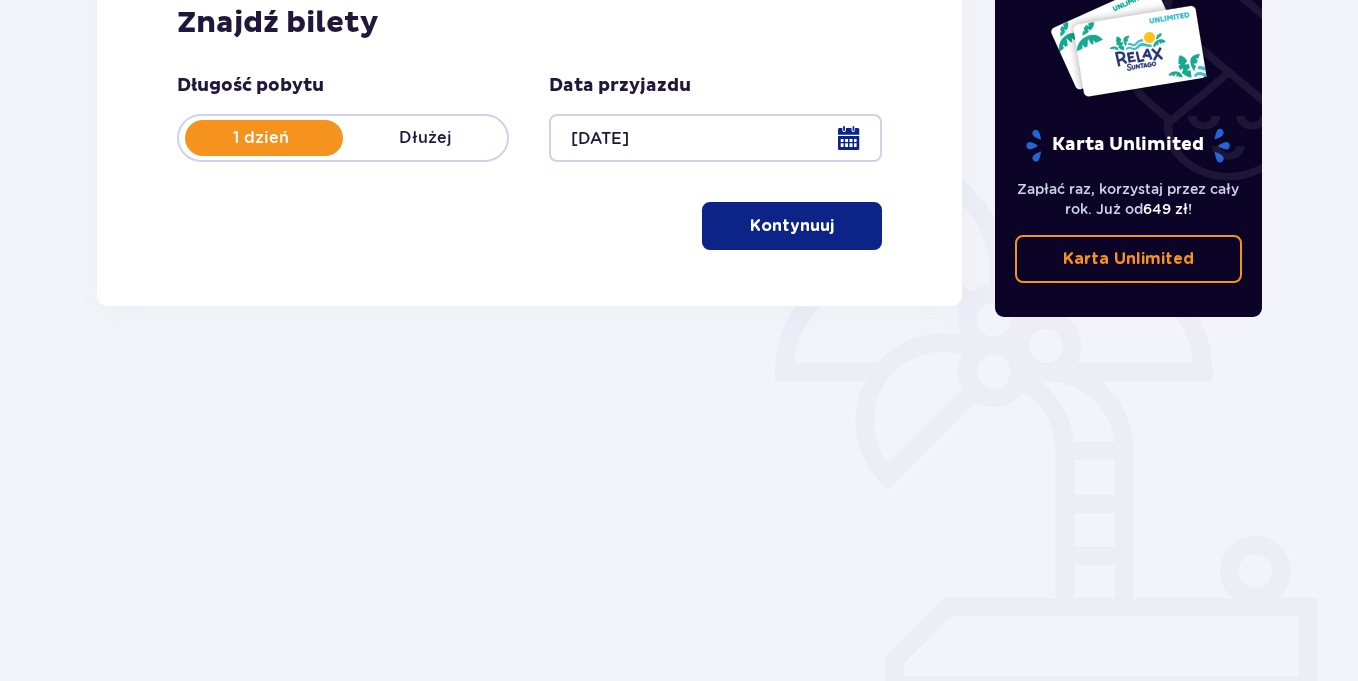 click on "Kontynuuj" at bounding box center [792, 226] 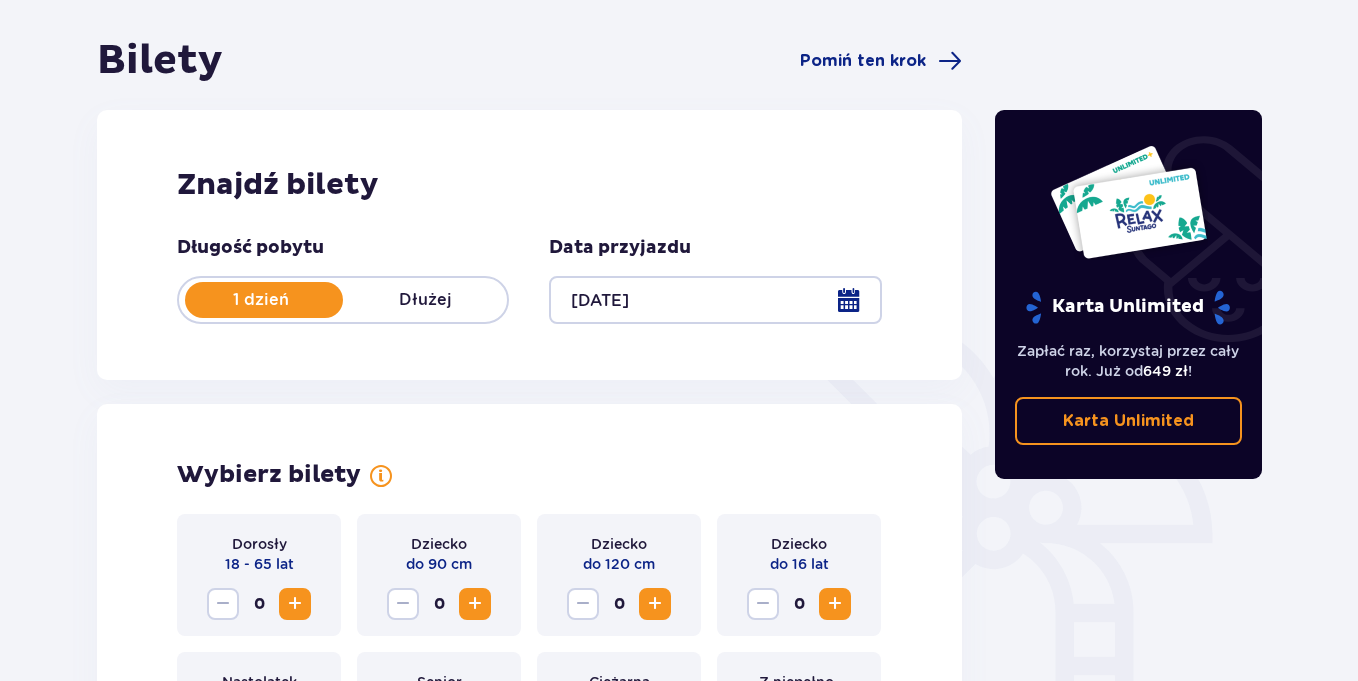scroll, scrollTop: 281, scrollLeft: 0, axis: vertical 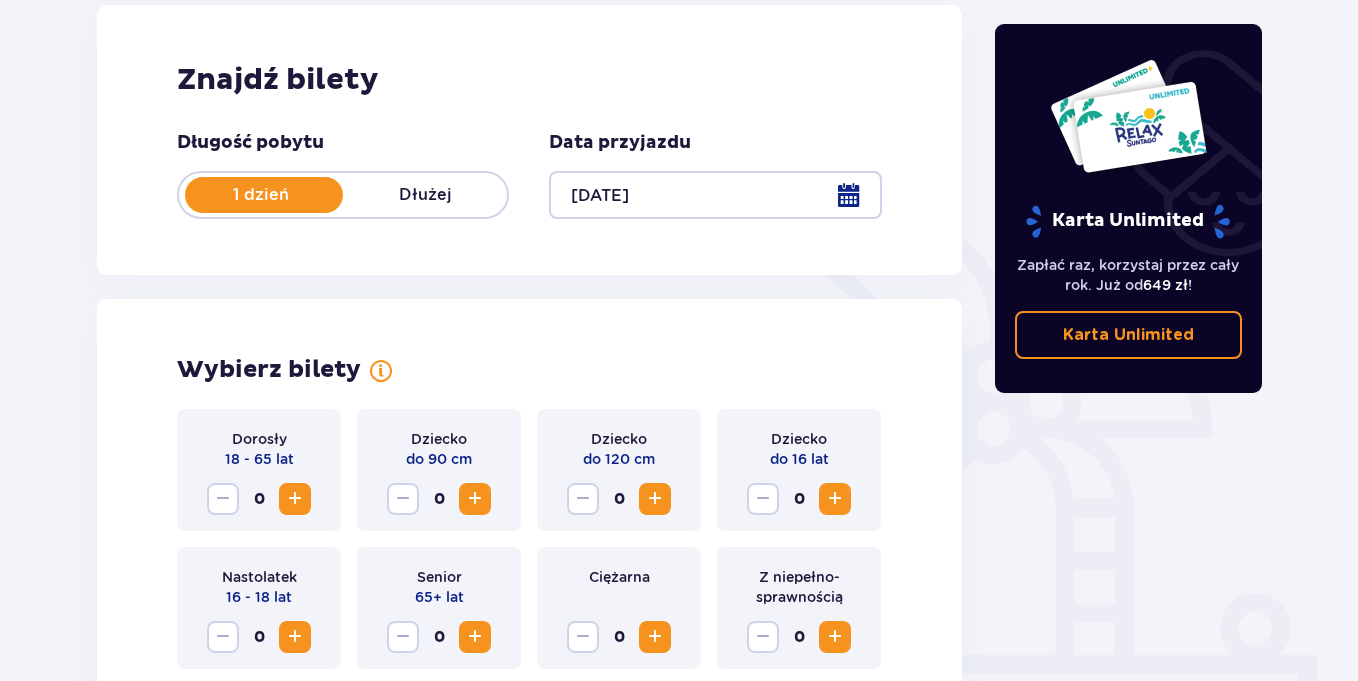 click at bounding box center [715, 195] 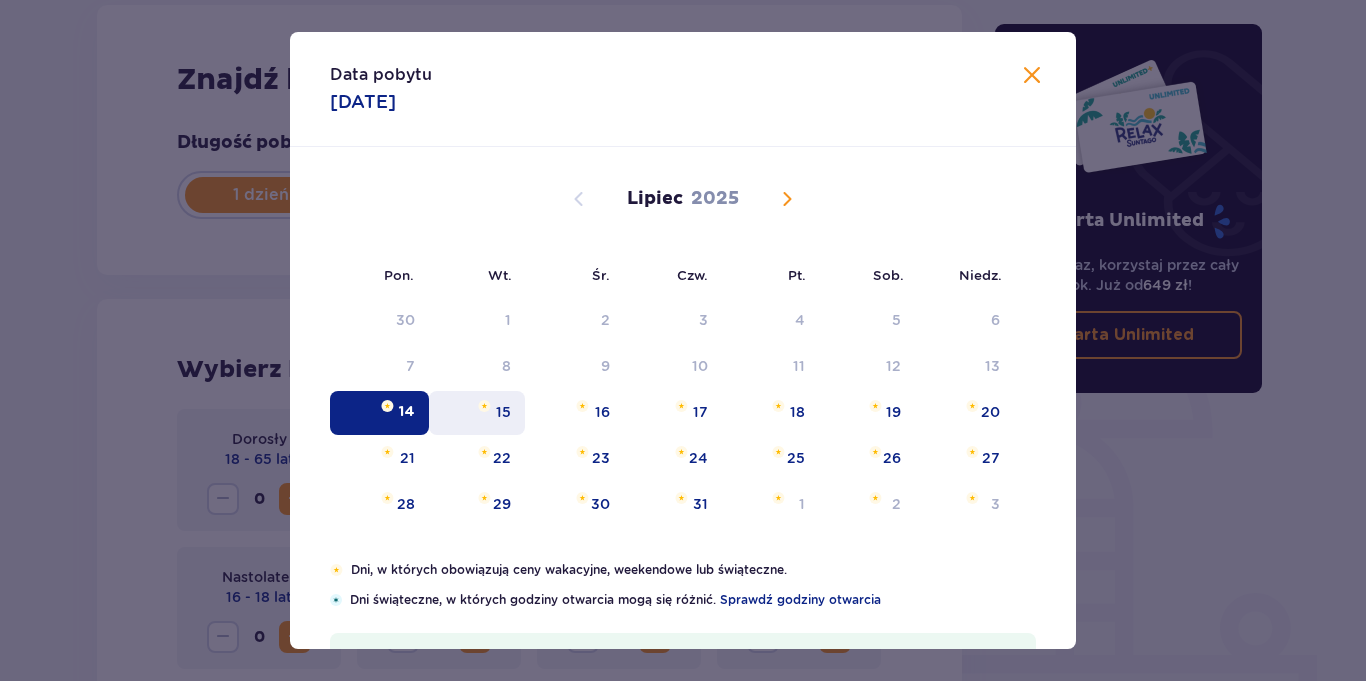 click on "15" at bounding box center [477, 413] 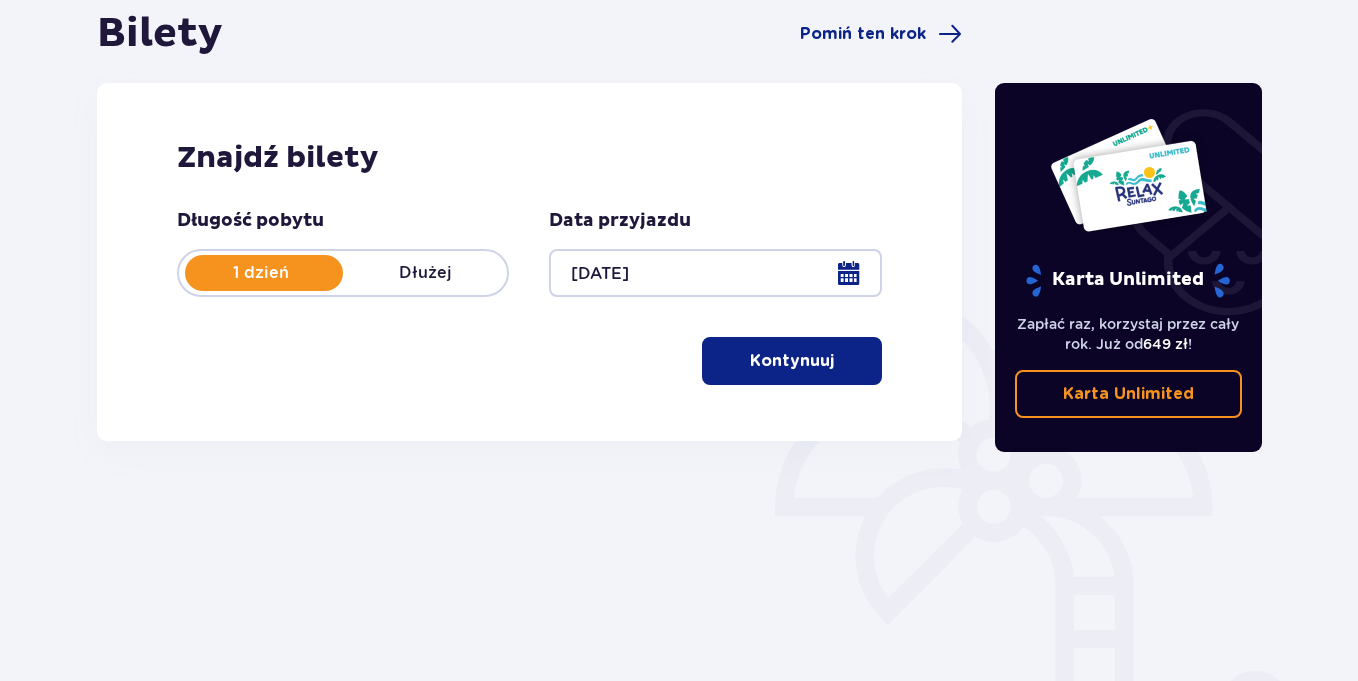 scroll, scrollTop: 338, scrollLeft: 0, axis: vertical 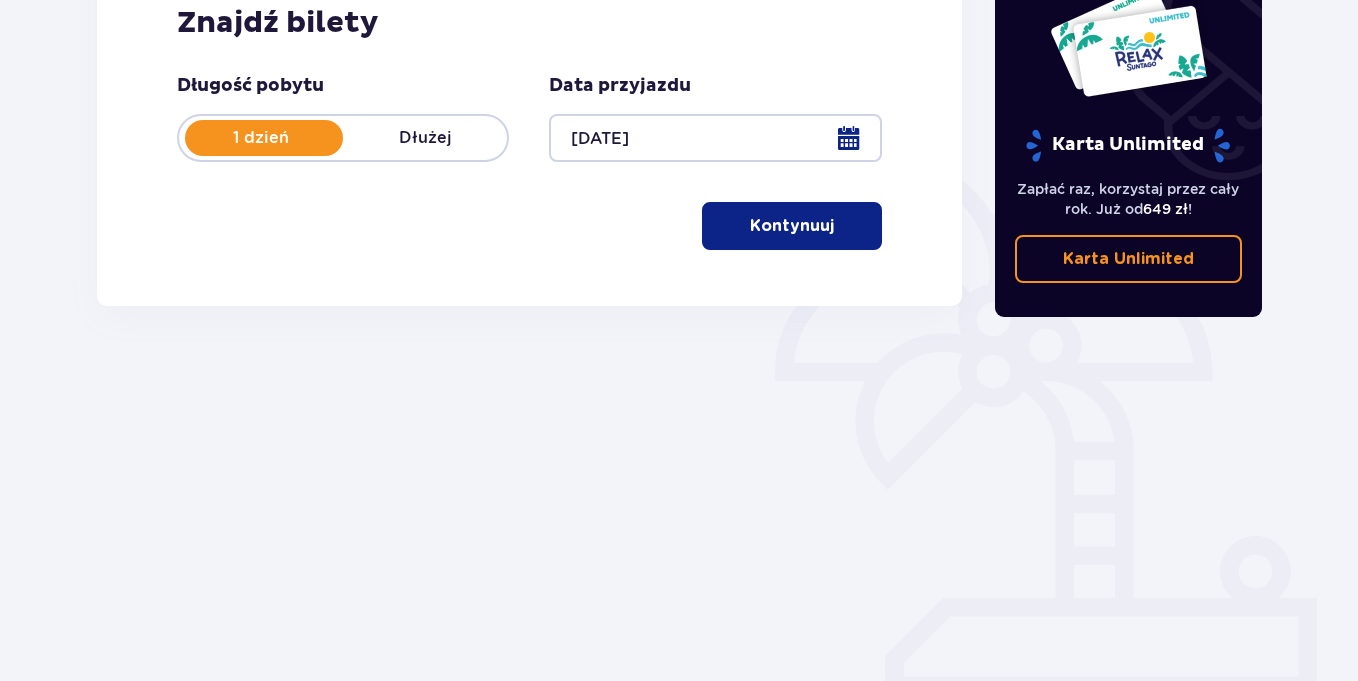click on "Kontynuuj" at bounding box center [792, 226] 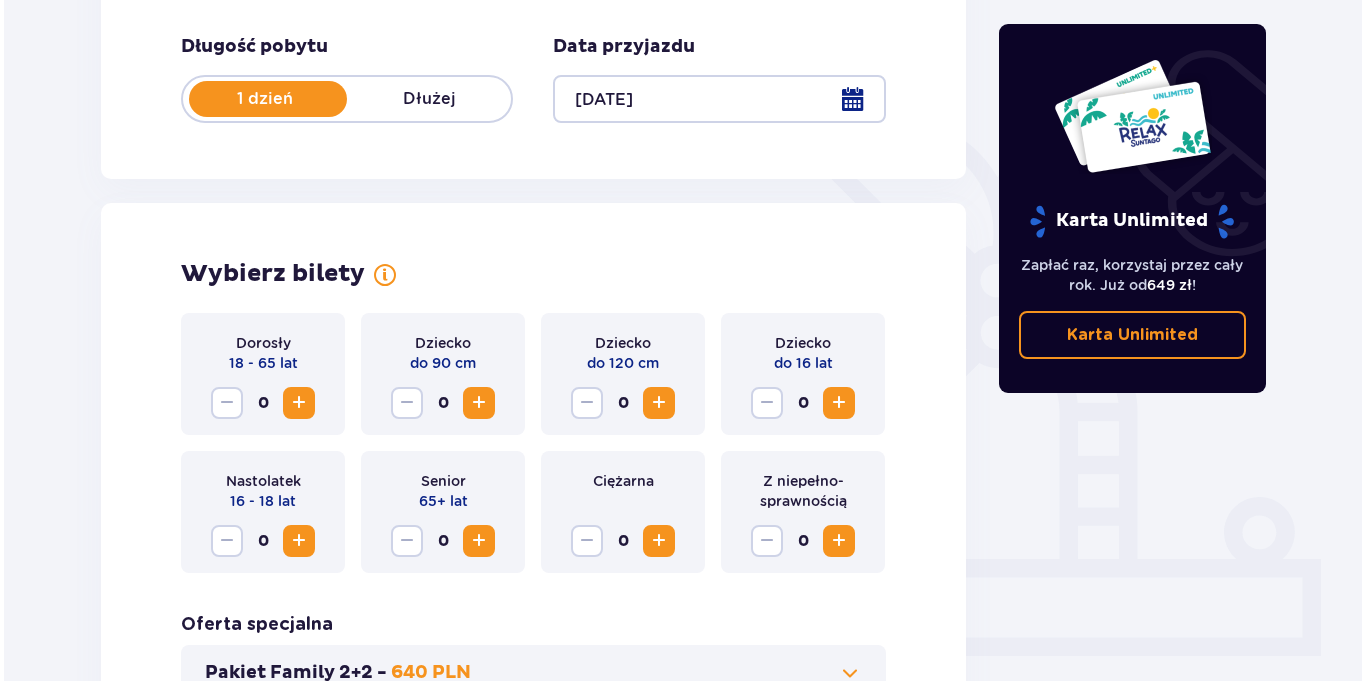 scroll, scrollTop: 357, scrollLeft: 0, axis: vertical 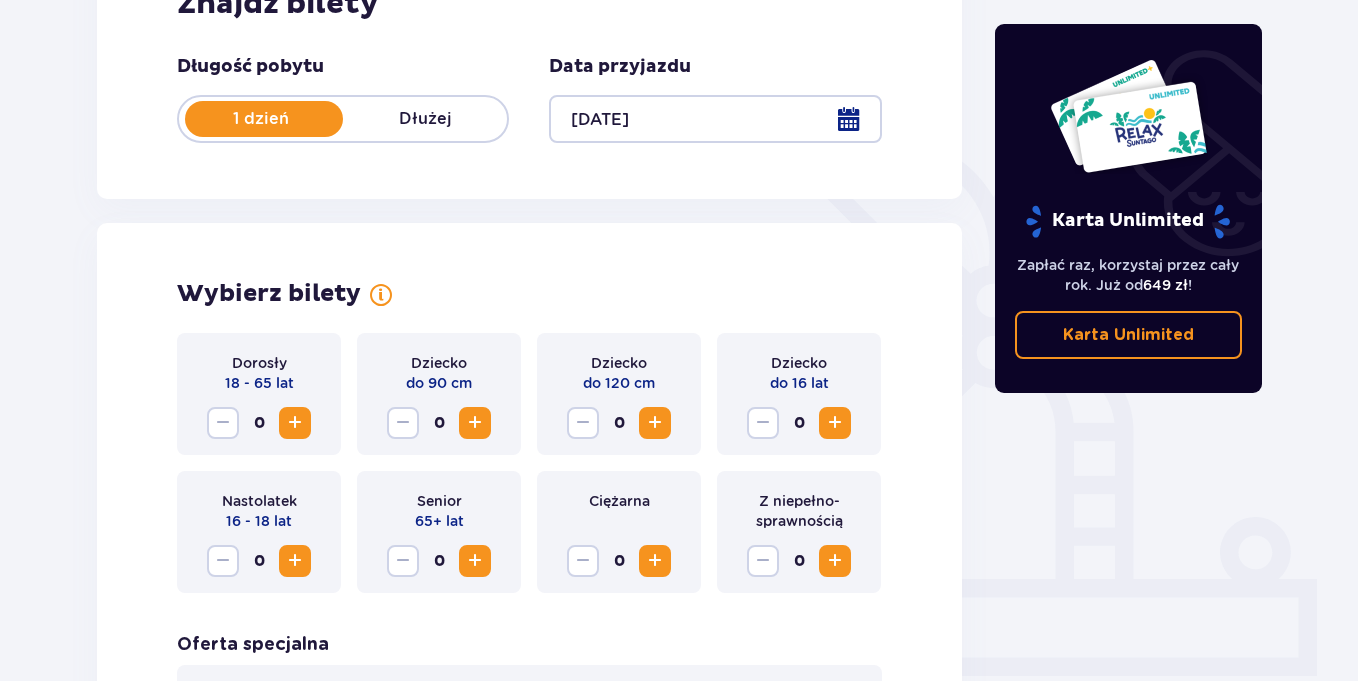 click at bounding box center [715, 119] 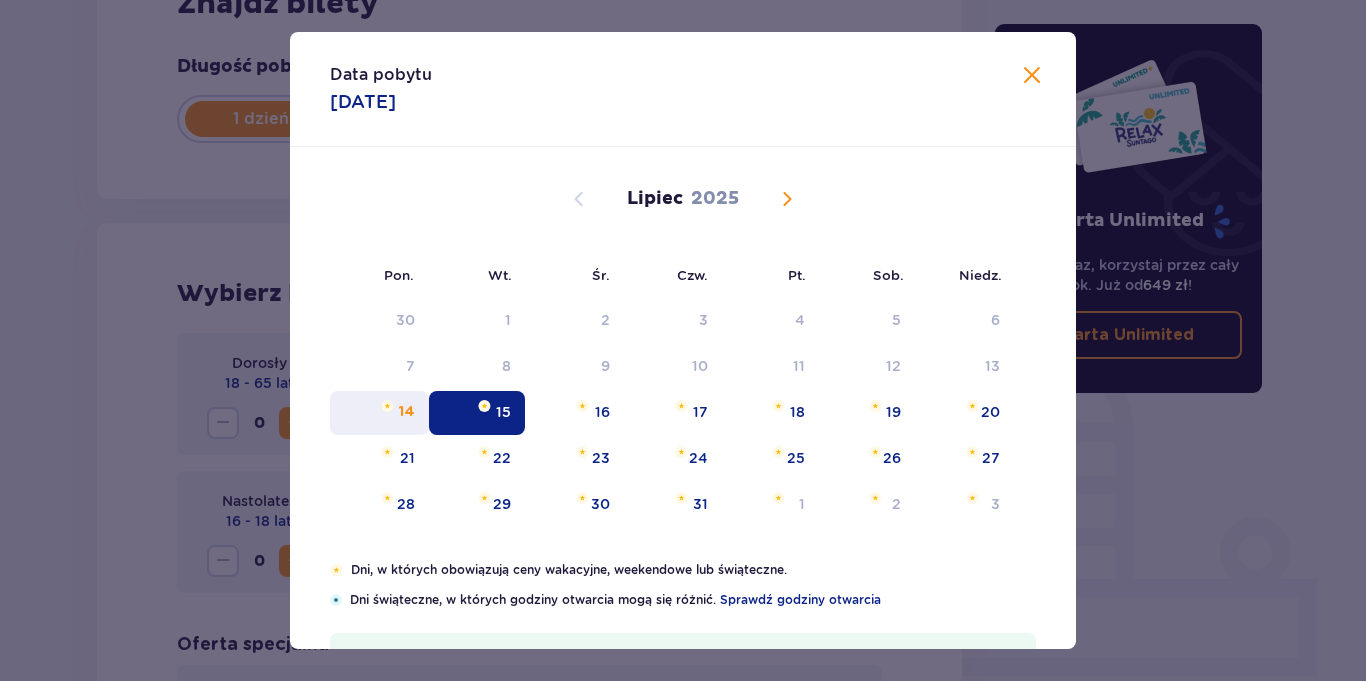 click on "14" at bounding box center (407, 412) 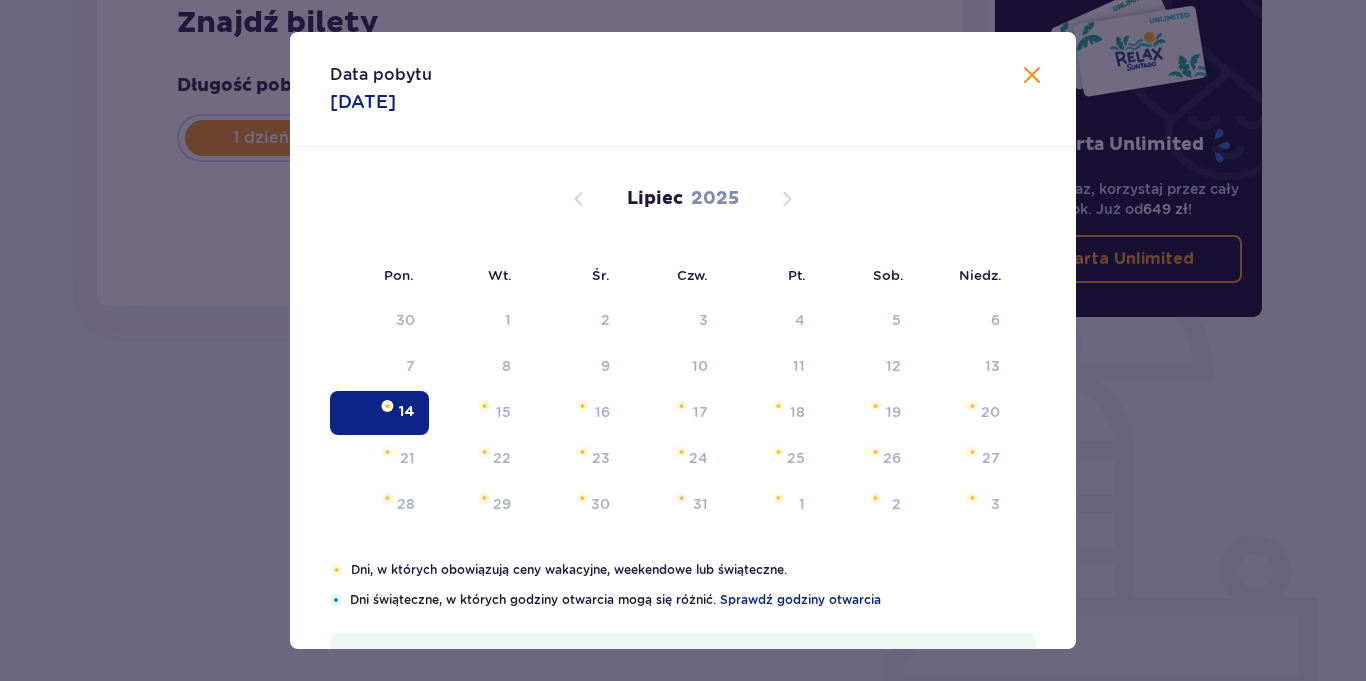 type on "14.07.25" 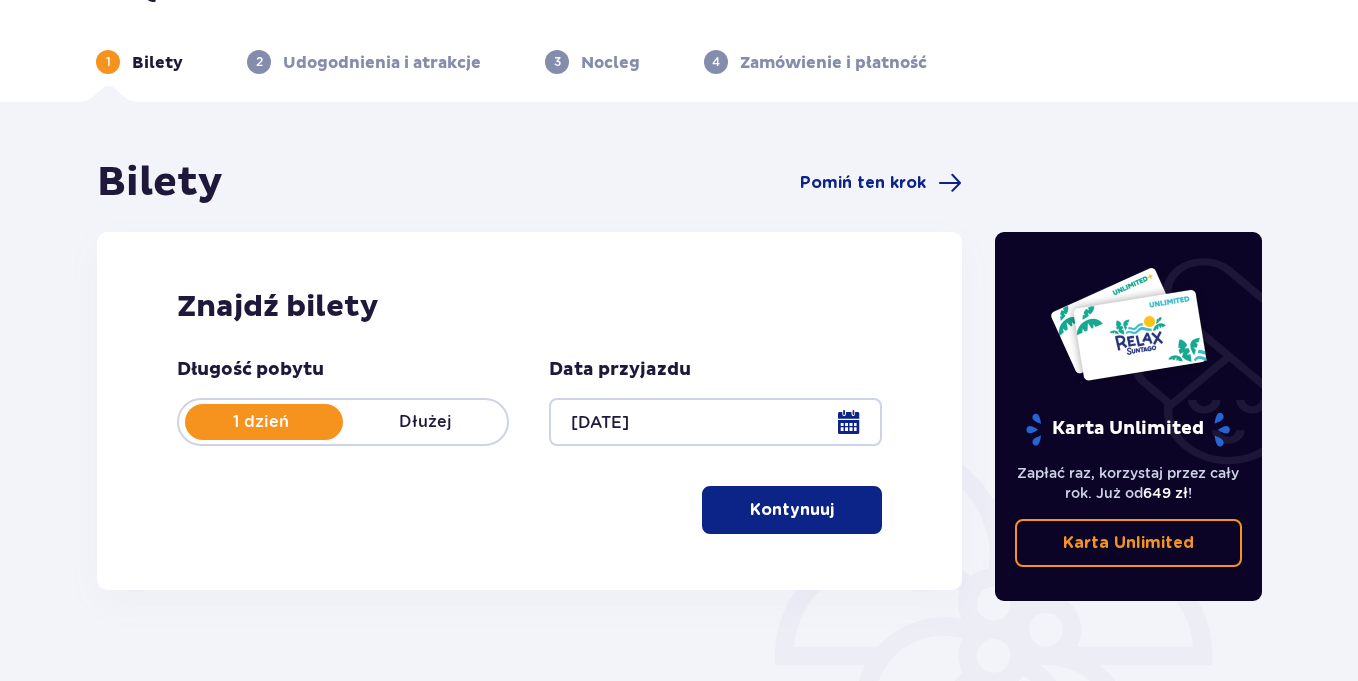 scroll, scrollTop: 75, scrollLeft: 0, axis: vertical 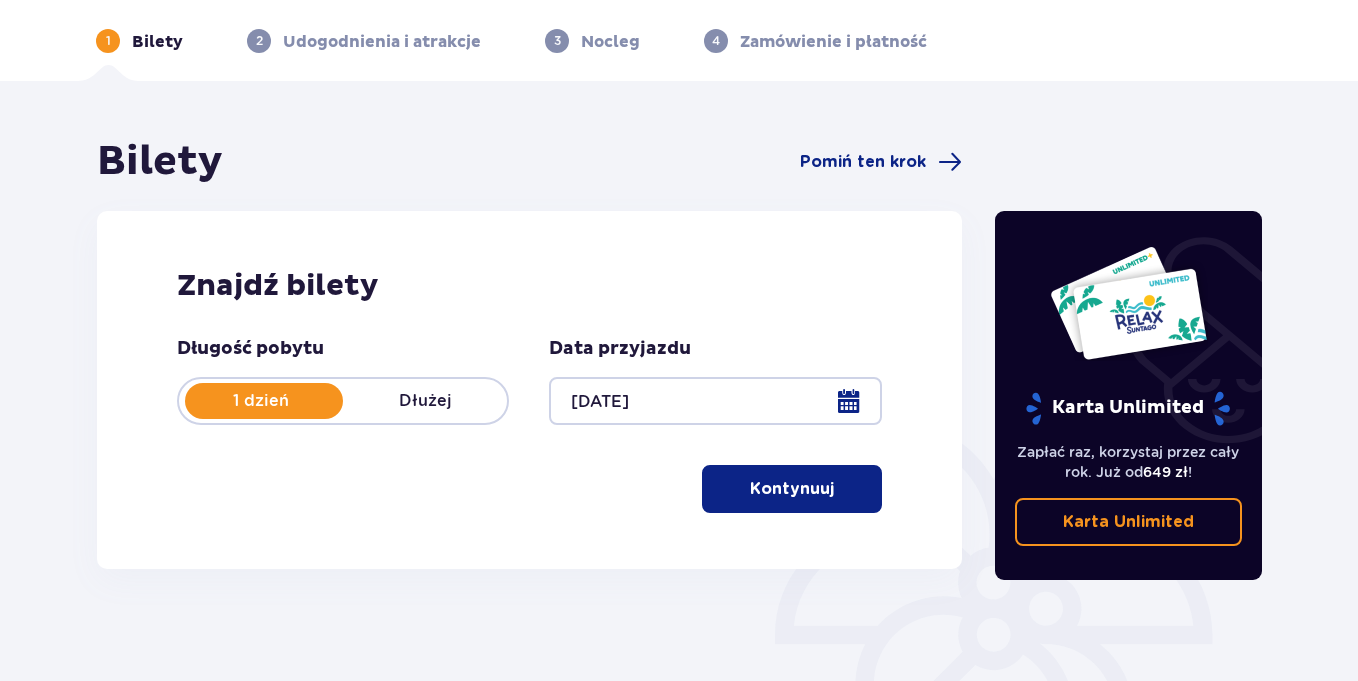 click on "Kontynuuj" at bounding box center (792, 489) 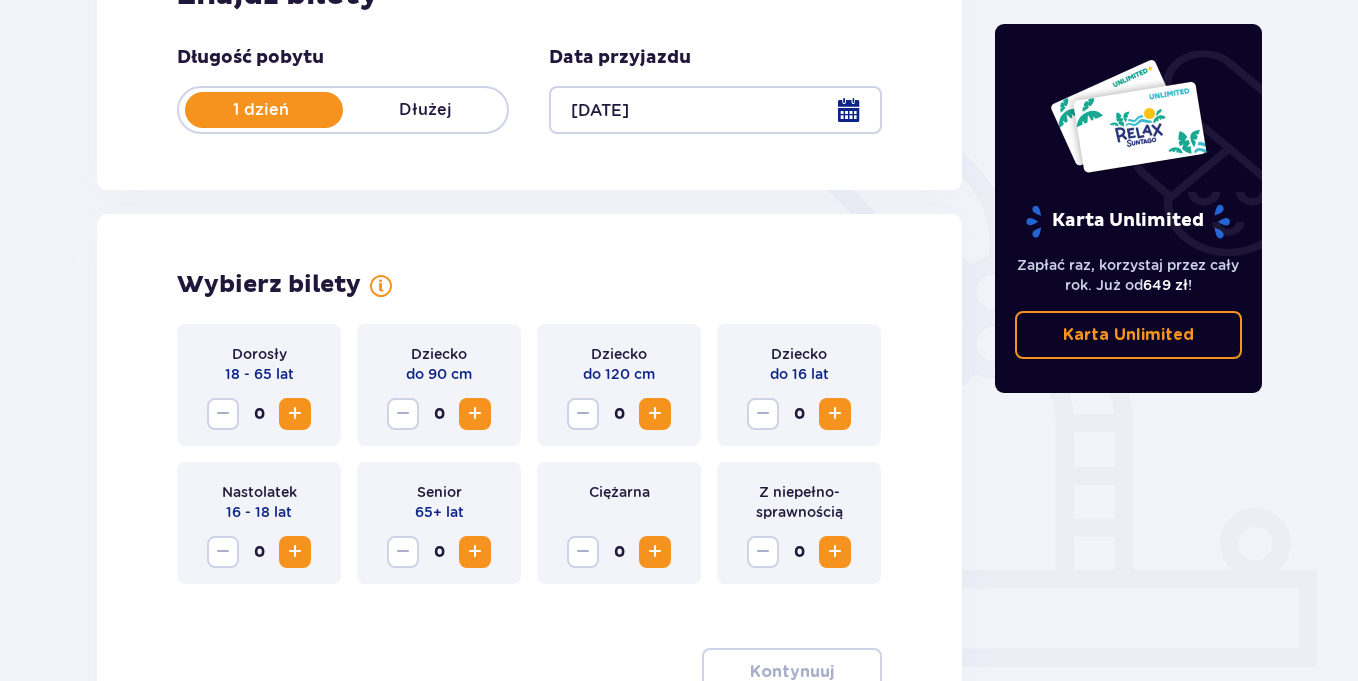 scroll, scrollTop: 556, scrollLeft: 0, axis: vertical 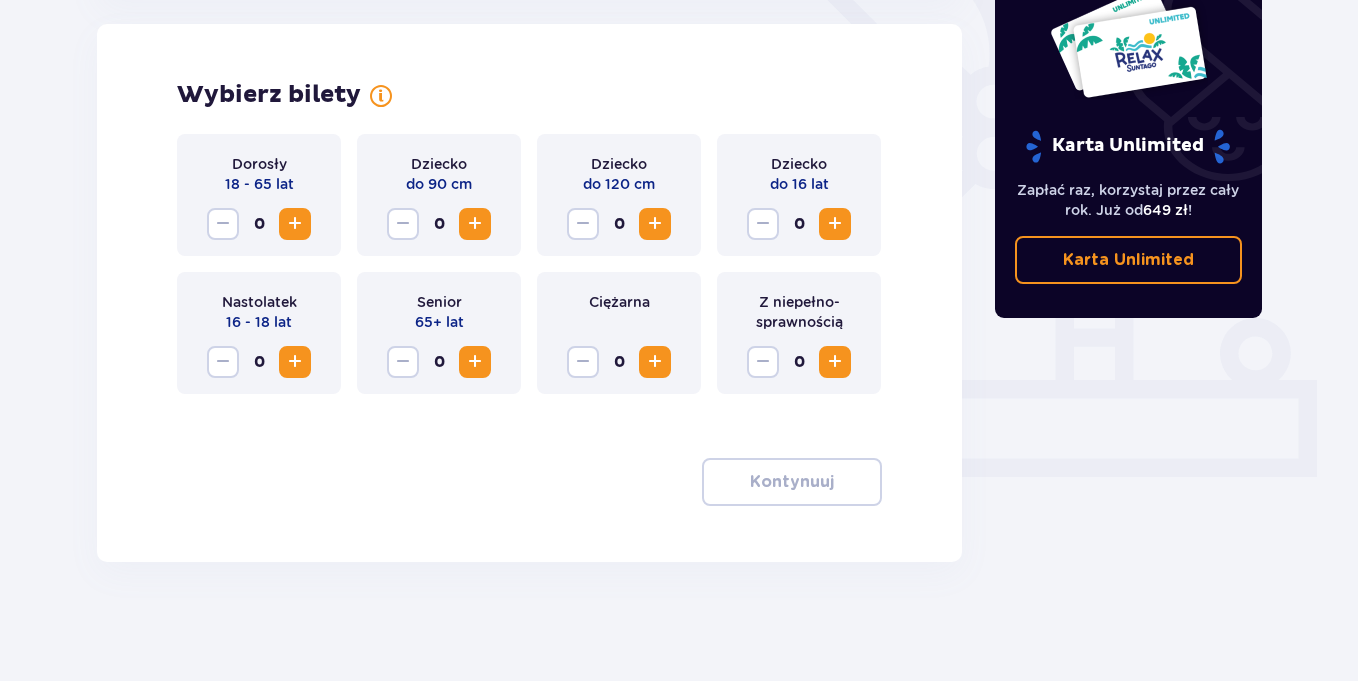 click at bounding box center [295, 224] 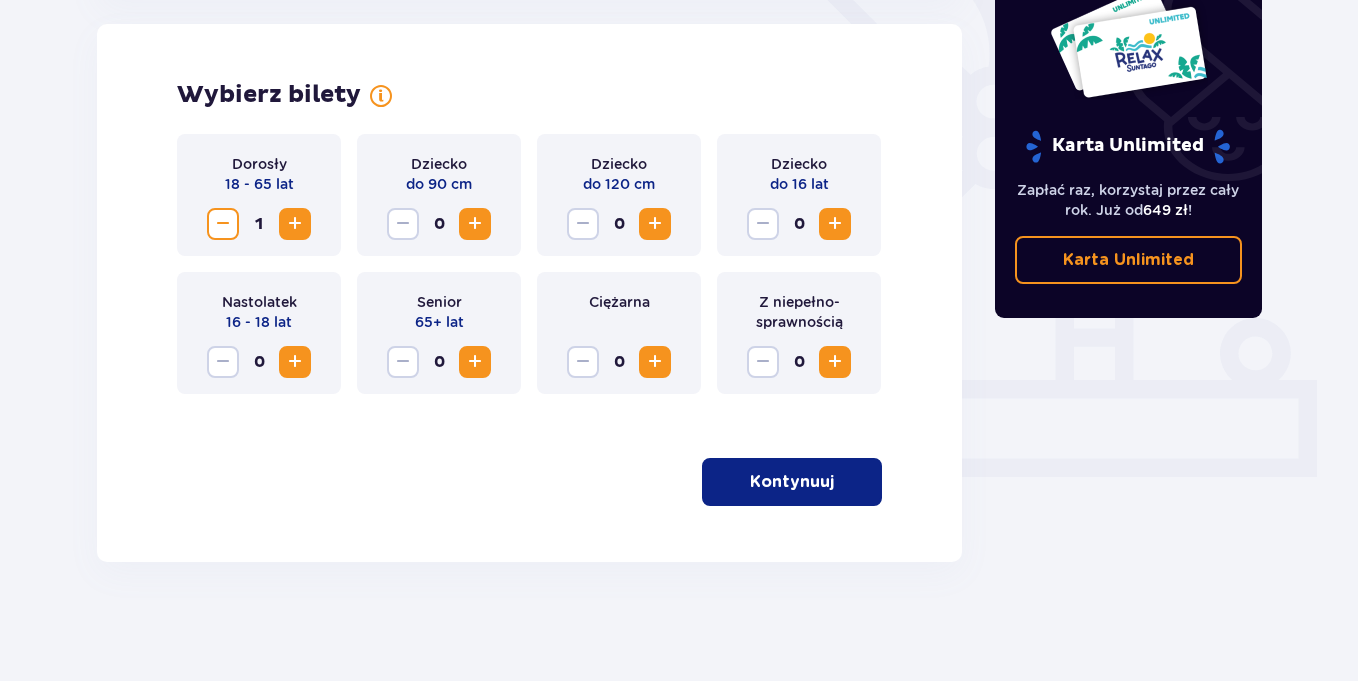 click at bounding box center [295, 224] 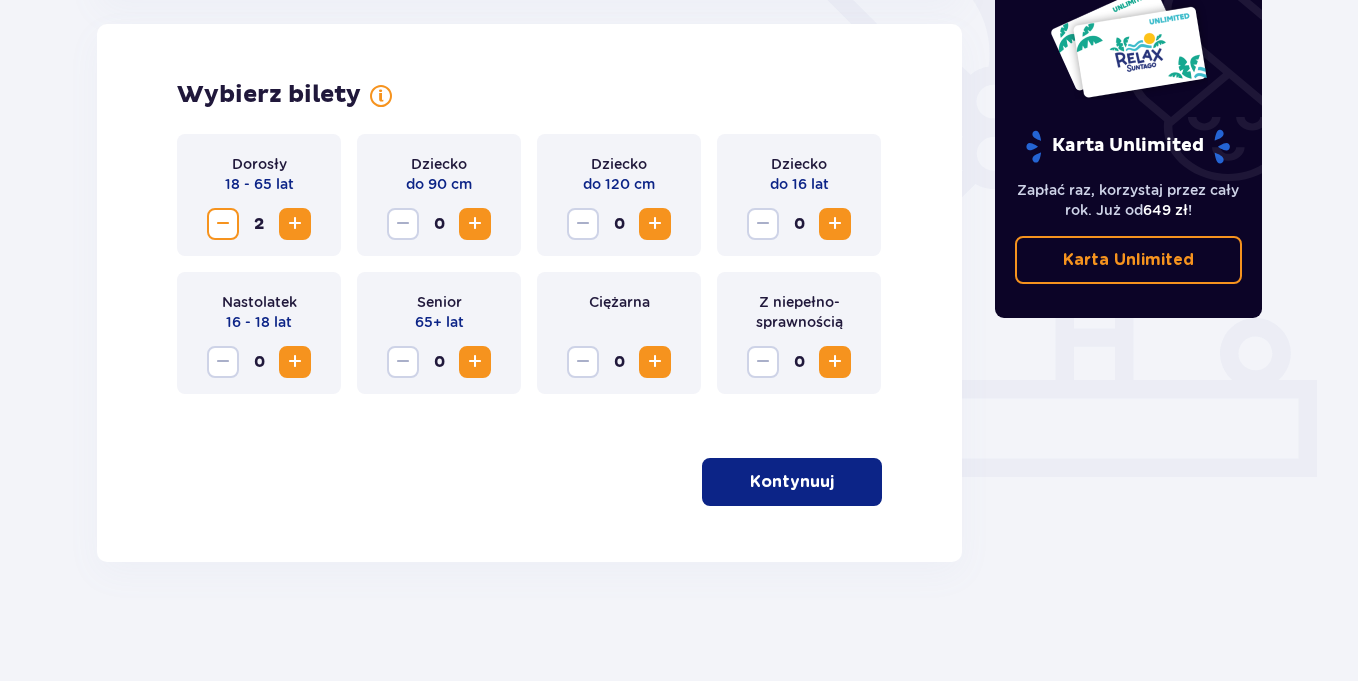 click at bounding box center (655, 224) 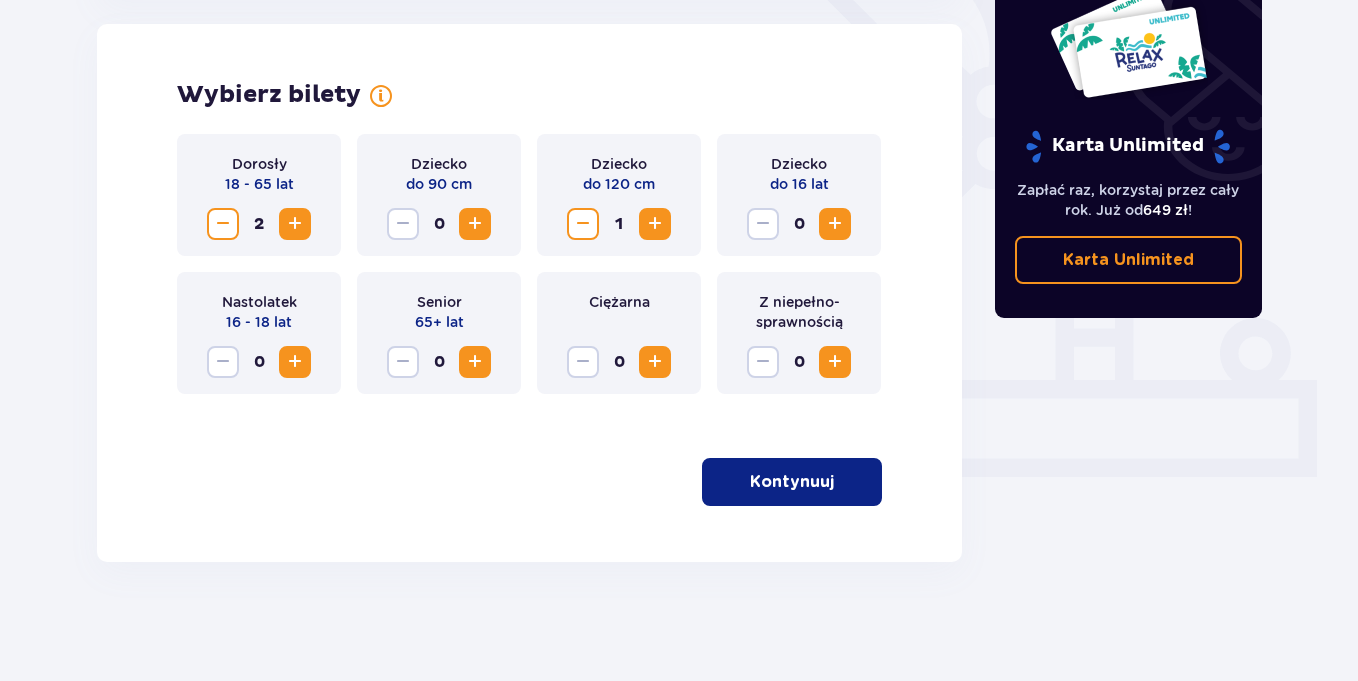 click at bounding box center (835, 224) 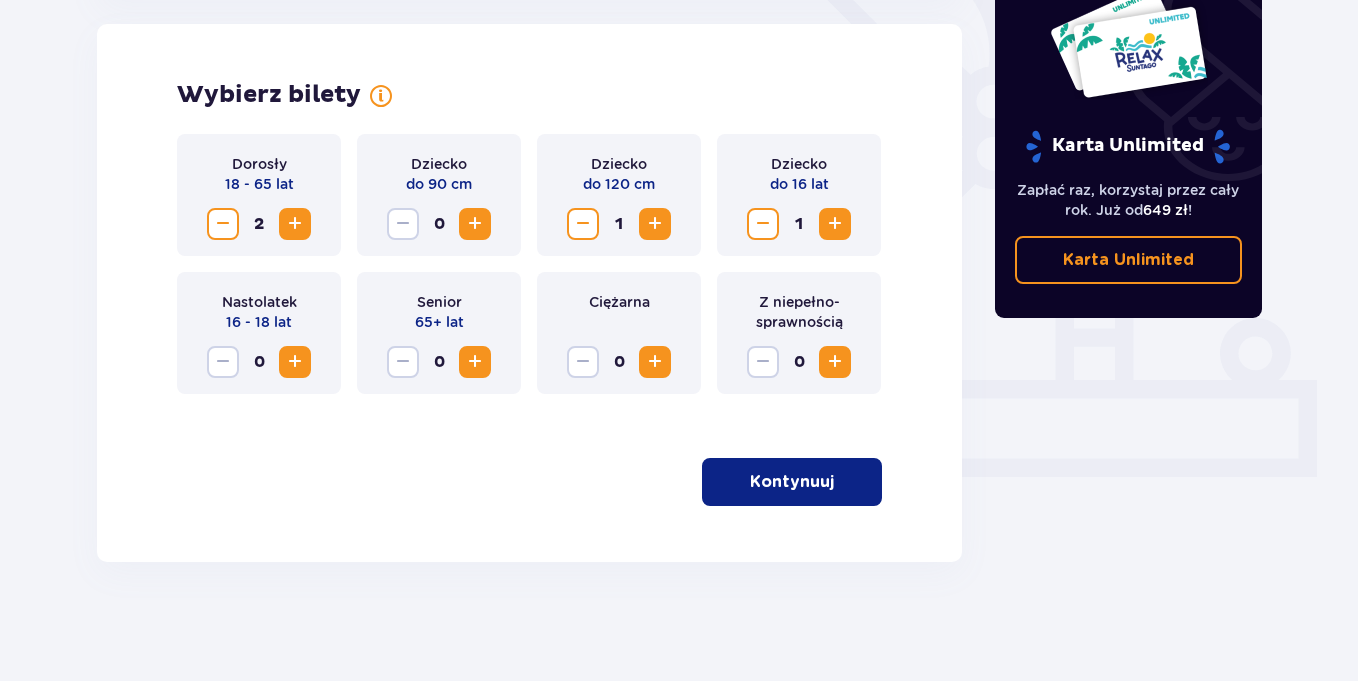 scroll, scrollTop: 557, scrollLeft: 0, axis: vertical 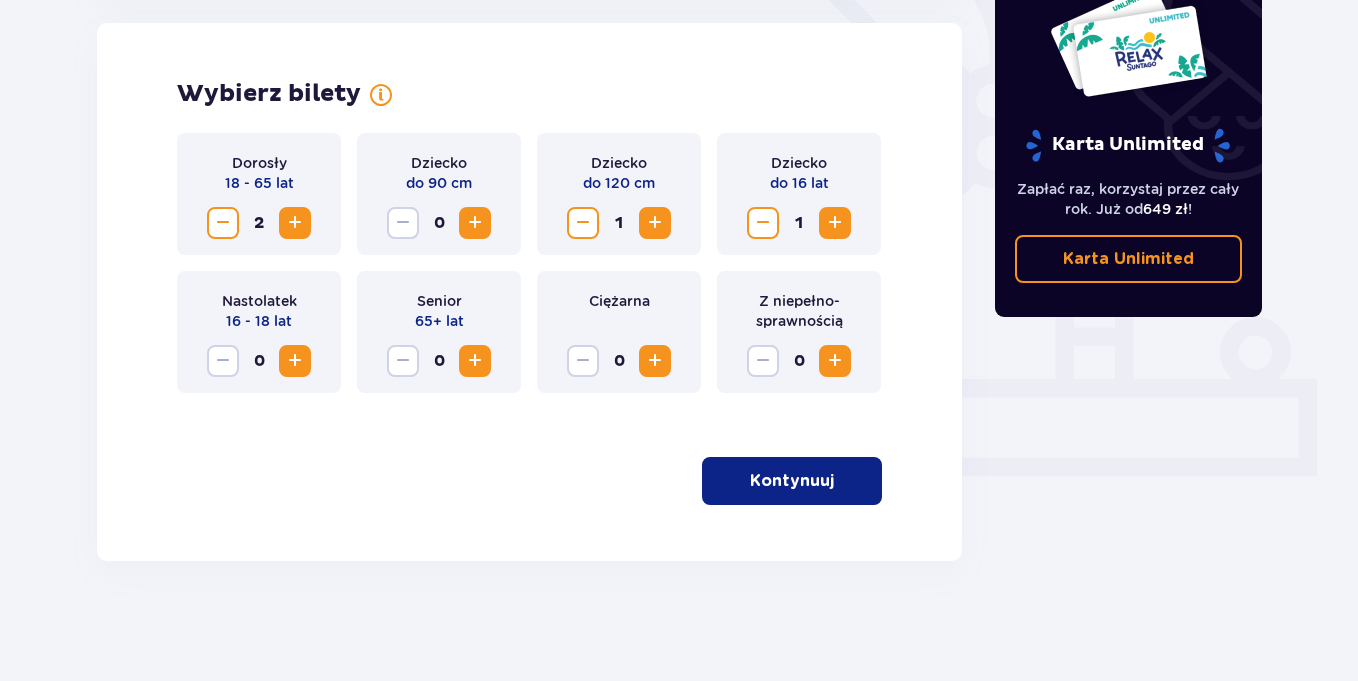 click on "Kontynuuj" at bounding box center (792, 481) 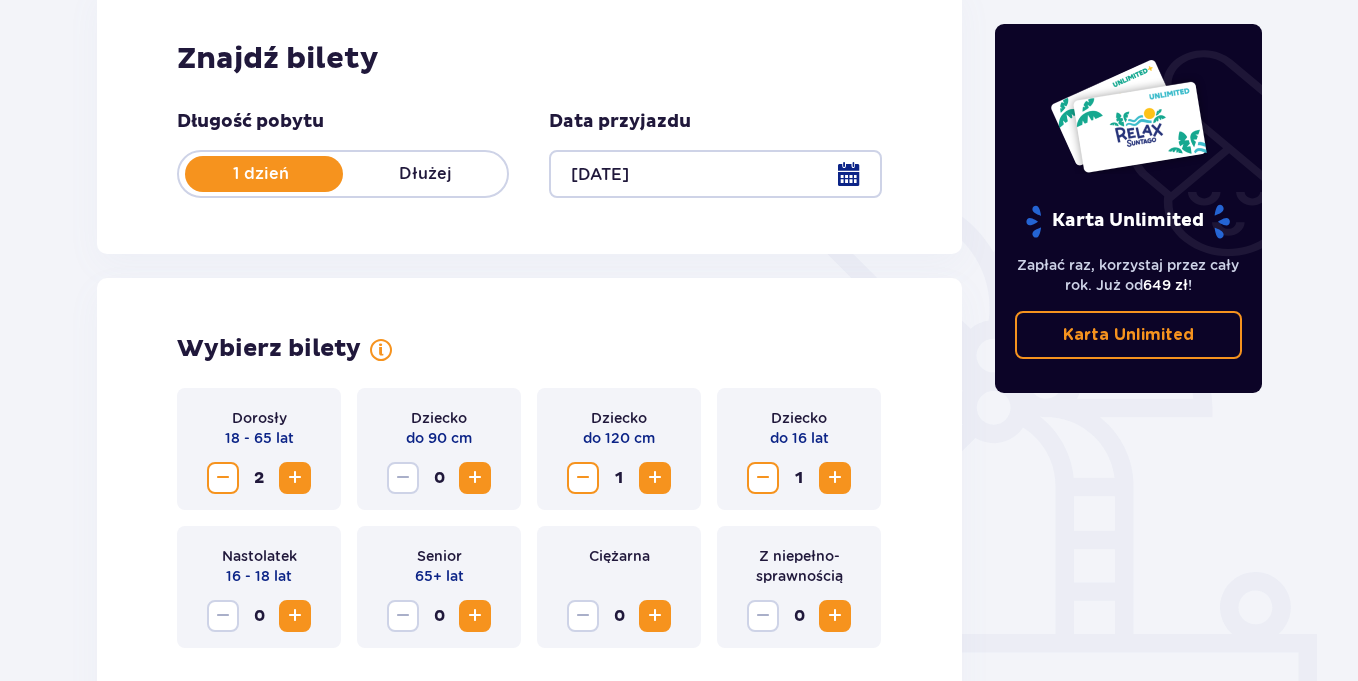 scroll, scrollTop: 0, scrollLeft: 0, axis: both 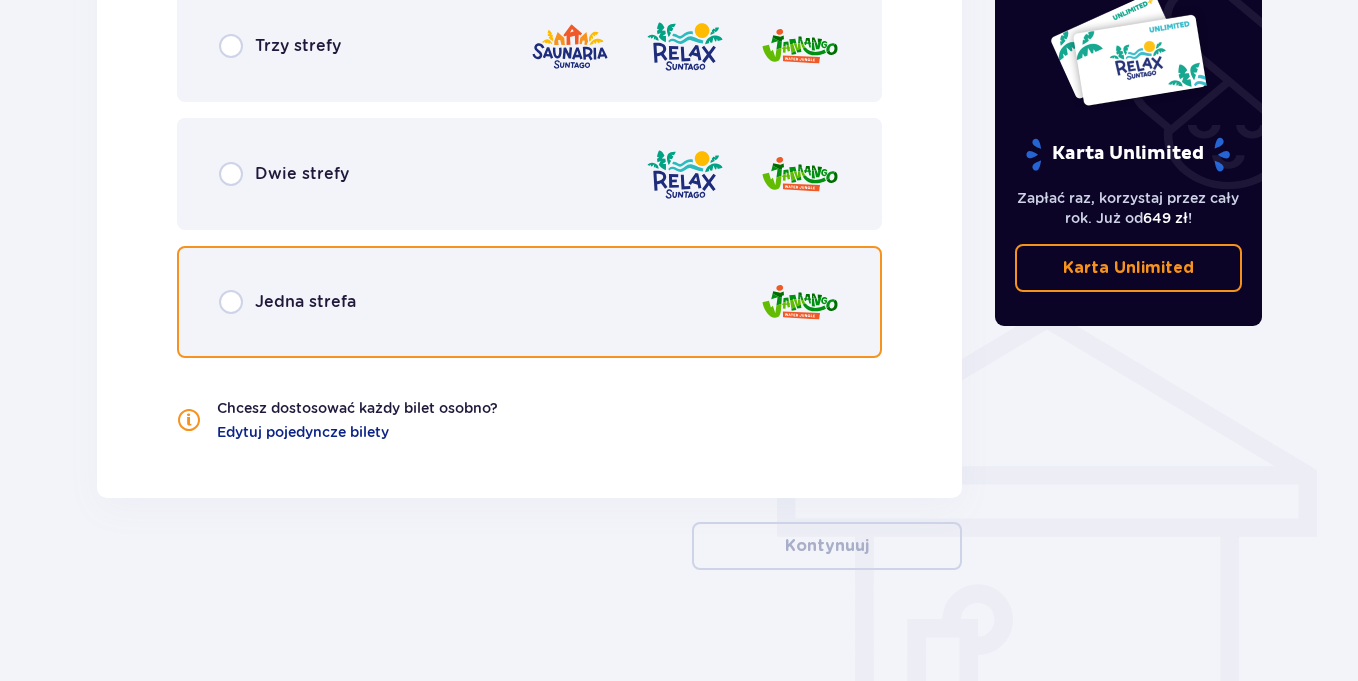 click at bounding box center (231, 302) 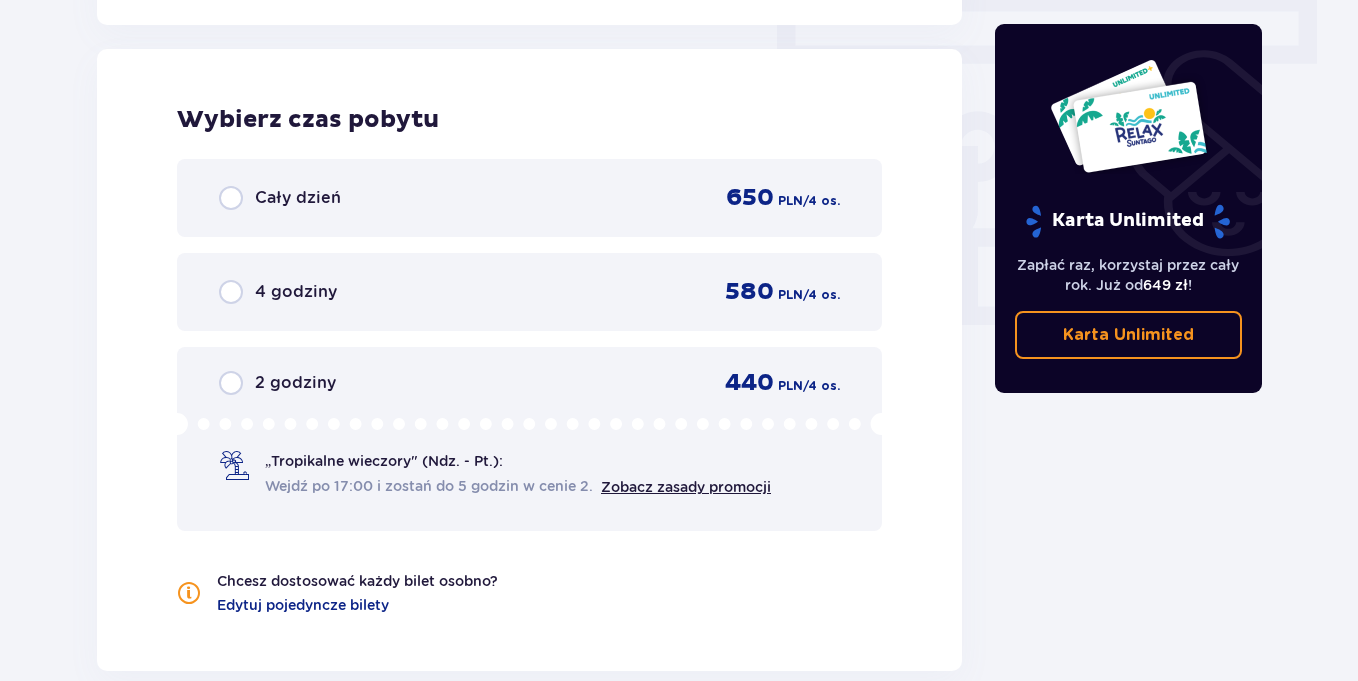 scroll, scrollTop: 1790, scrollLeft: 0, axis: vertical 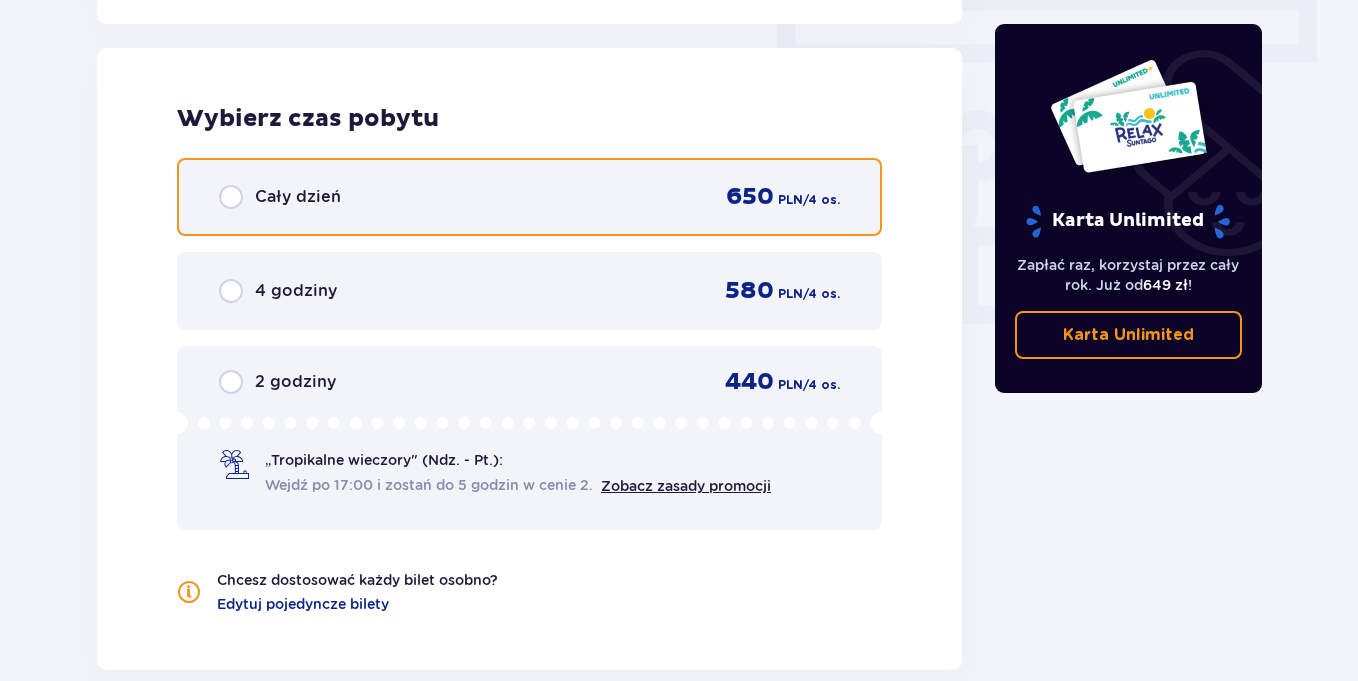 click at bounding box center (231, 197) 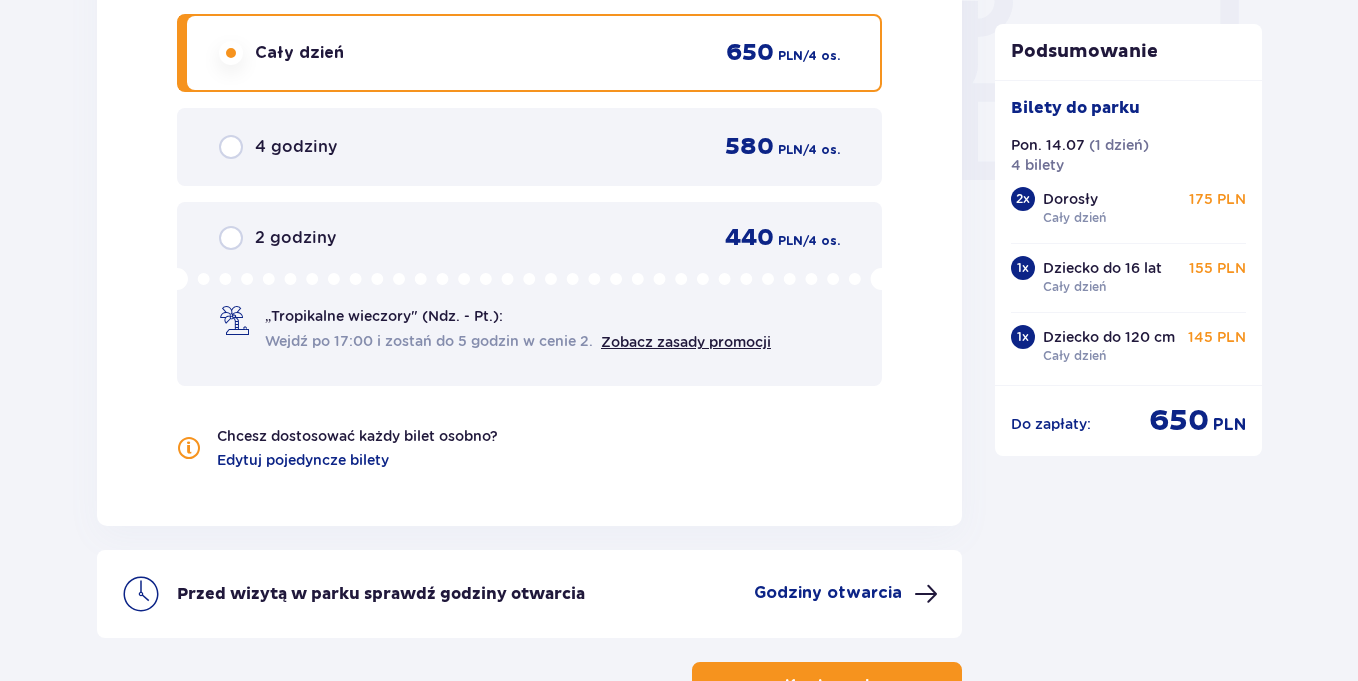 scroll, scrollTop: 2083, scrollLeft: 0, axis: vertical 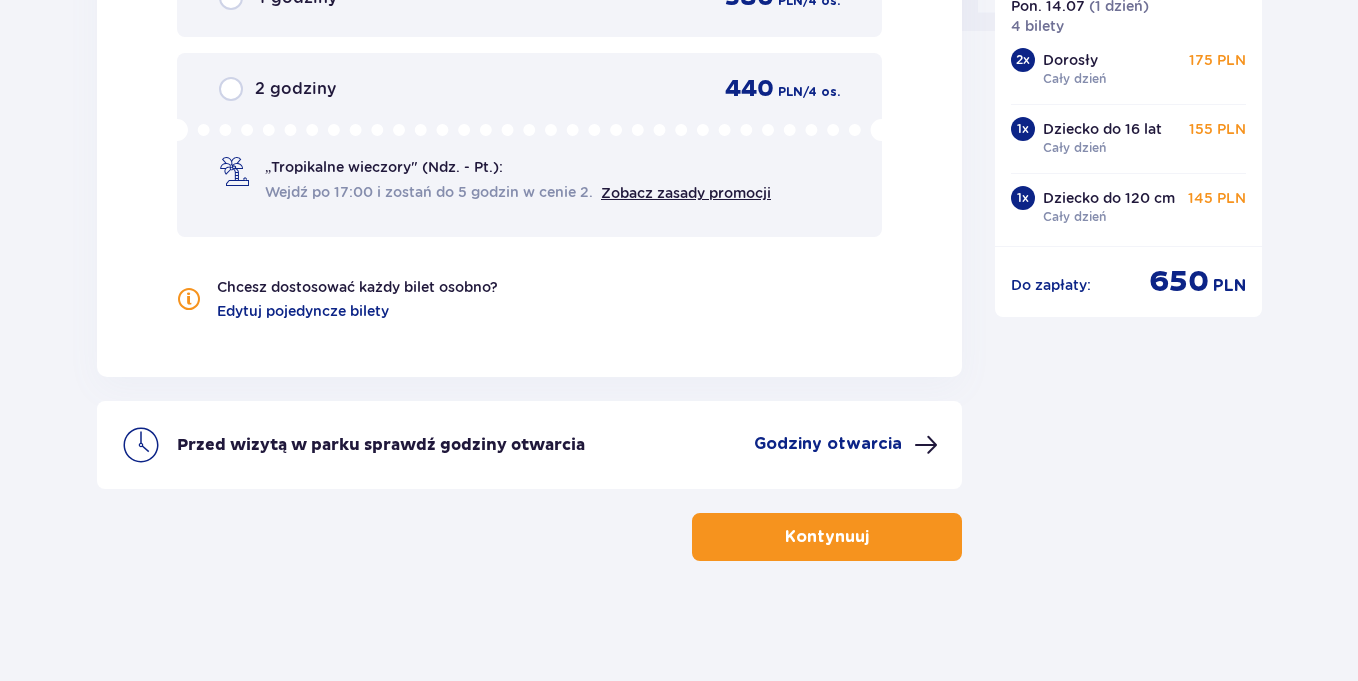 click on "Godziny otwarcia" at bounding box center (828, 444) 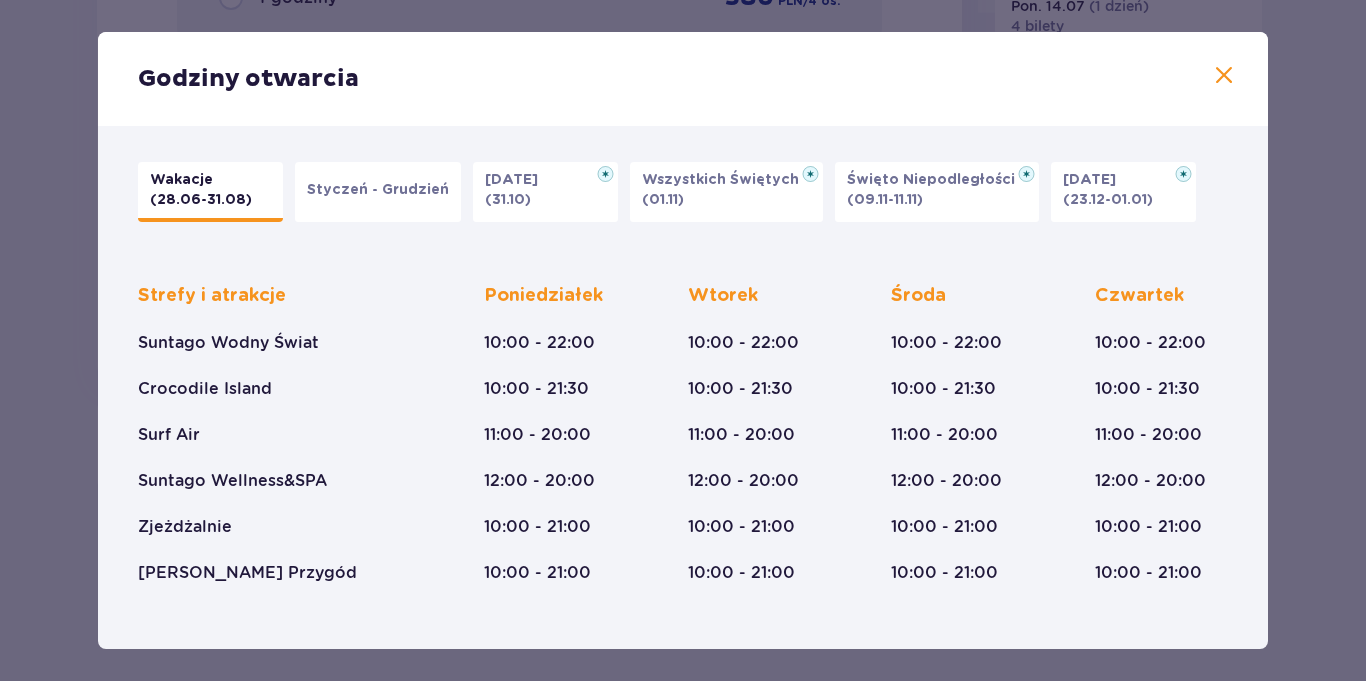 click at bounding box center [1224, 76] 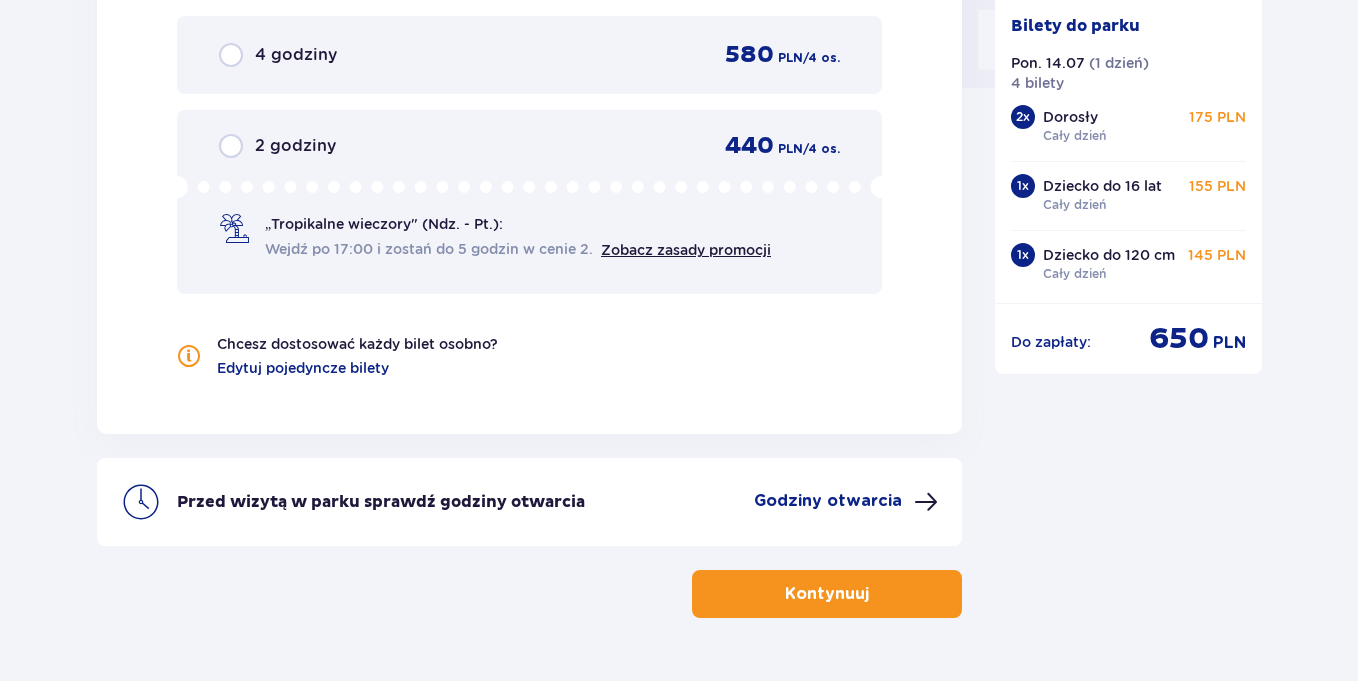 scroll, scrollTop: 2038, scrollLeft: 0, axis: vertical 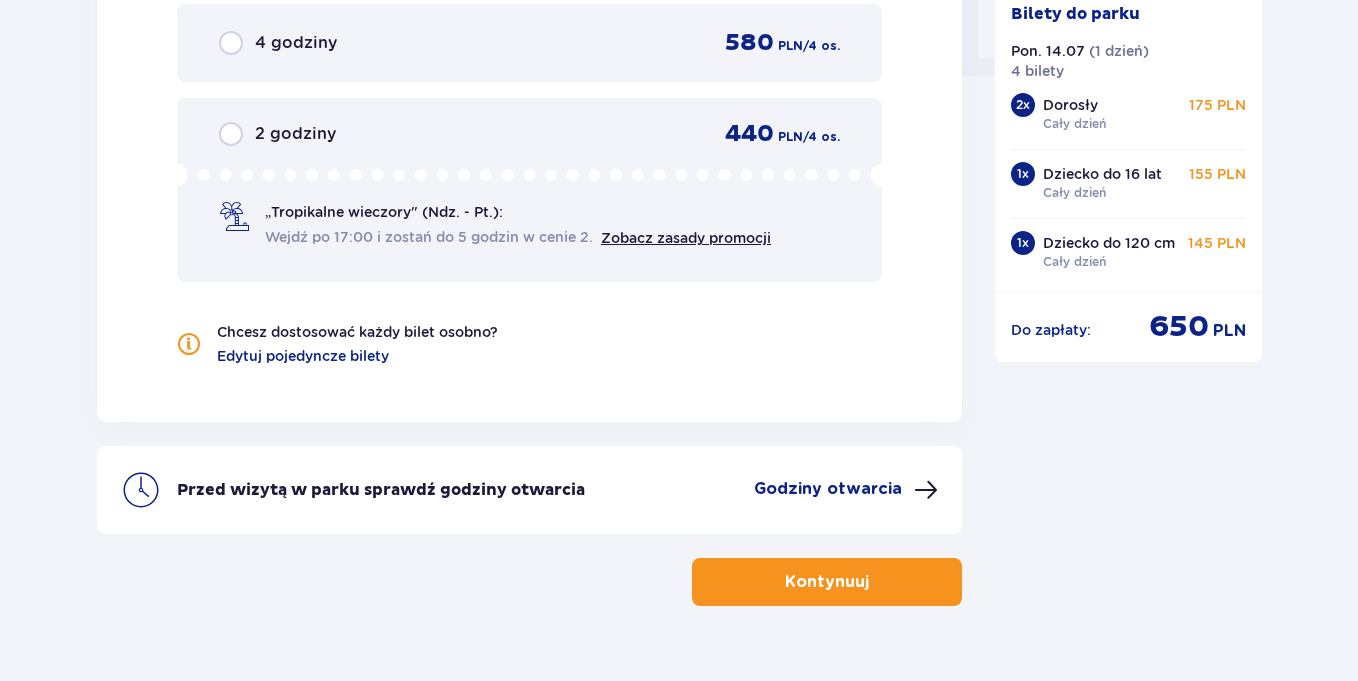 click on "Kontynuuj" at bounding box center (827, 582) 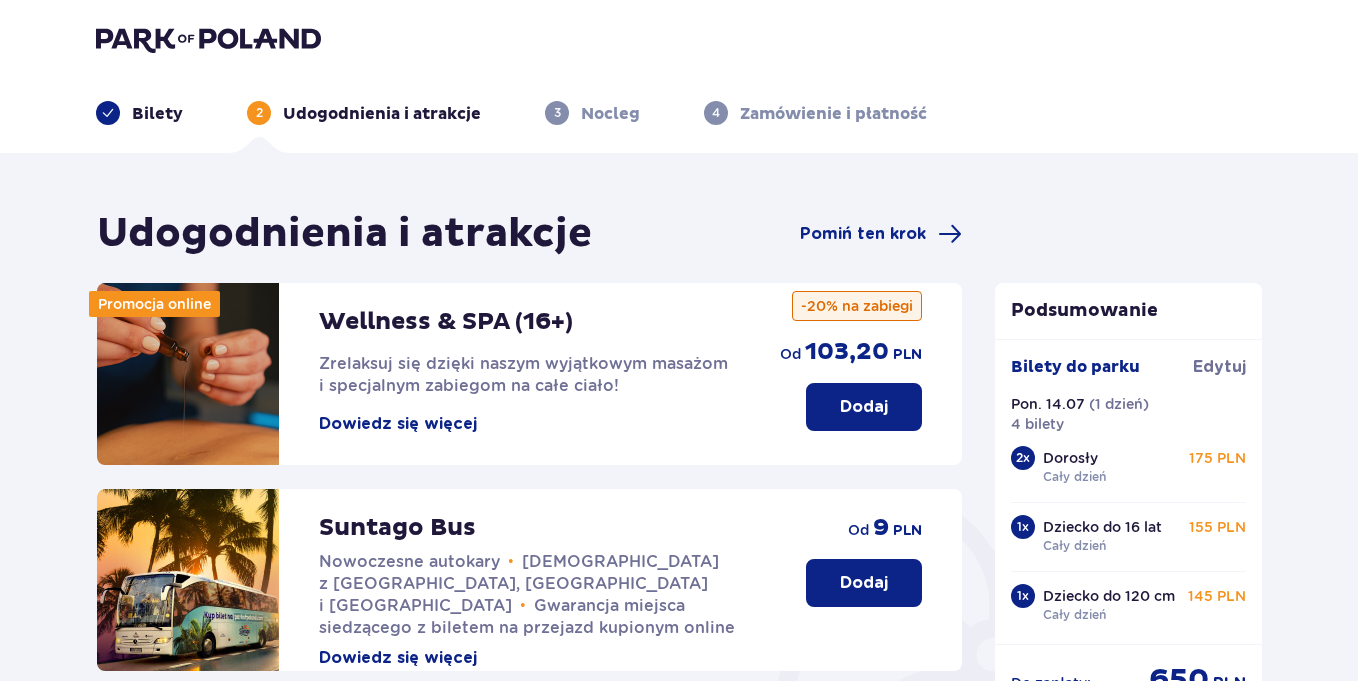 scroll, scrollTop: 0, scrollLeft: 0, axis: both 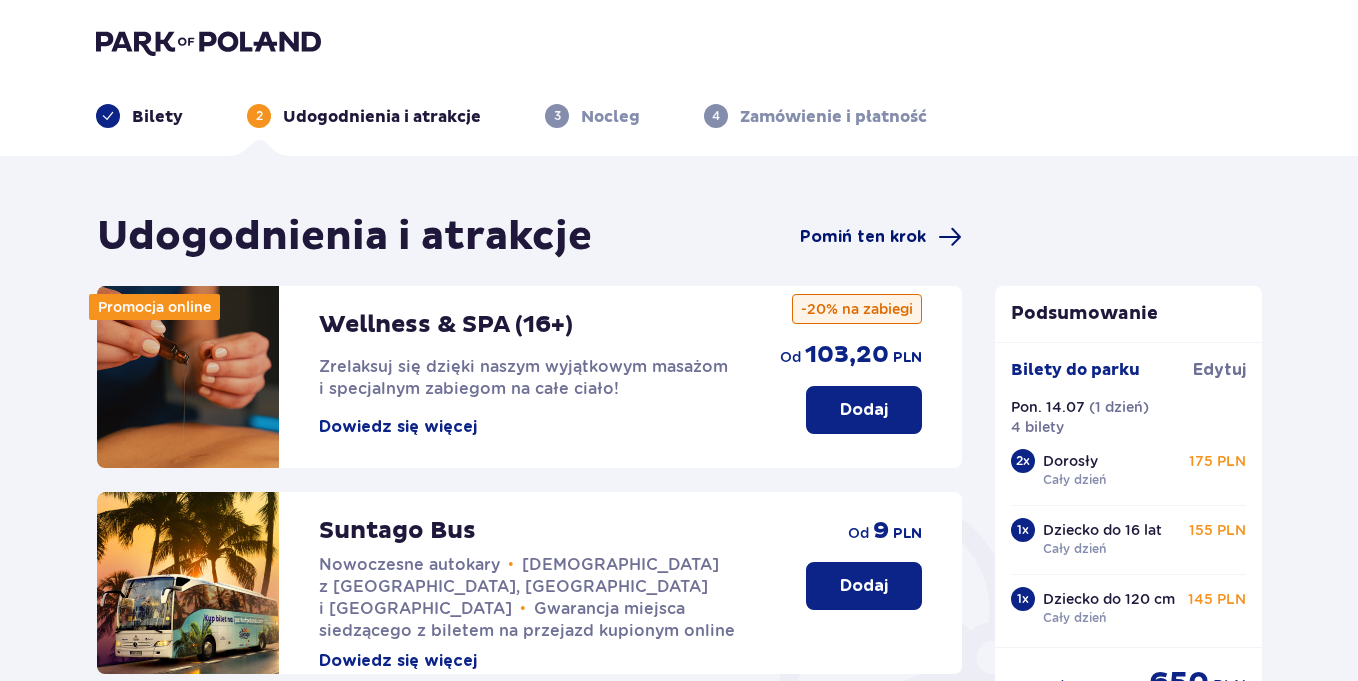 click on "Pomiń ten krok" at bounding box center [863, 237] 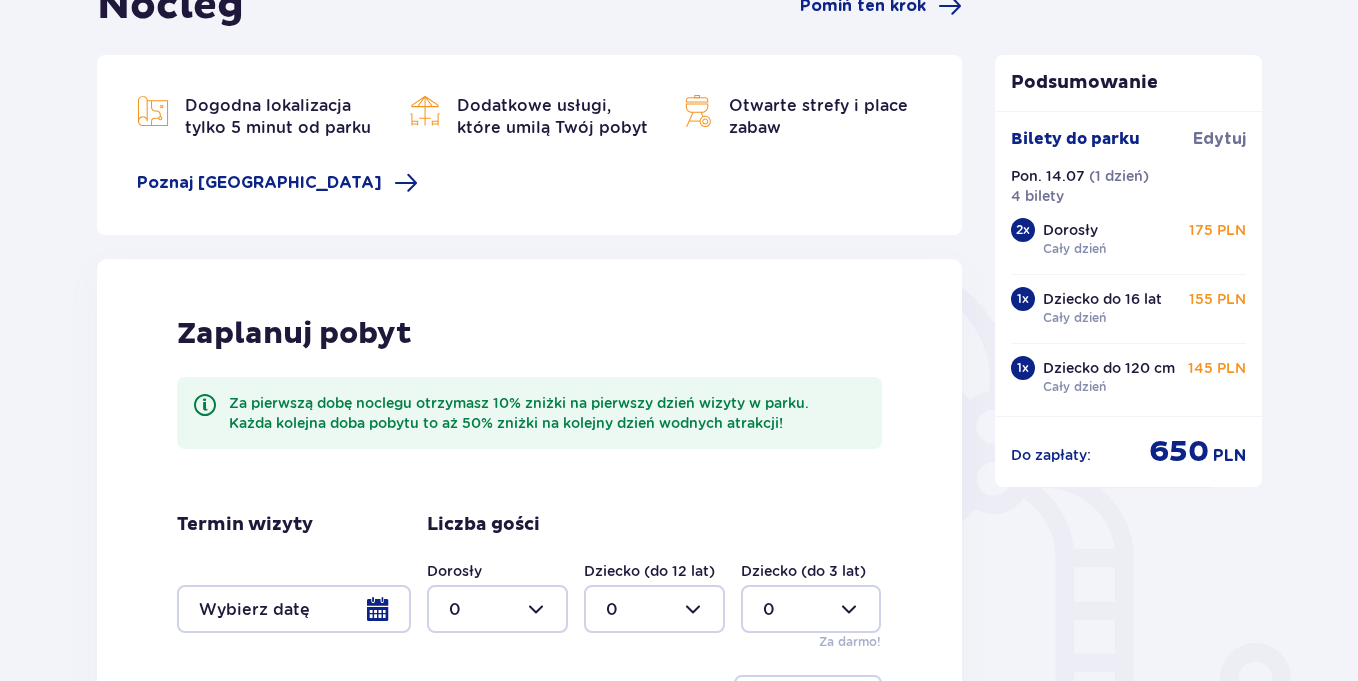 scroll, scrollTop: 0, scrollLeft: 0, axis: both 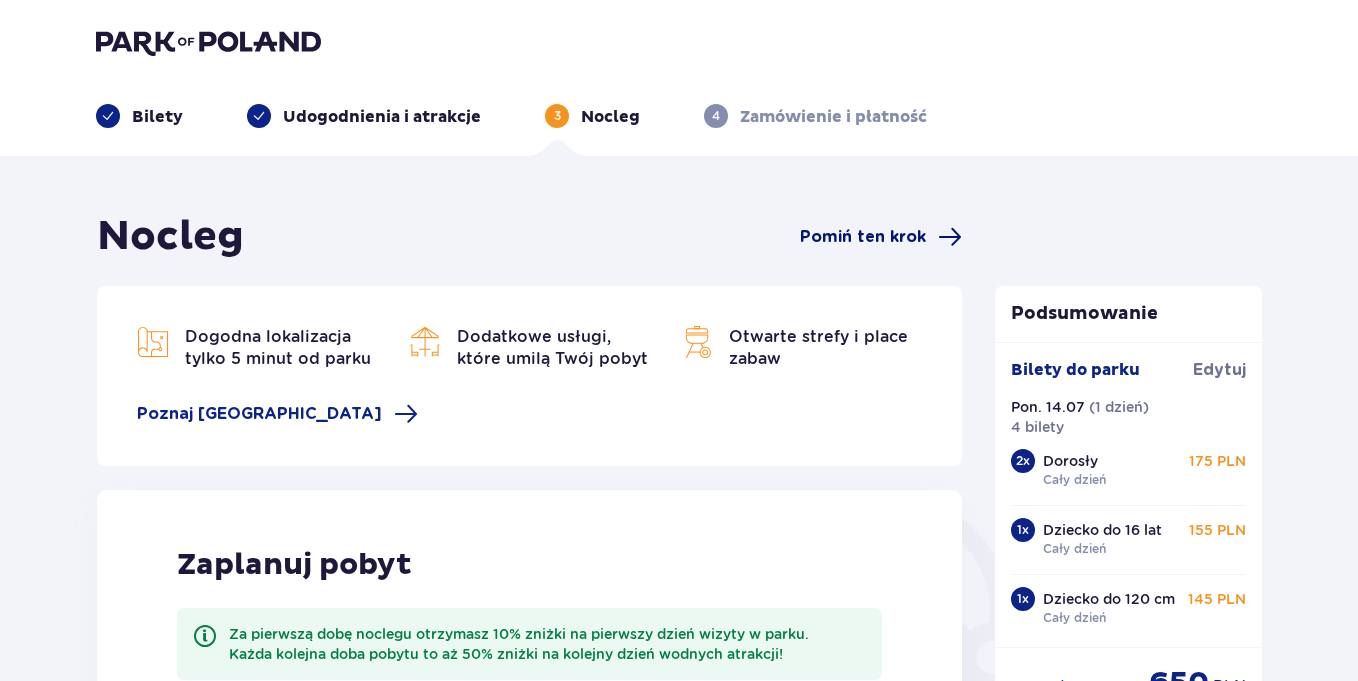 click on "Pomiń ten krok" at bounding box center [863, 237] 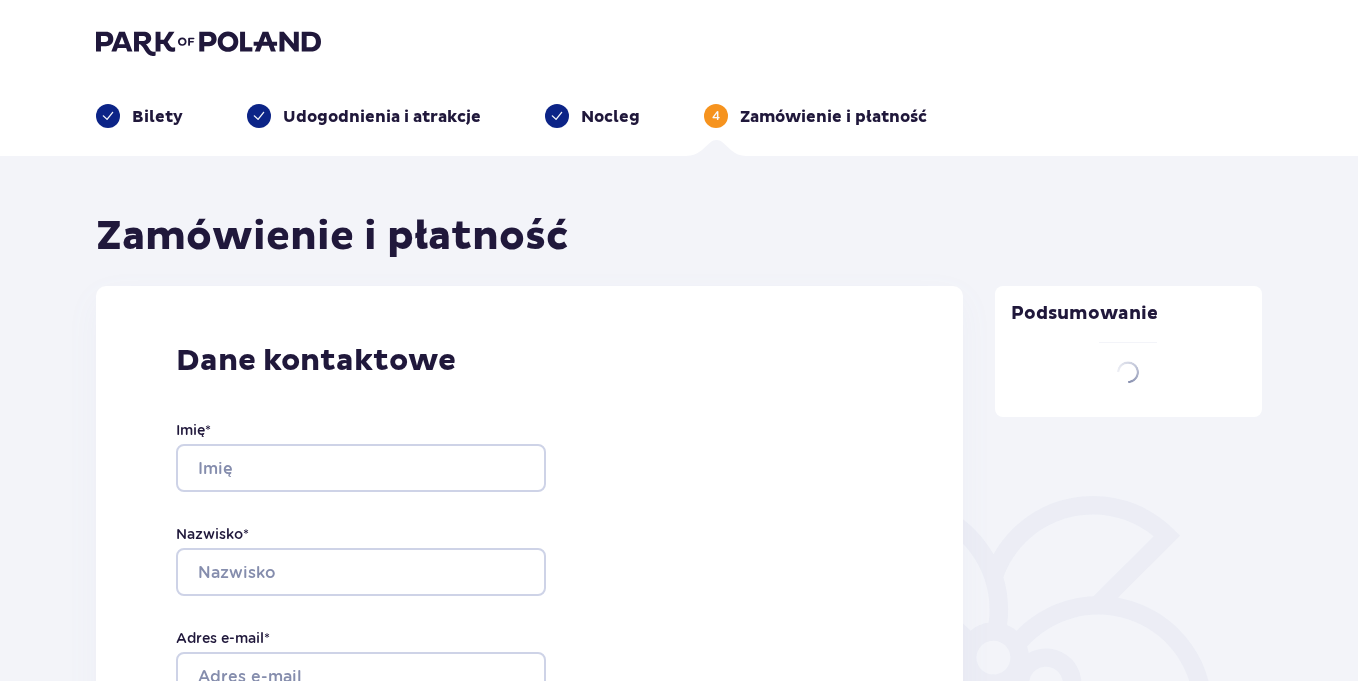 scroll, scrollTop: 171, scrollLeft: 0, axis: vertical 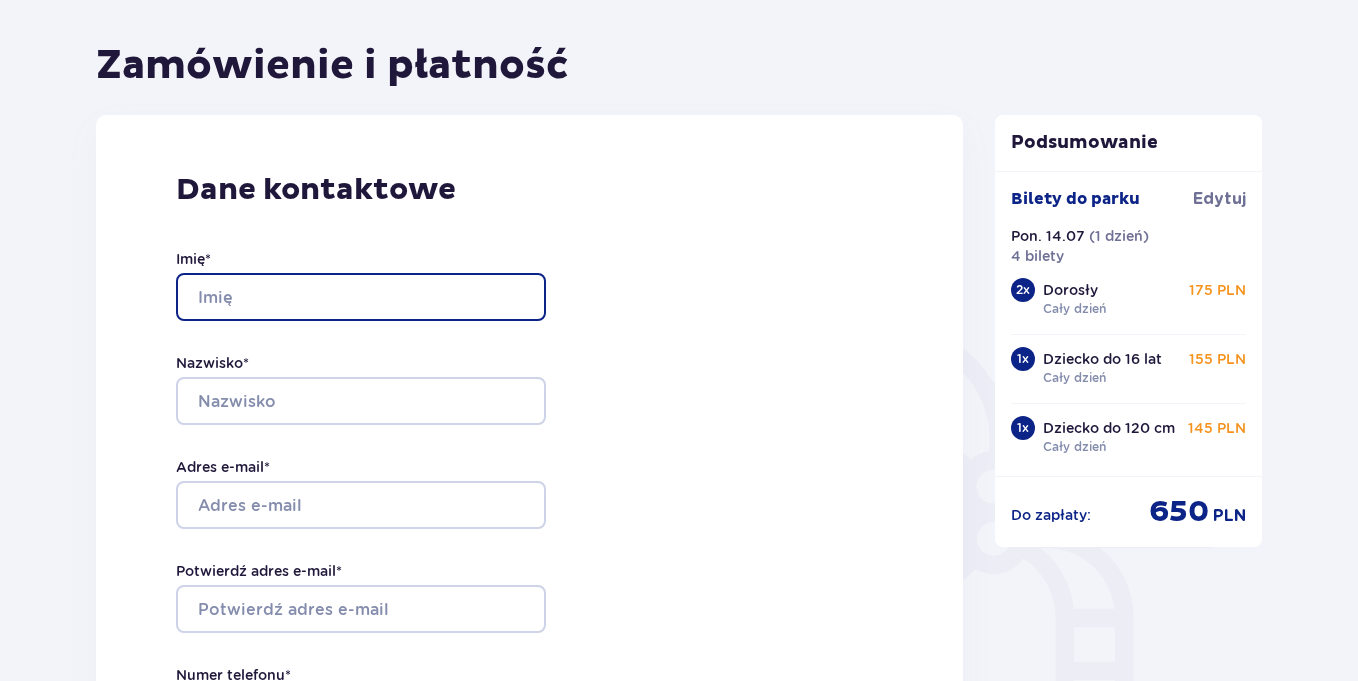 click on "Imię *" at bounding box center [361, 297] 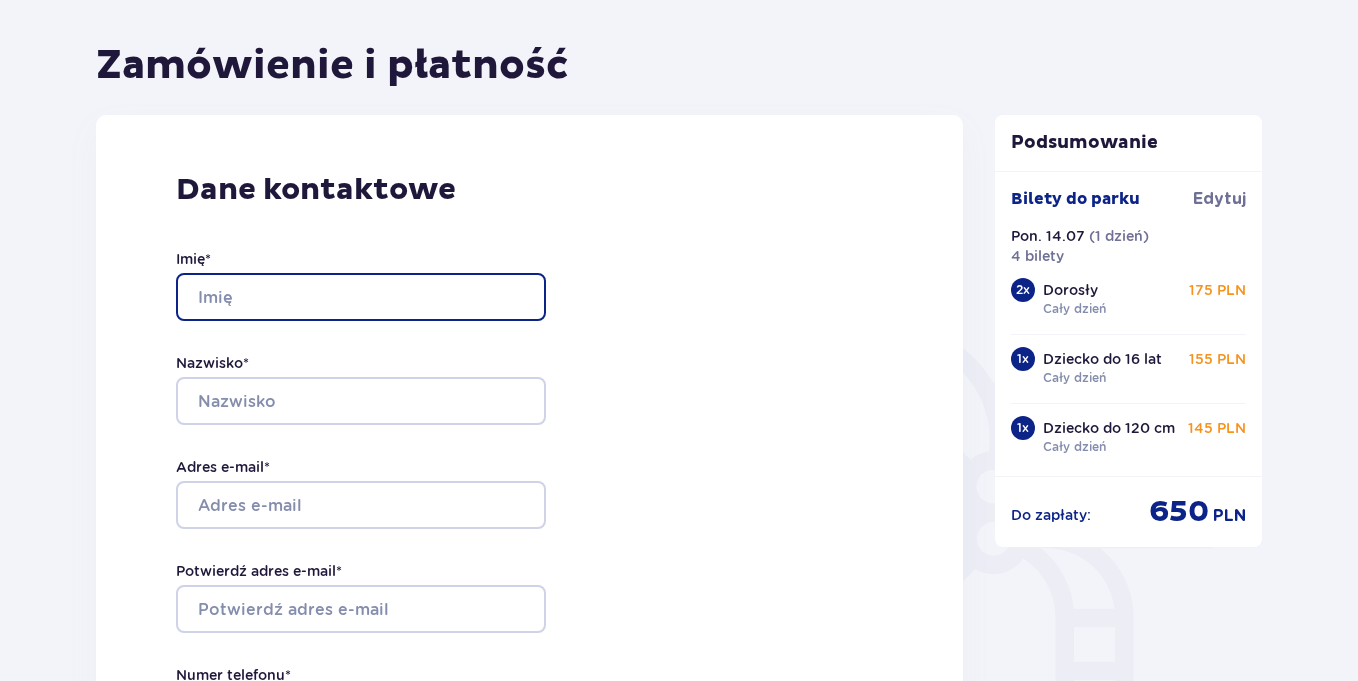 type on "Arkadiusz" 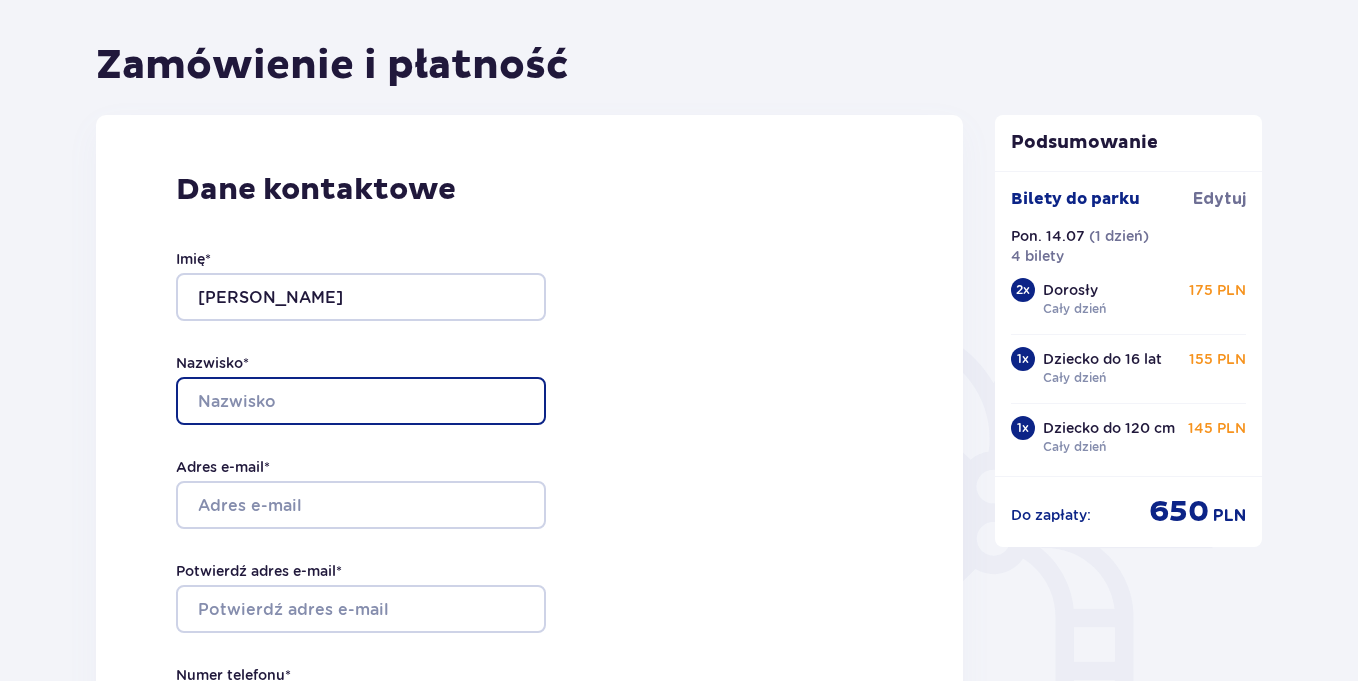type on "Biegajski" 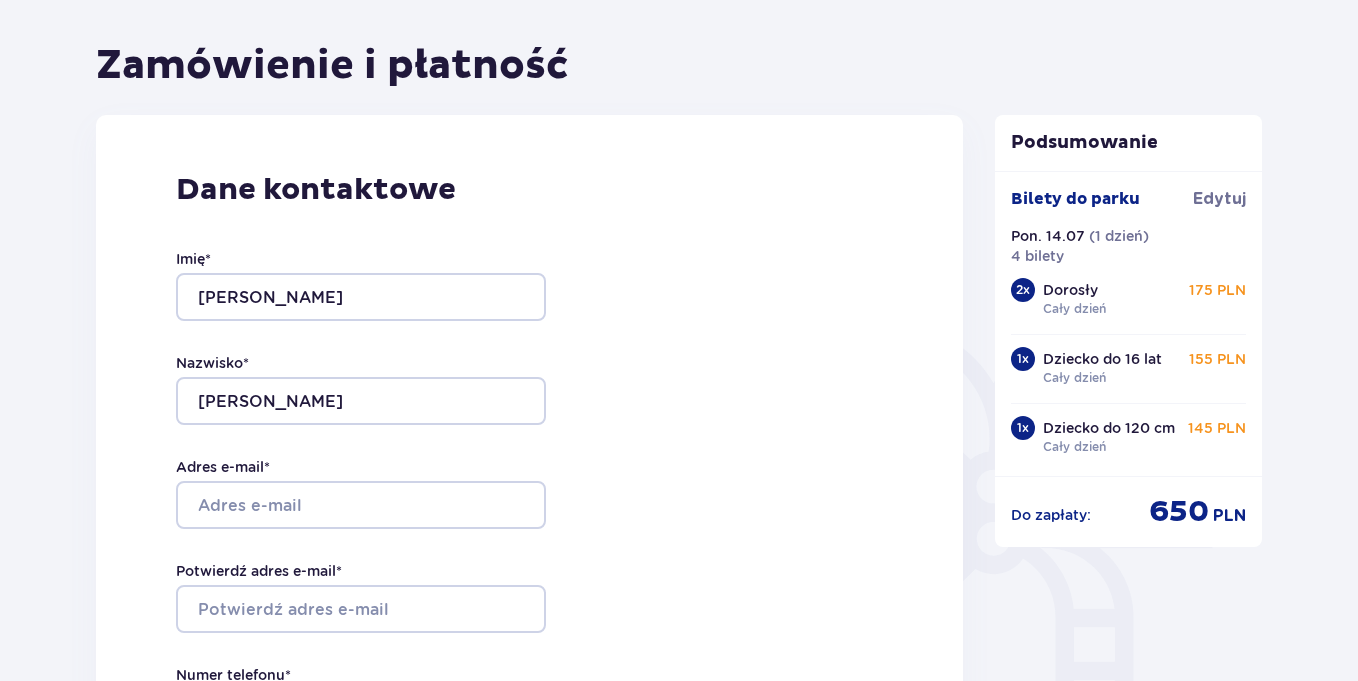 type on "533280379" 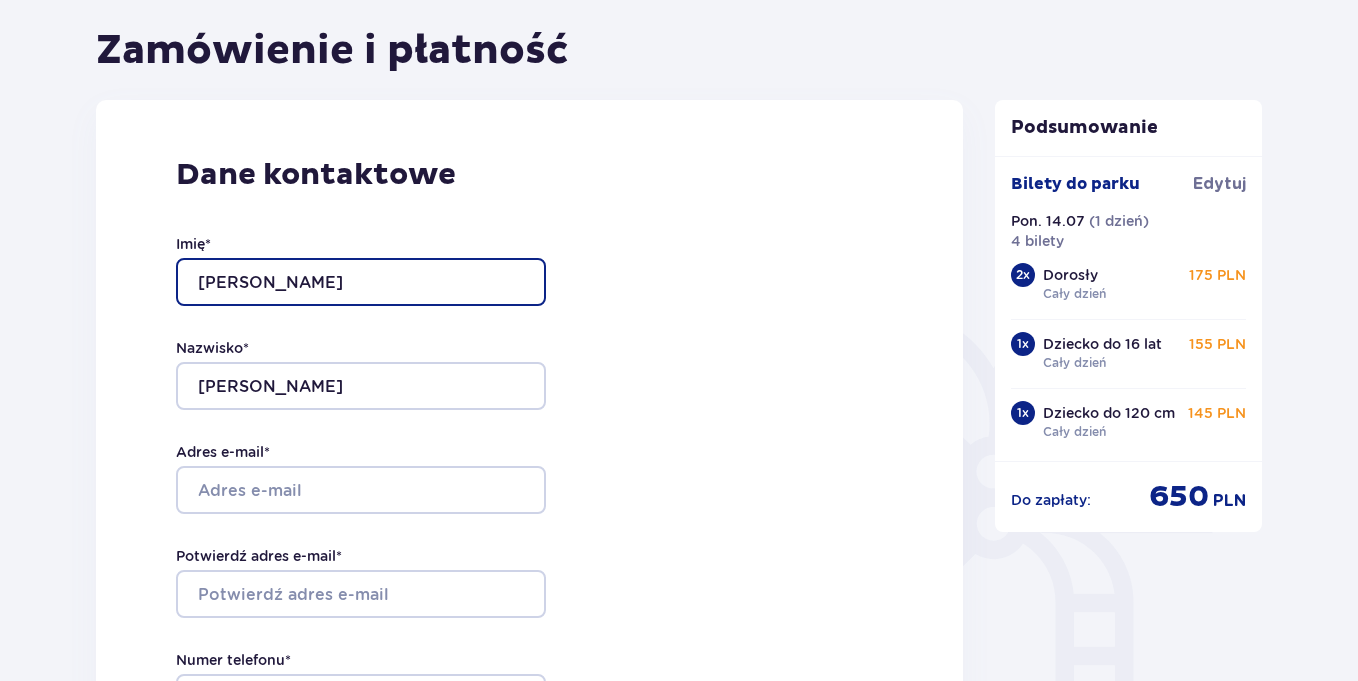 scroll, scrollTop: 203, scrollLeft: 0, axis: vertical 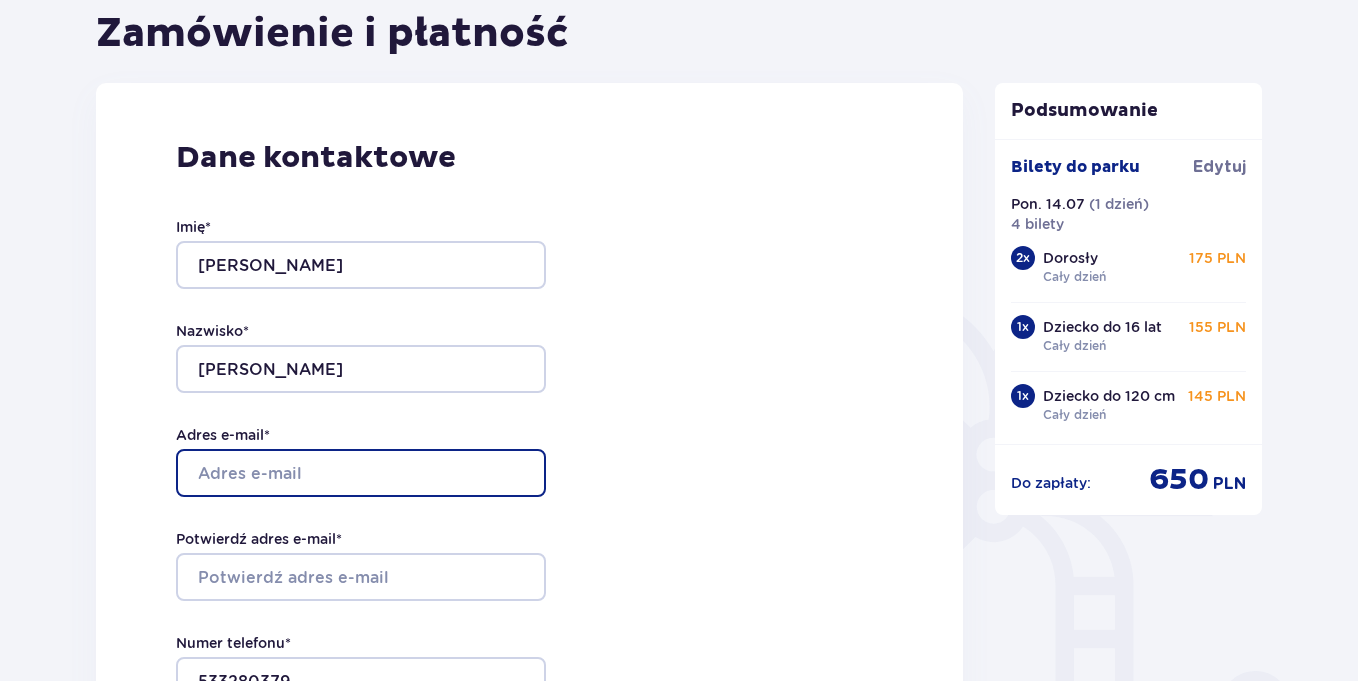 click on "Adres e-mail *" at bounding box center [361, 473] 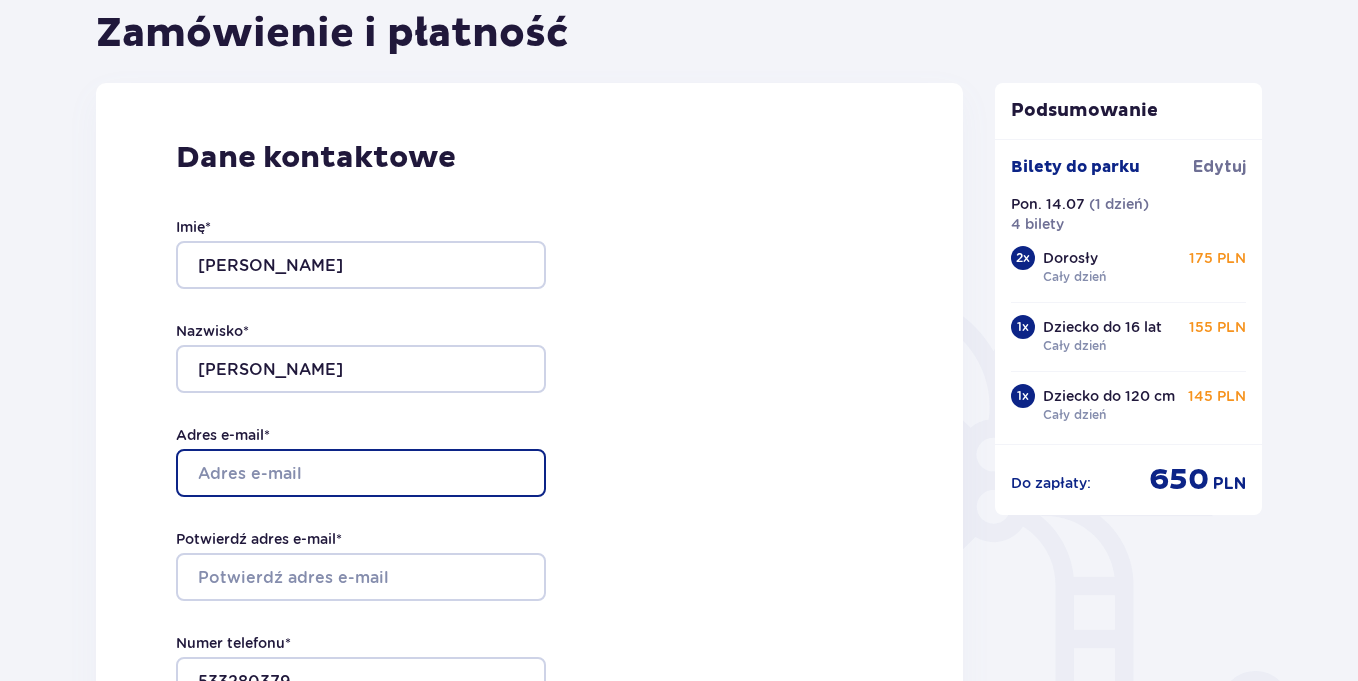type on "[EMAIL_ADDRESS][DOMAIN_NAME]" 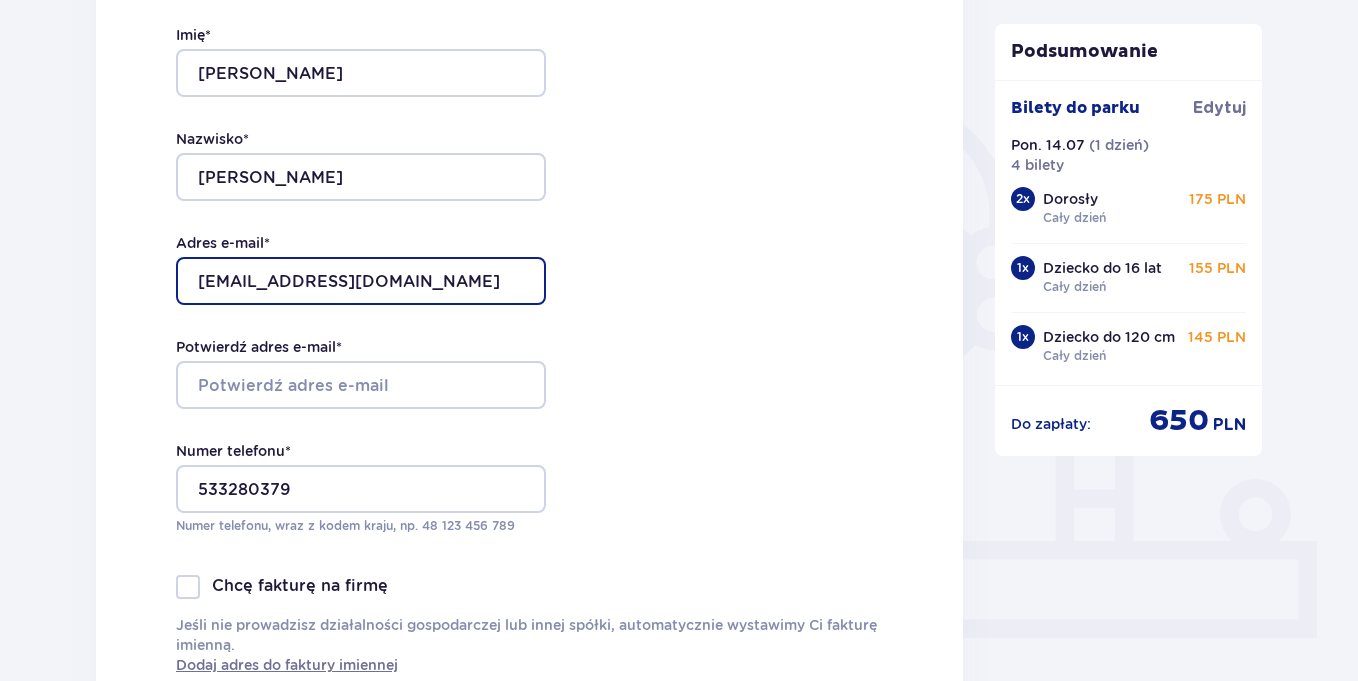 scroll, scrollTop: 447, scrollLeft: 0, axis: vertical 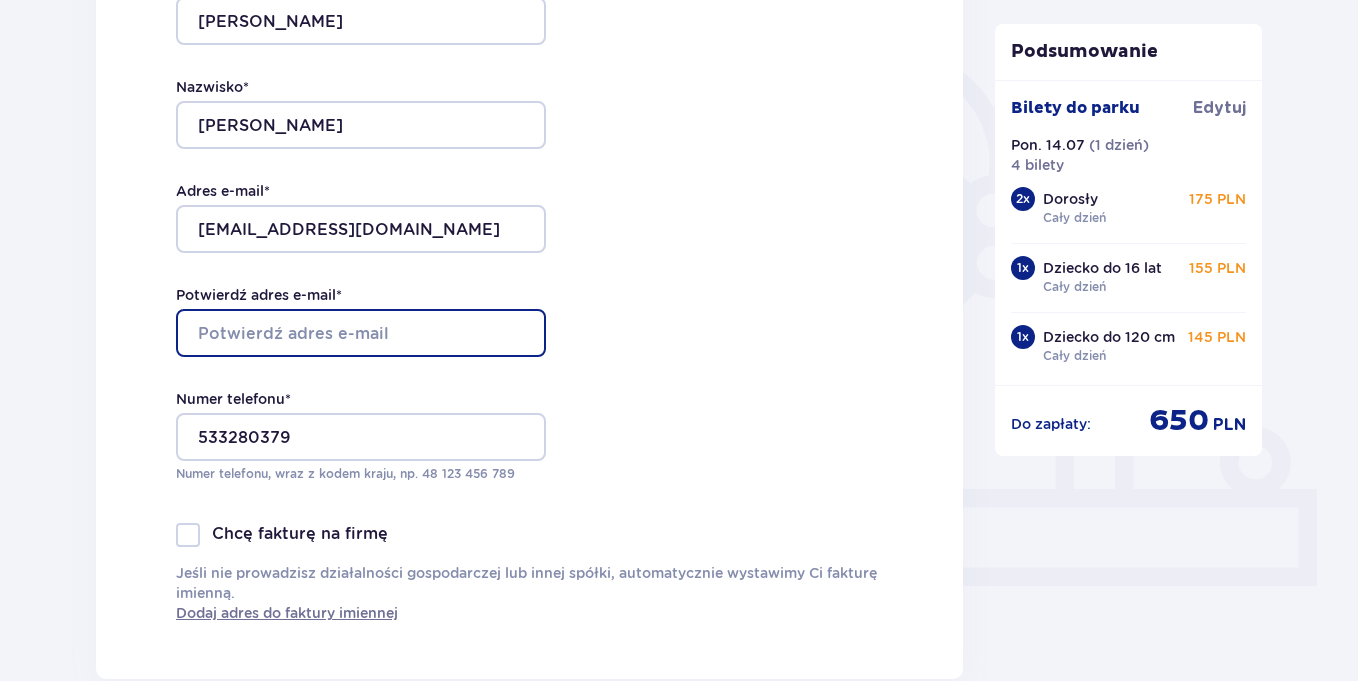 click on "Potwierdź adres e-mail *" at bounding box center (361, 333) 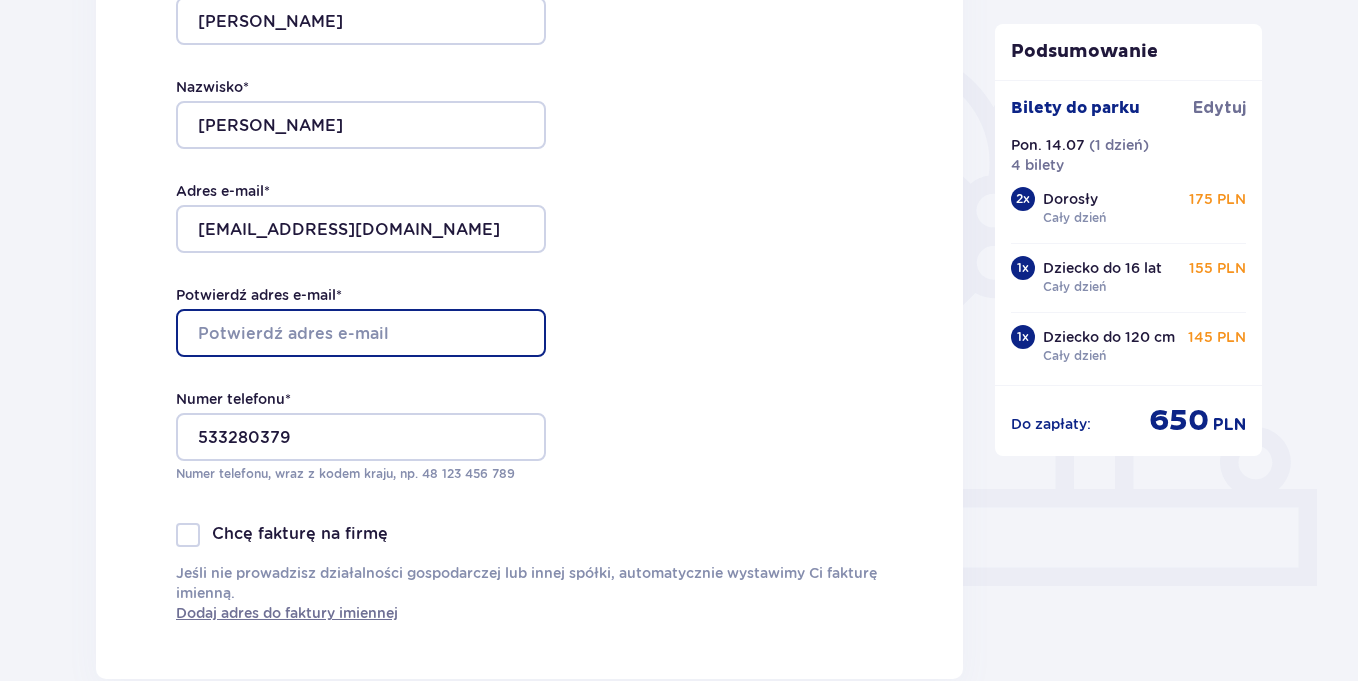 click on "Potwierdź adres e-mail *" at bounding box center [361, 333] 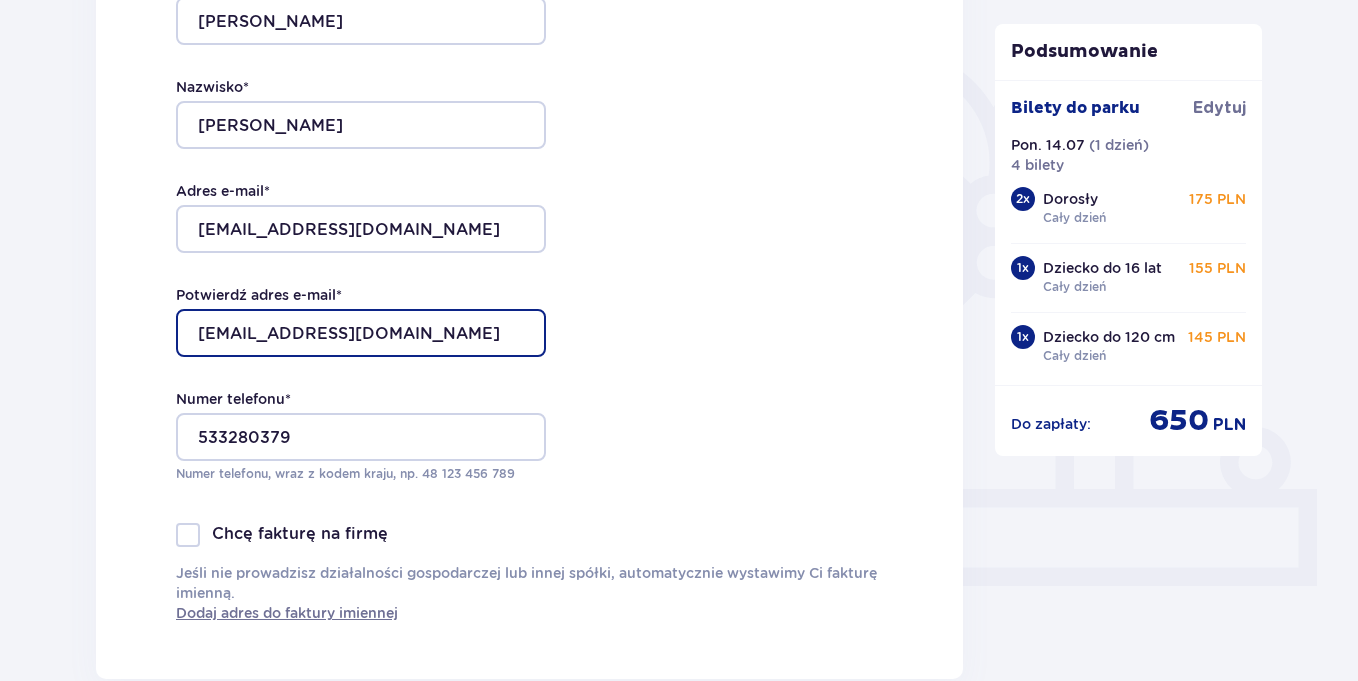 type on "[EMAIL_ADDRESS][DOMAIN_NAME]" 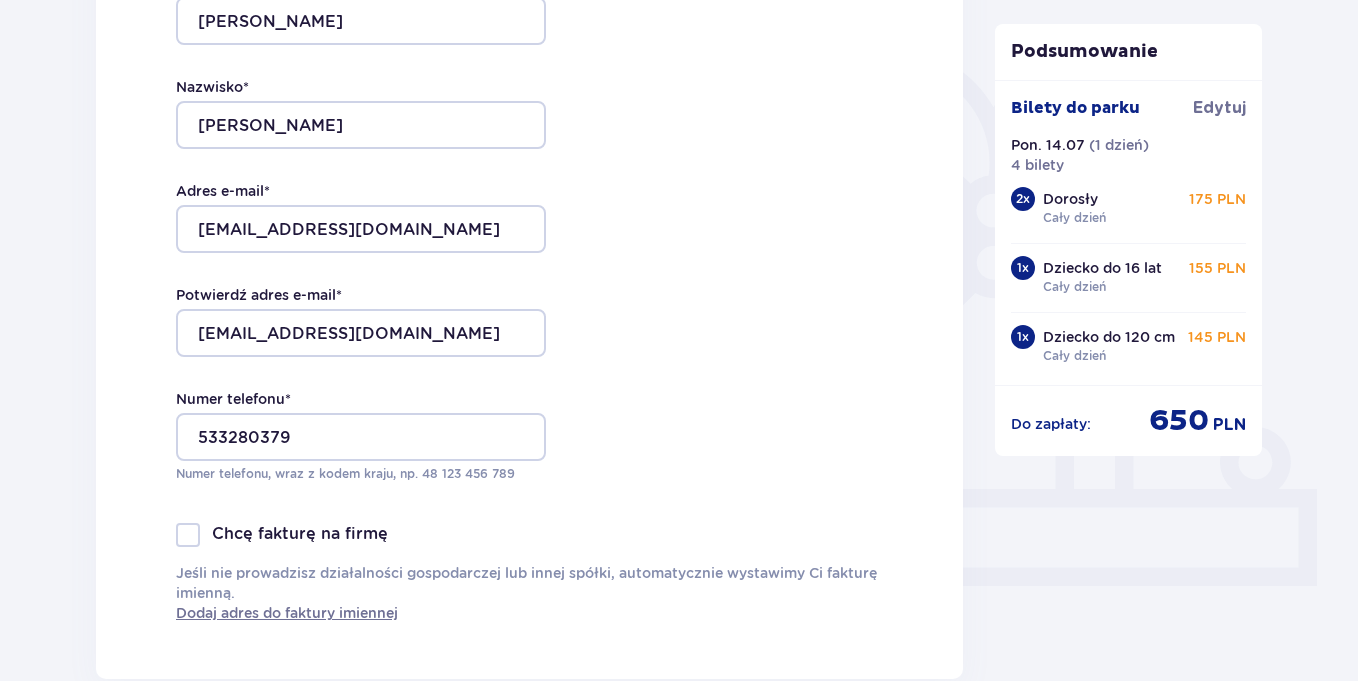 click on "Dane kontaktowe Imię * Arkadiusz Nazwisko * Biegajski Adres e-mail * arekbiegajski@gmail.com Potwierdź adres e-mail * arekbiegajski@gmail.com Numer telefonu * 533280379 Numer telefonu, wraz z kodem kraju, np. 48 ​123 ​456 ​789 Chcę fakturę na firmę Jeśli nie prowadzisz działalności gospodarczej lub innej spółki, automatycznie wystawimy Ci fakturę imienną. Dodaj adres do faktury imiennej" at bounding box center [529, 259] 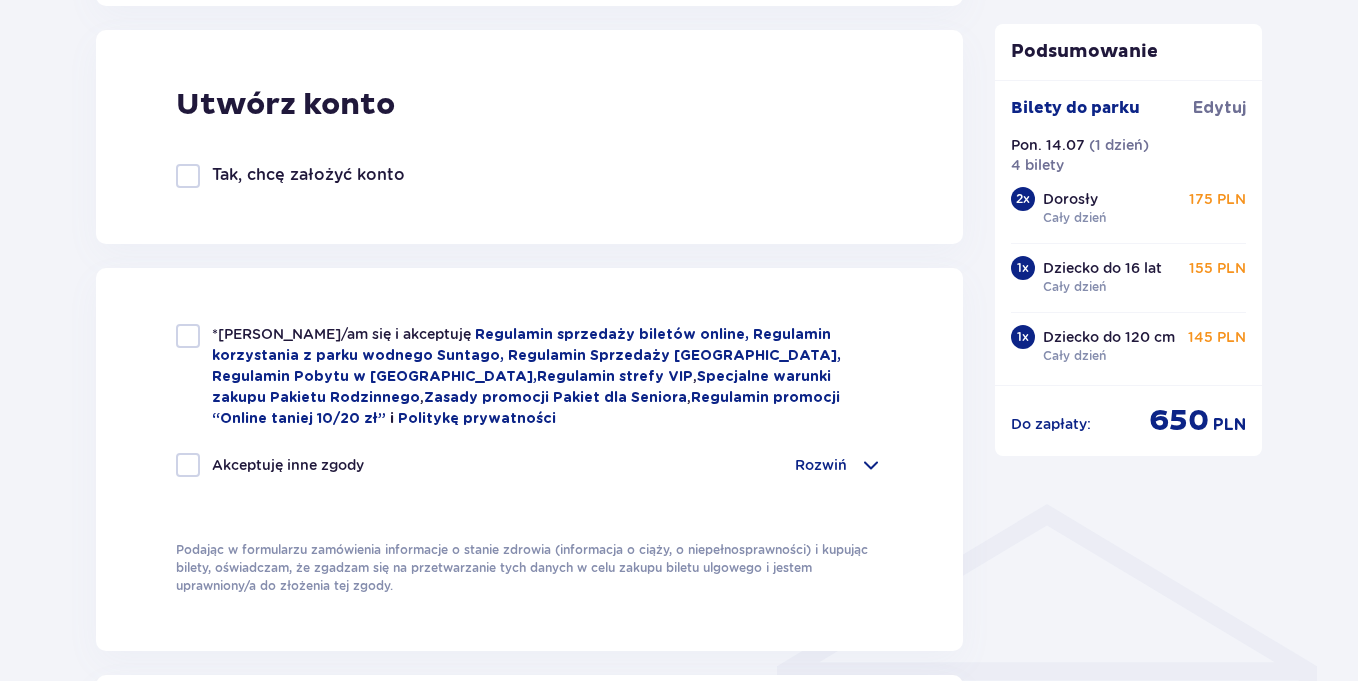 scroll, scrollTop: 1130, scrollLeft: 0, axis: vertical 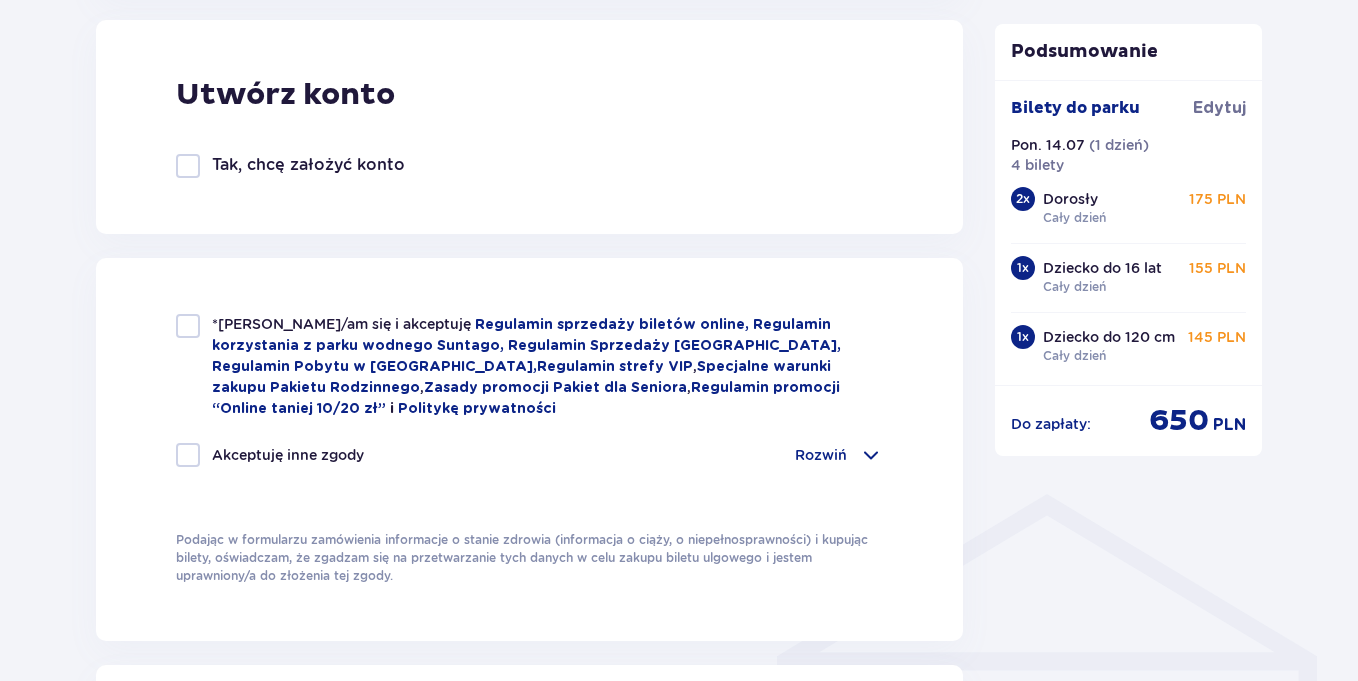 click at bounding box center [188, 326] 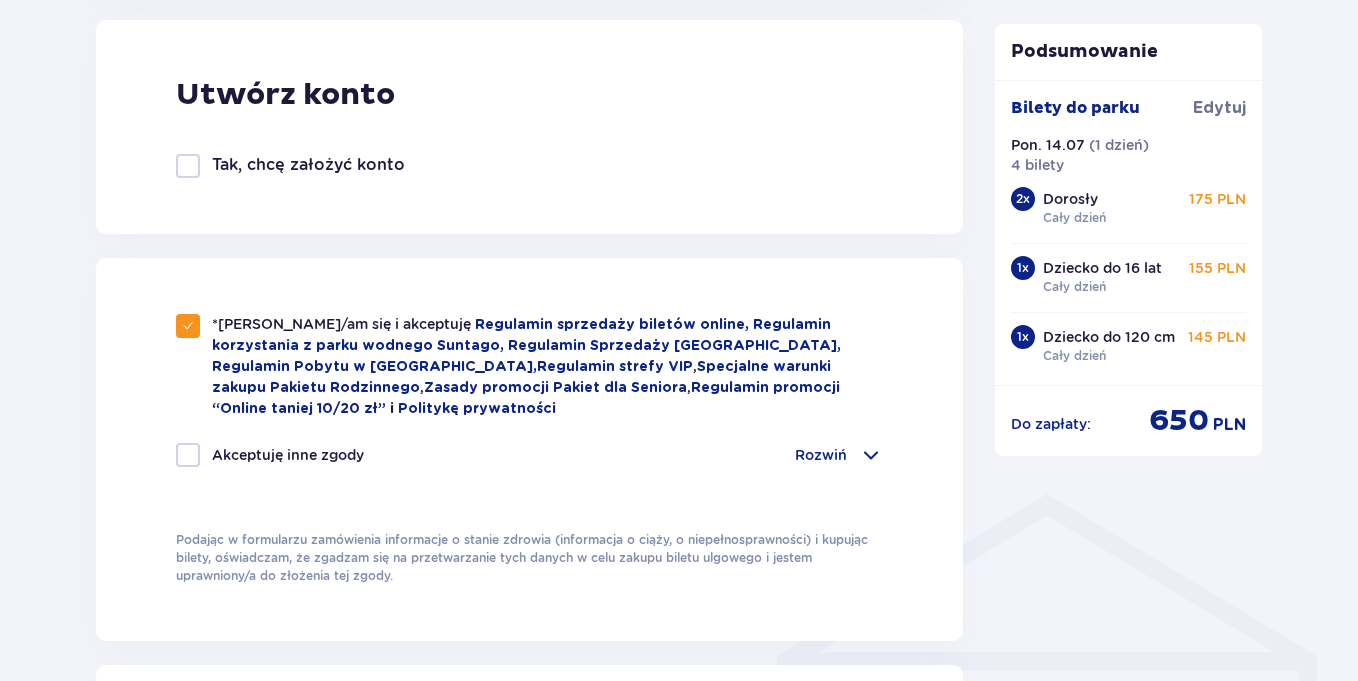 click at bounding box center [871, 455] 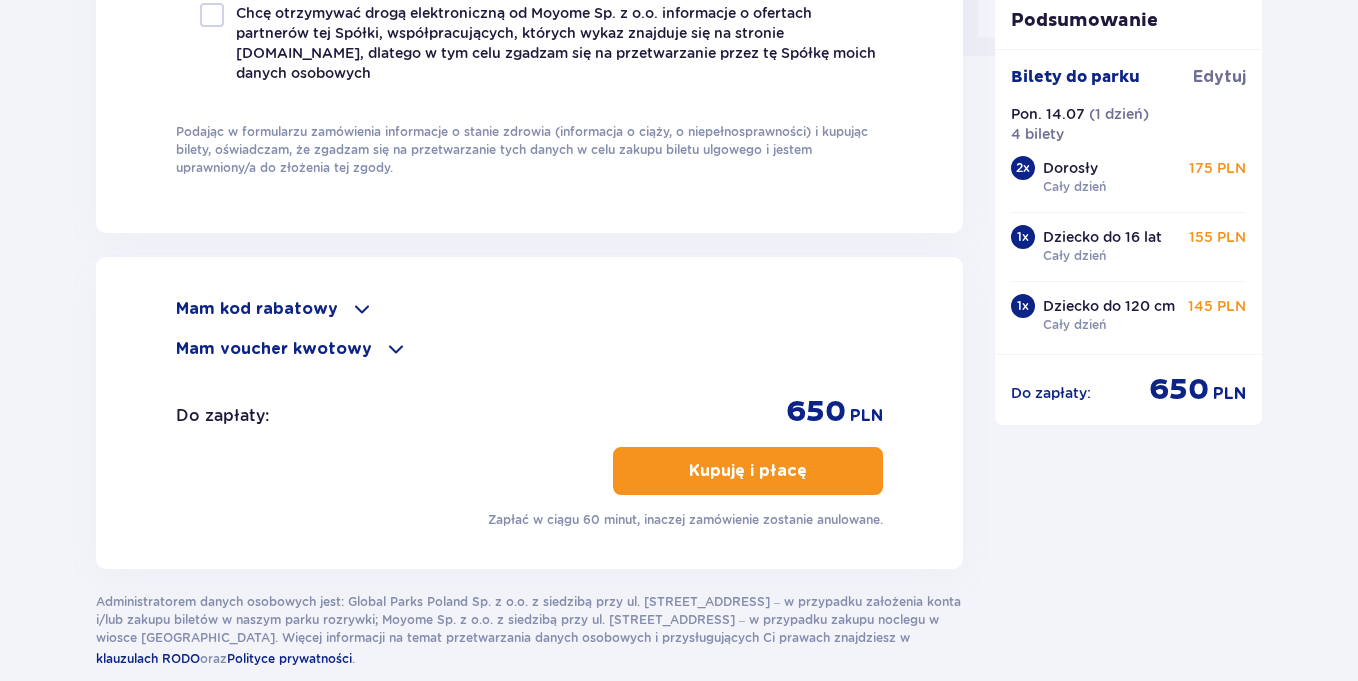 scroll, scrollTop: 2166, scrollLeft: 0, axis: vertical 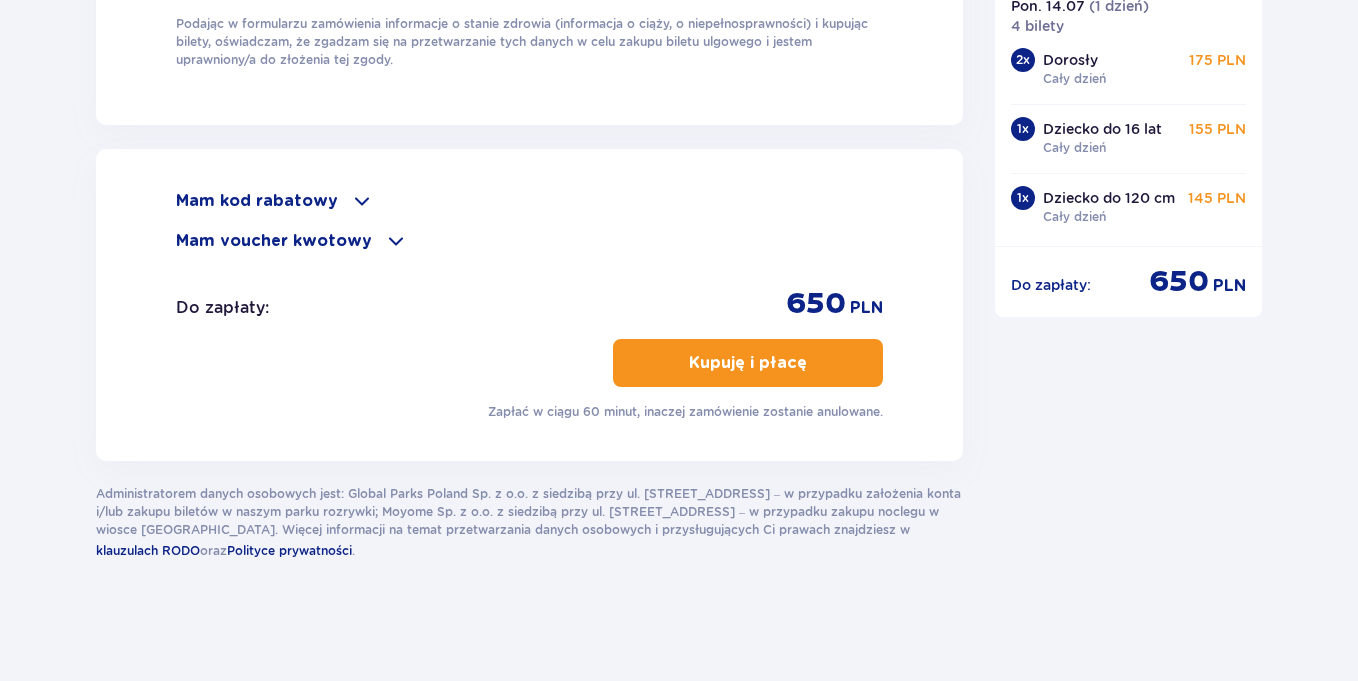 click at bounding box center (362, 201) 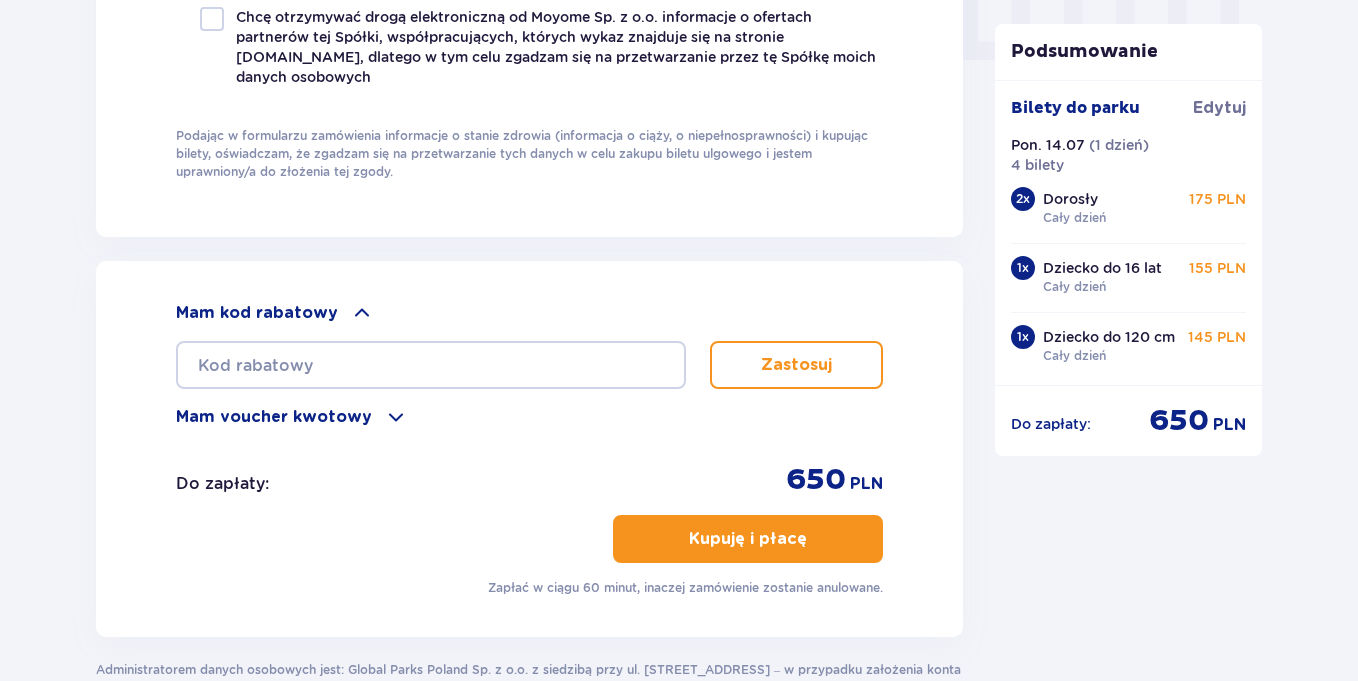 scroll, scrollTop: 2053, scrollLeft: 0, axis: vertical 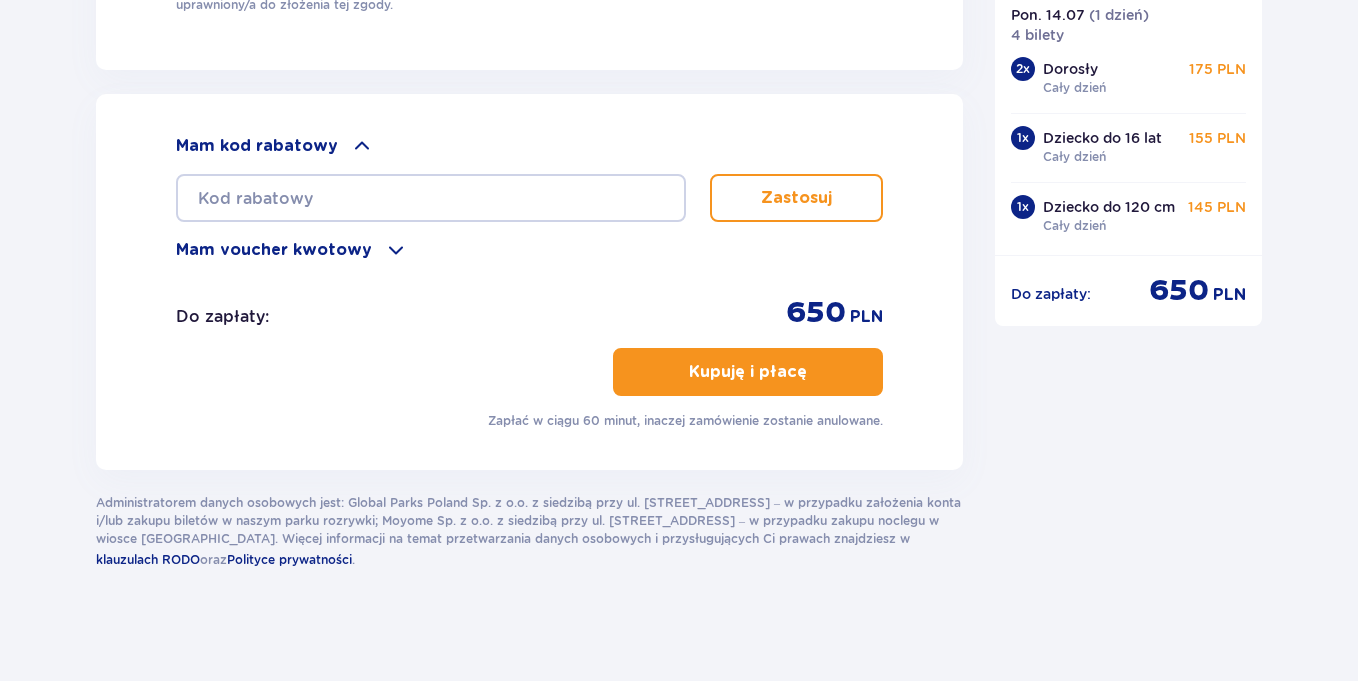 click on "Kupuję i płacę" at bounding box center (748, 372) 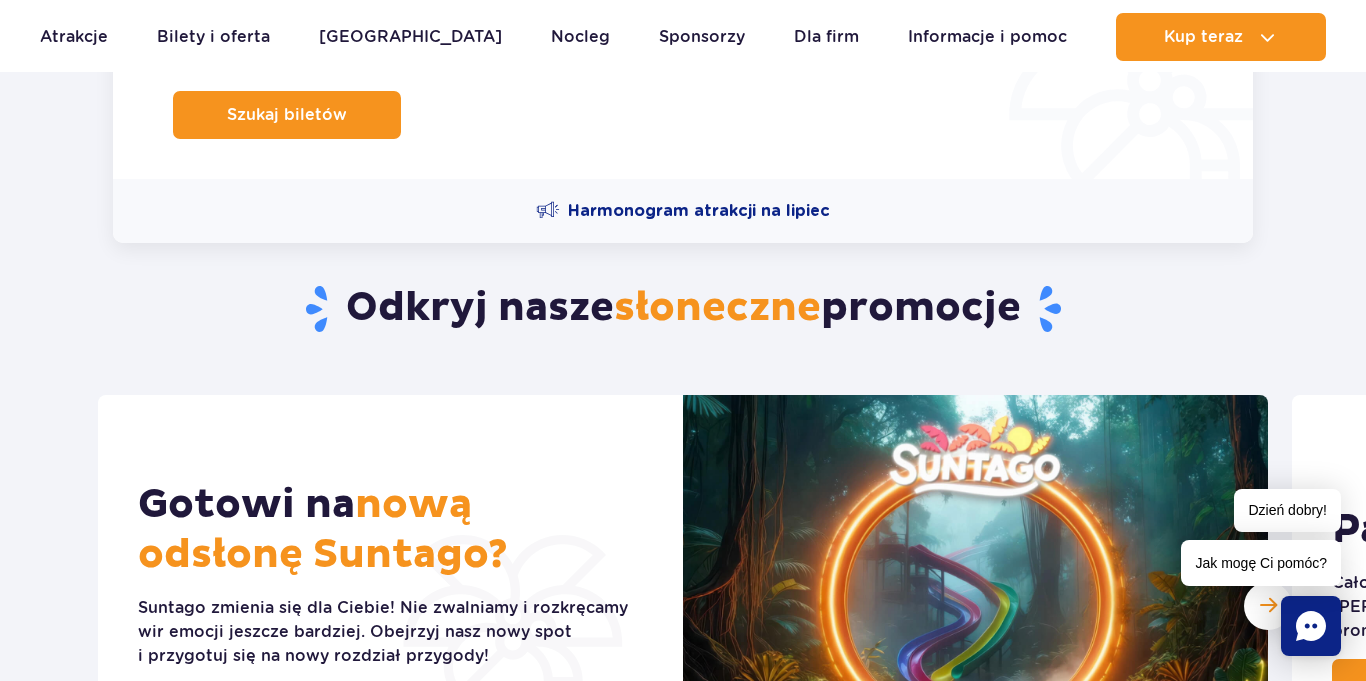 scroll, scrollTop: 771, scrollLeft: 0, axis: vertical 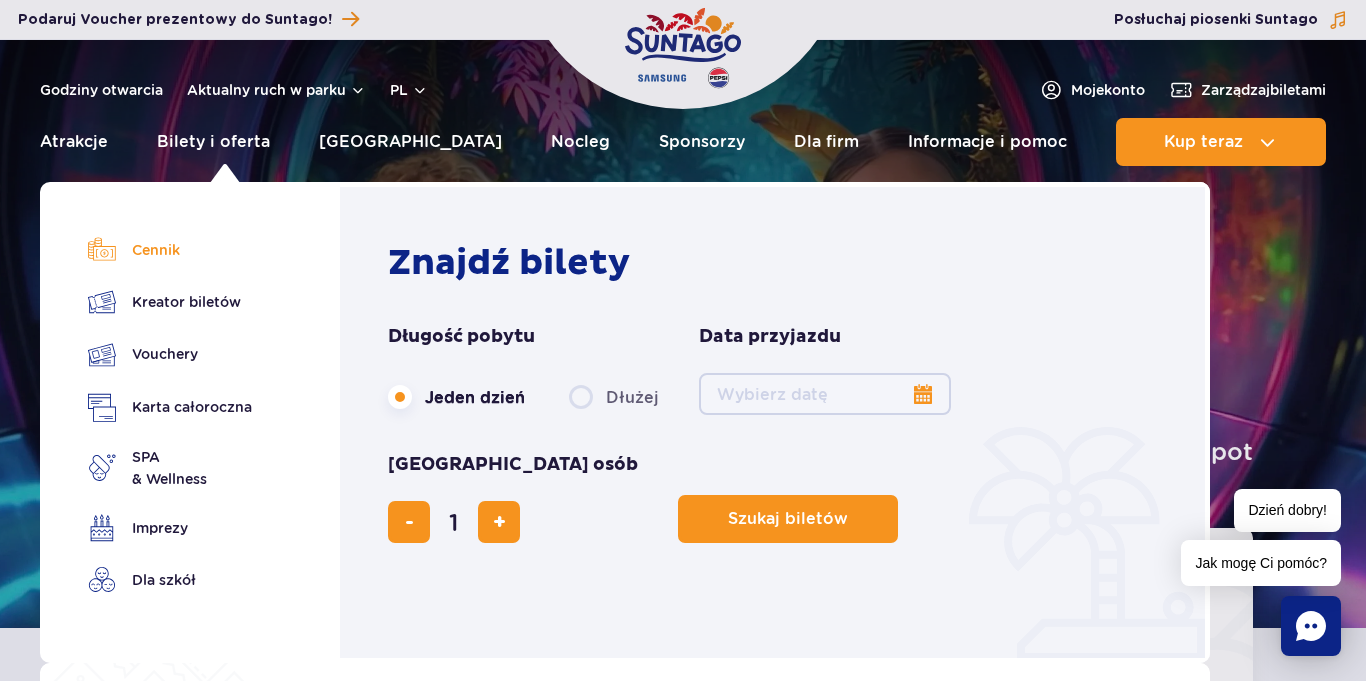 click on "Cennik" at bounding box center (170, 250) 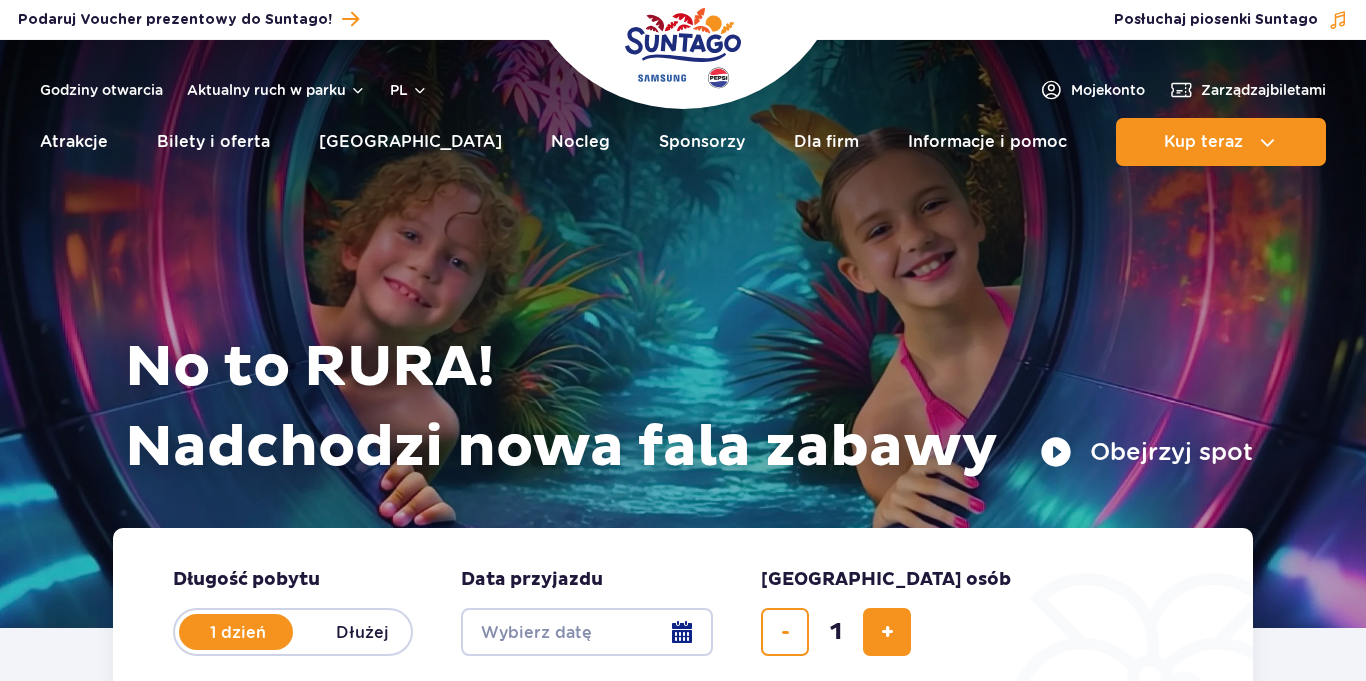 scroll, scrollTop: 0, scrollLeft: 0, axis: both 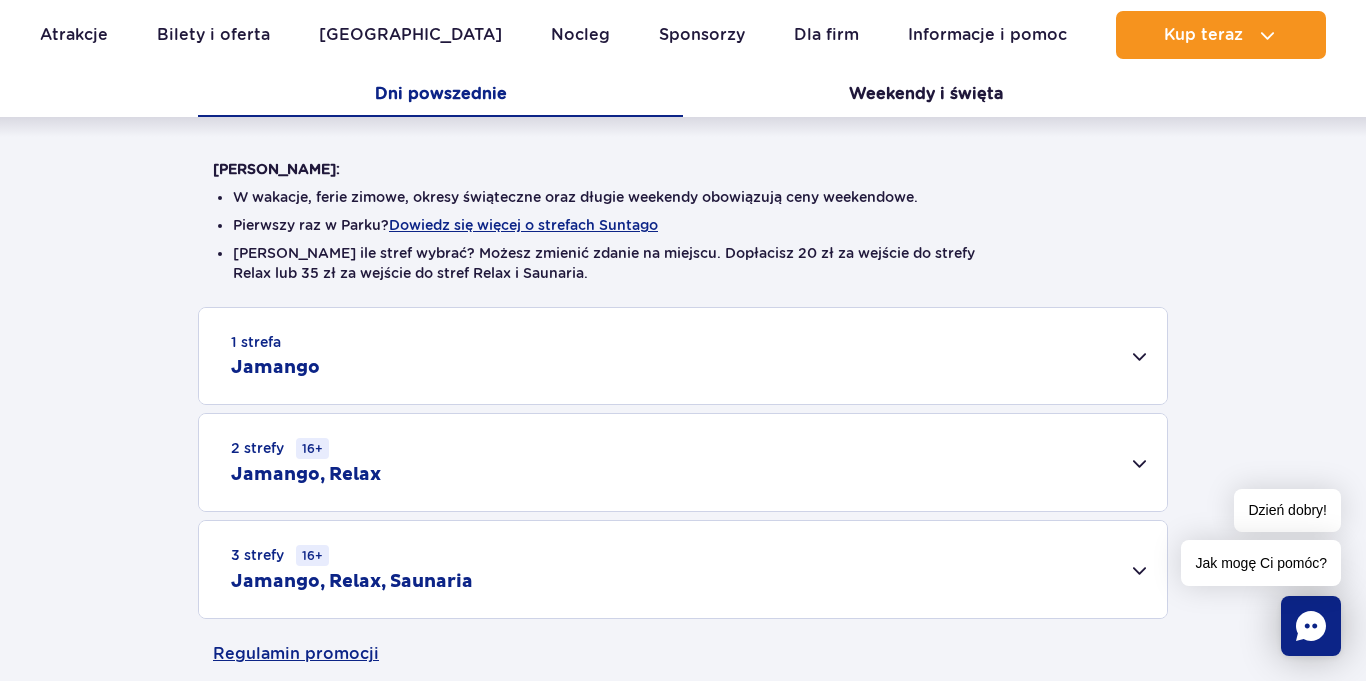 click on "1 strefa
Jamango" at bounding box center [683, 356] 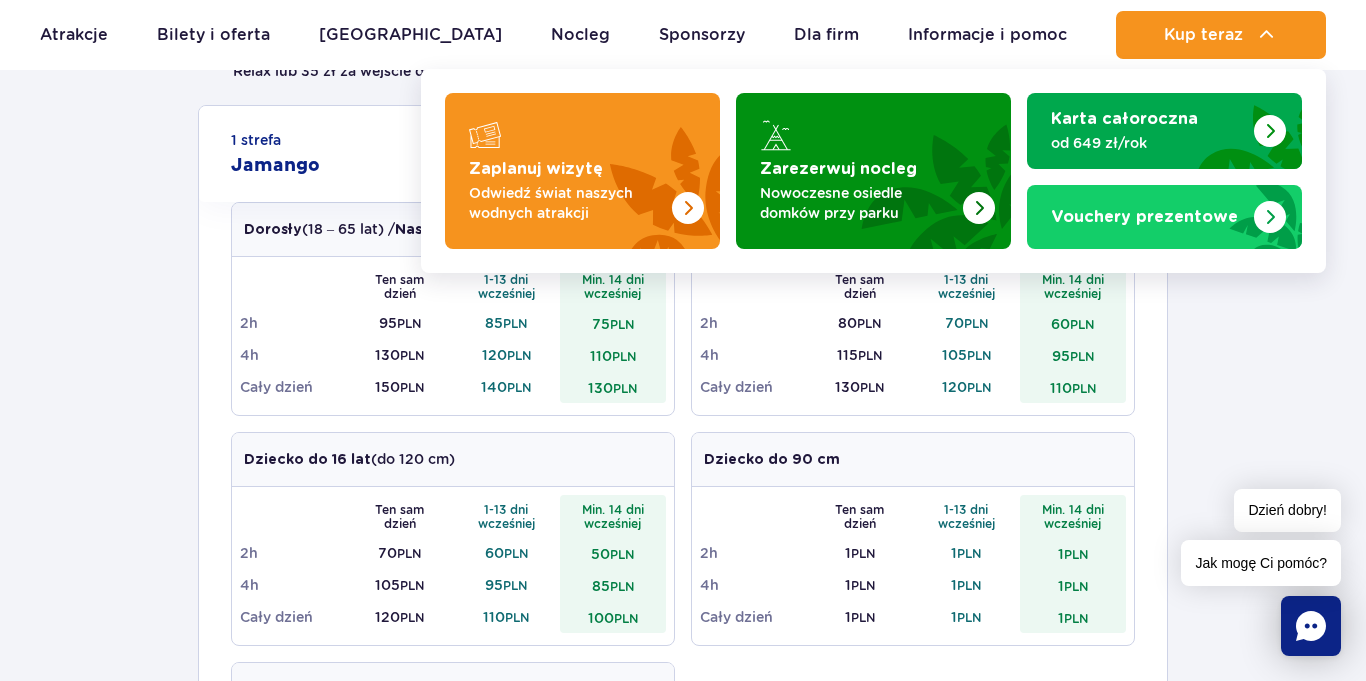 scroll, scrollTop: 405, scrollLeft: 0, axis: vertical 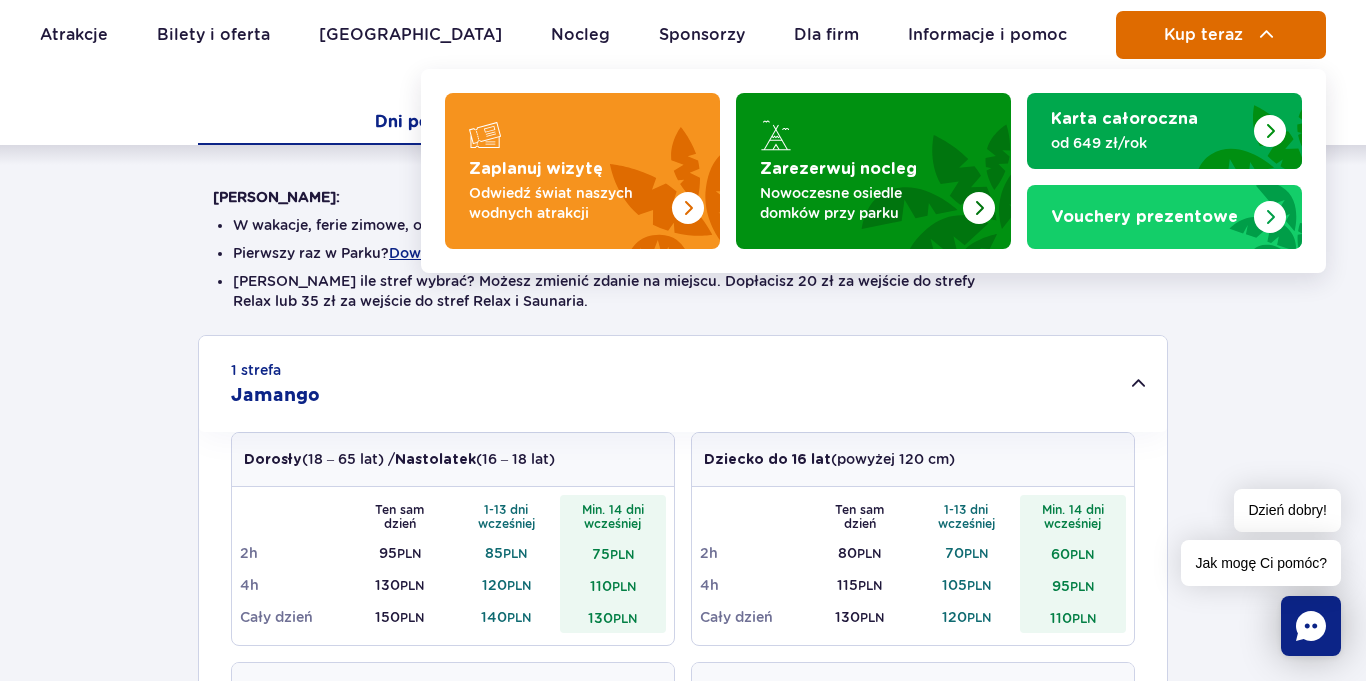 click on "Kup teraz" at bounding box center [1203, 35] 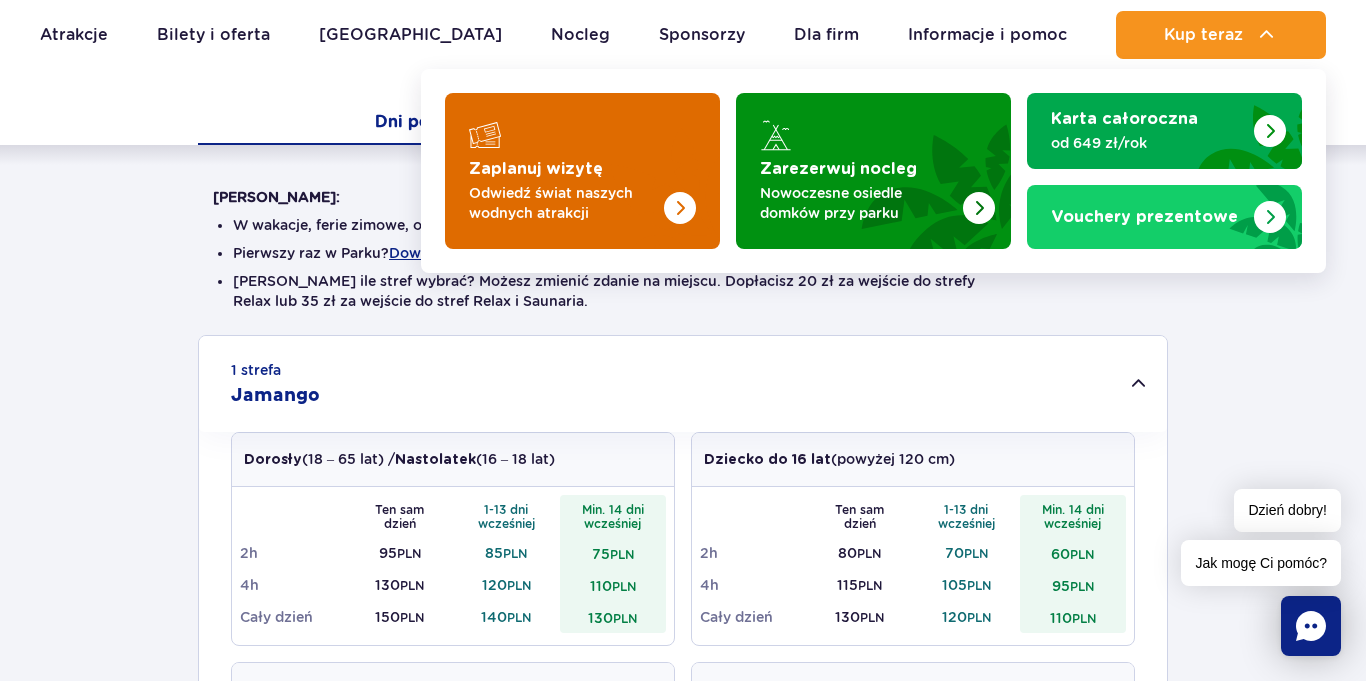 click at bounding box center [582, 171] 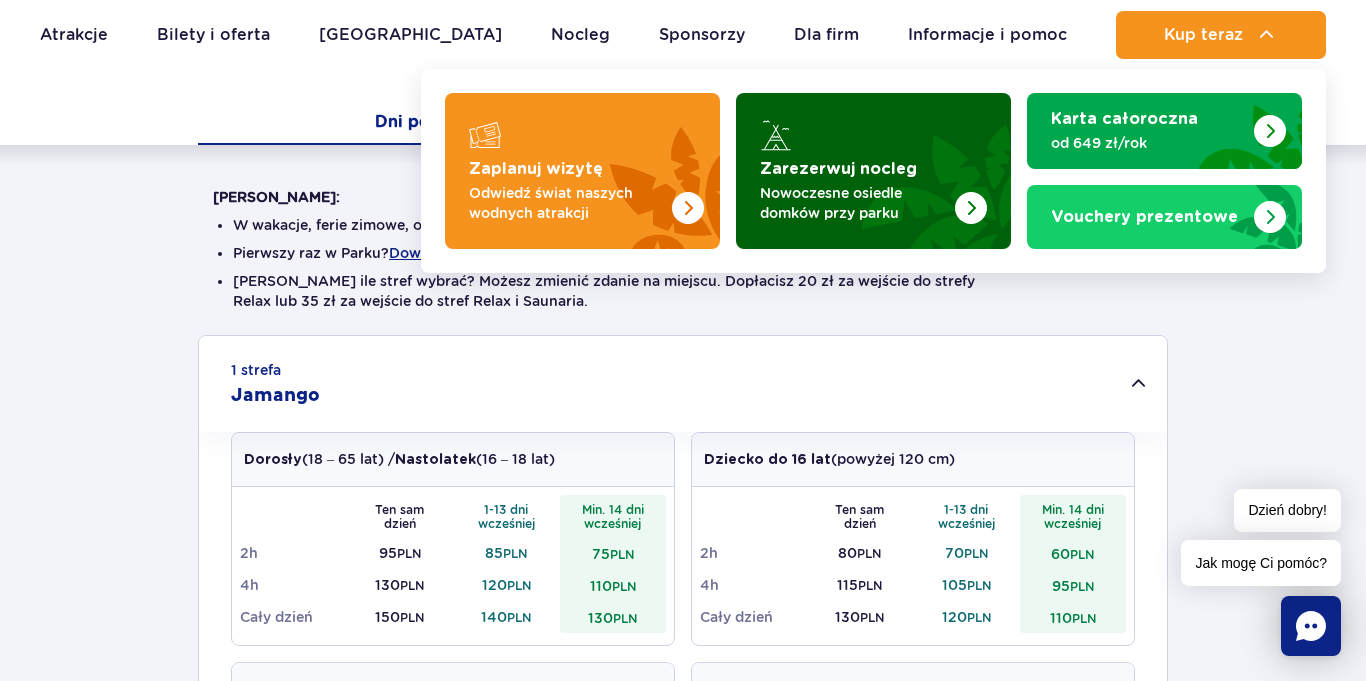 scroll, scrollTop: 0, scrollLeft: 0, axis: both 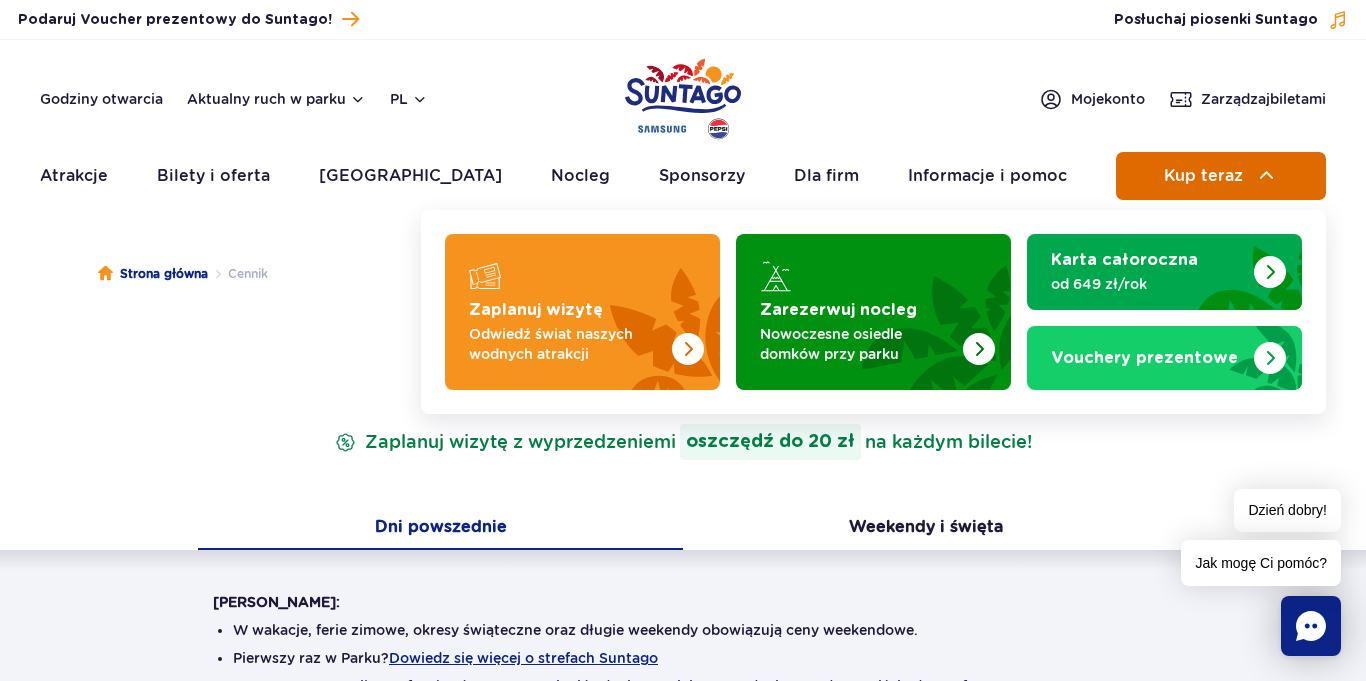 click on "Kup teraz" at bounding box center [1203, 176] 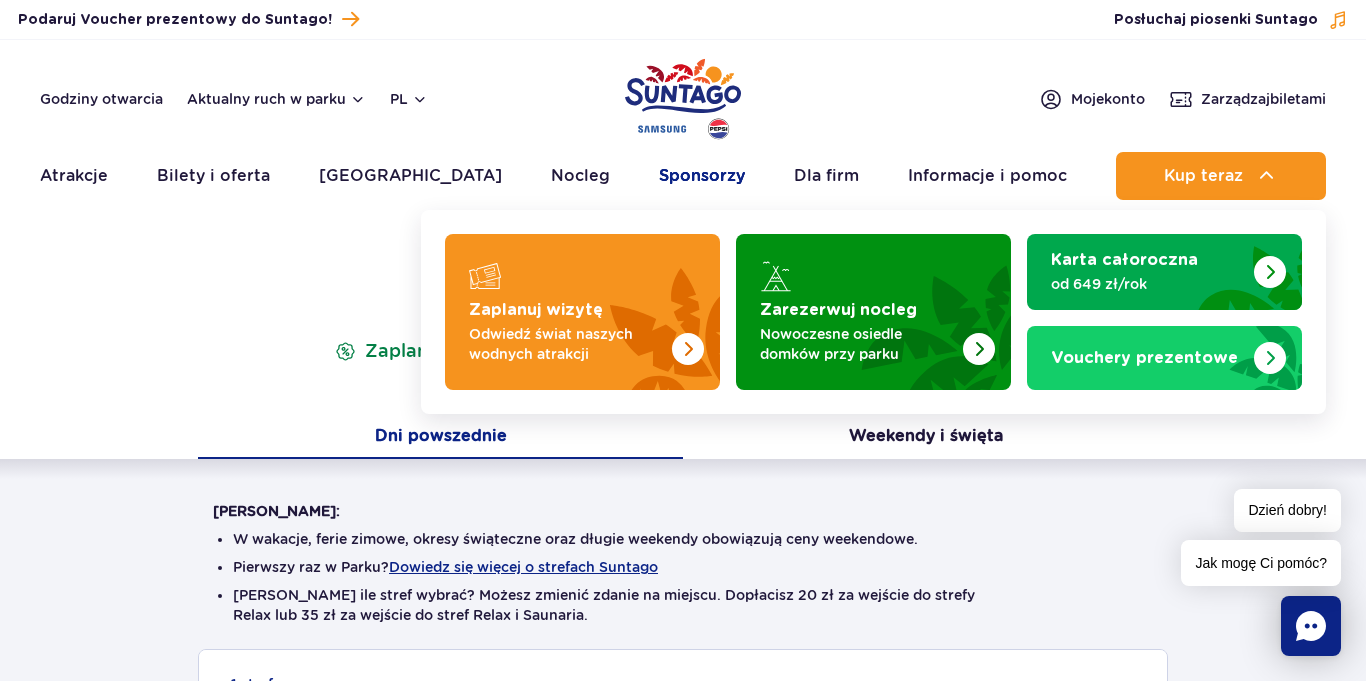 scroll, scrollTop: 0, scrollLeft: 0, axis: both 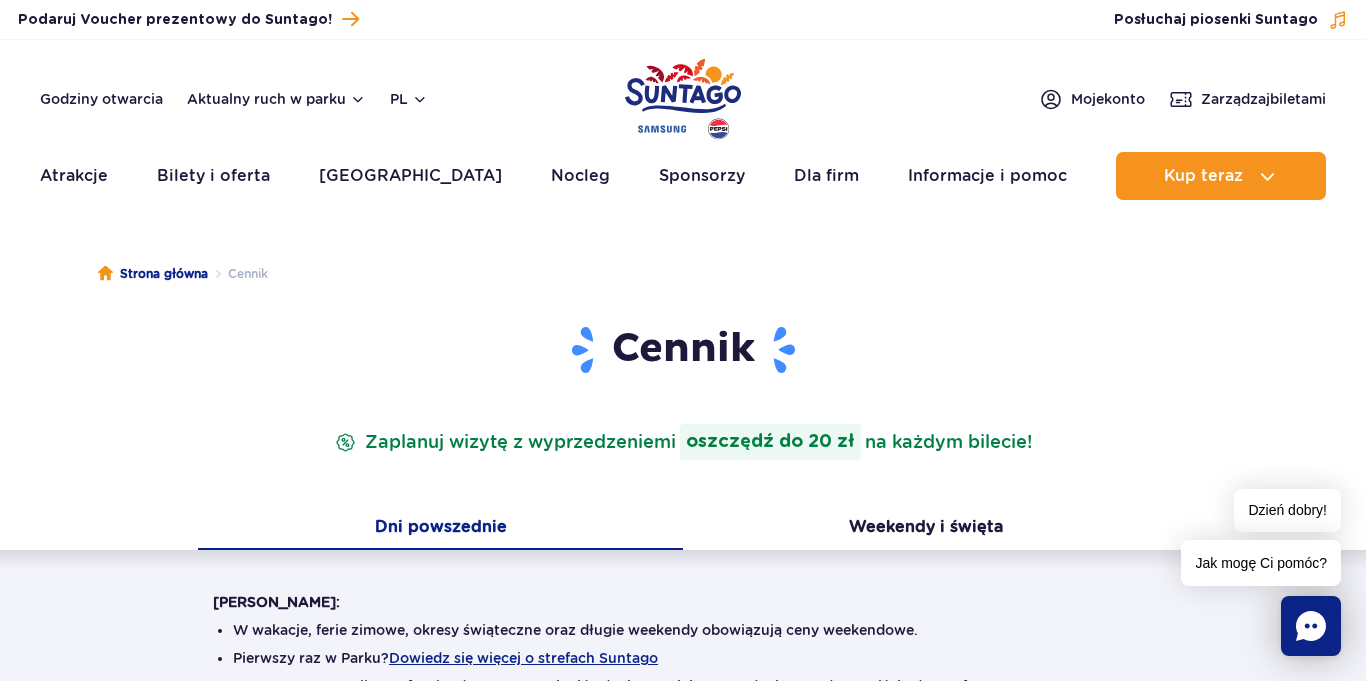 click at bounding box center (683, 99) 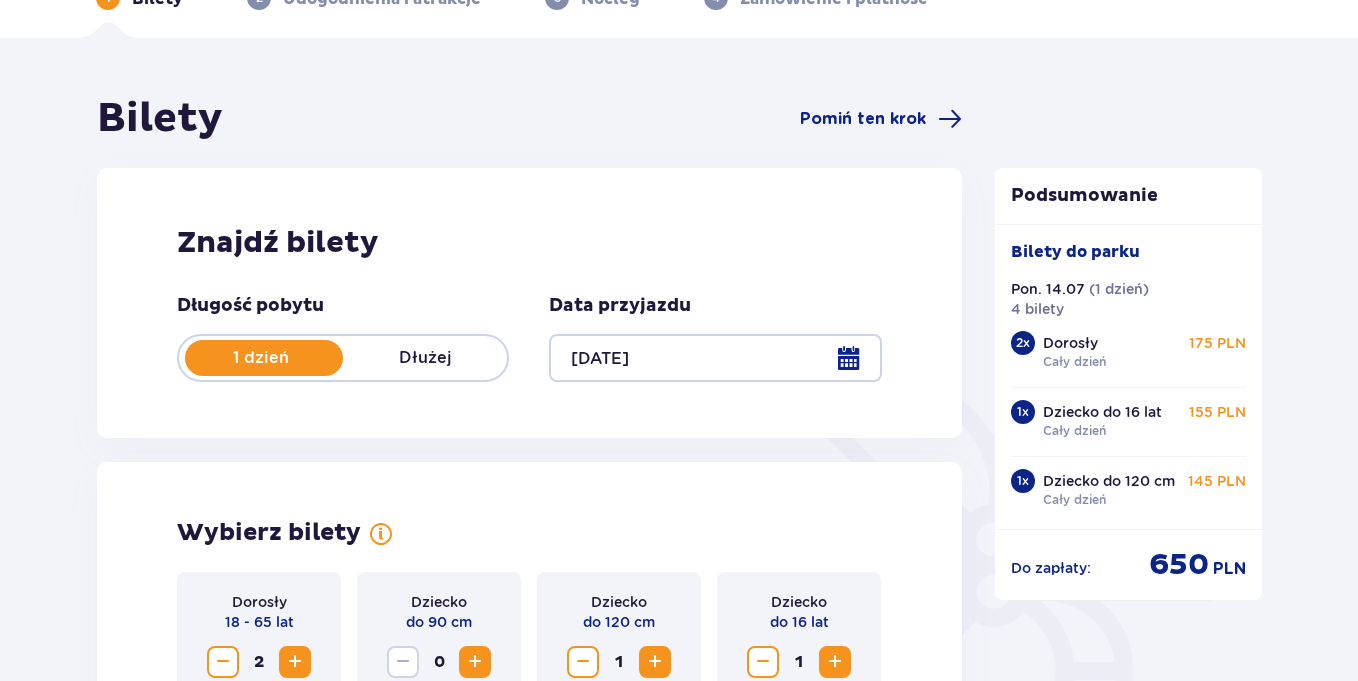 scroll, scrollTop: 326, scrollLeft: 0, axis: vertical 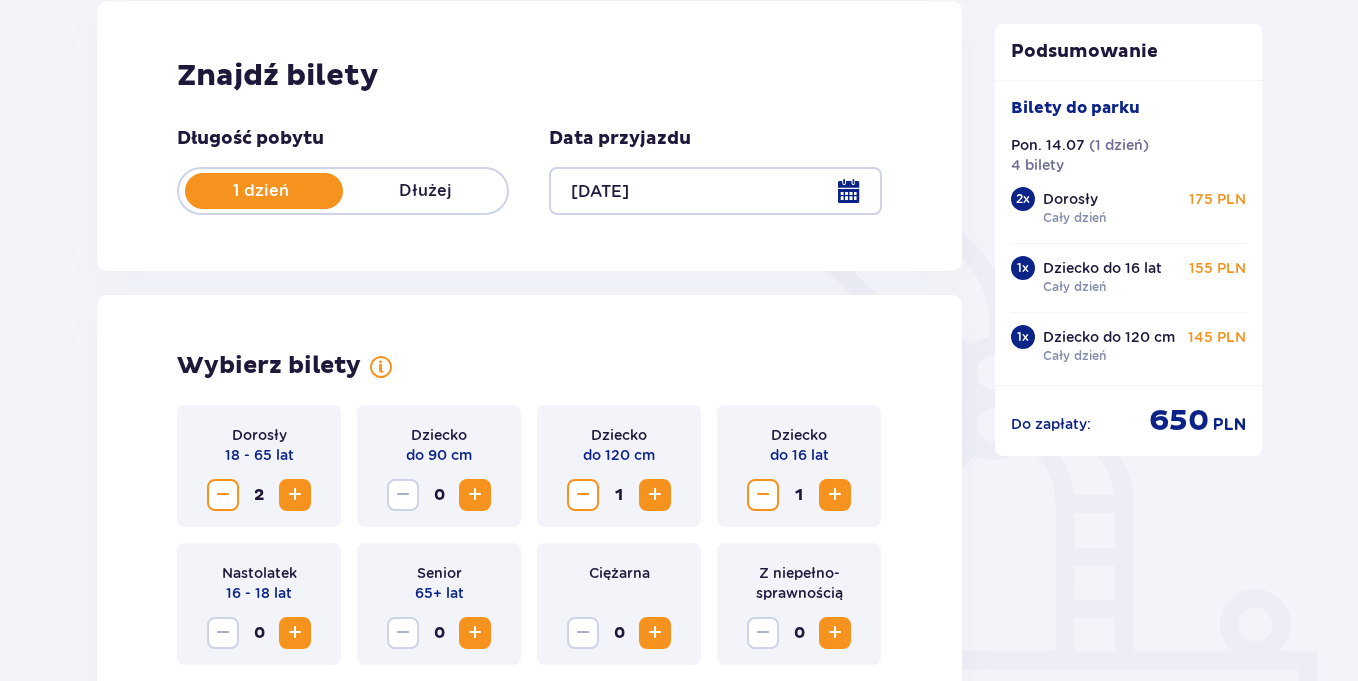 click at bounding box center [715, 191] 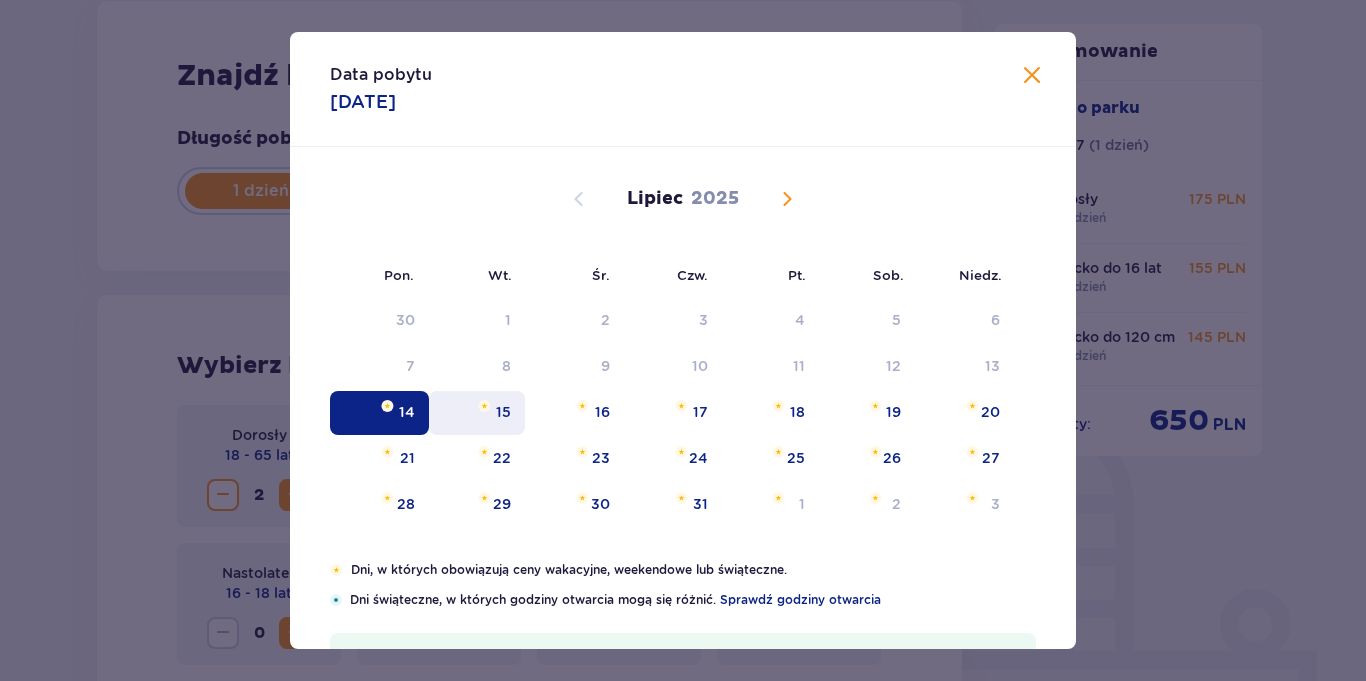 click on "15" at bounding box center [503, 412] 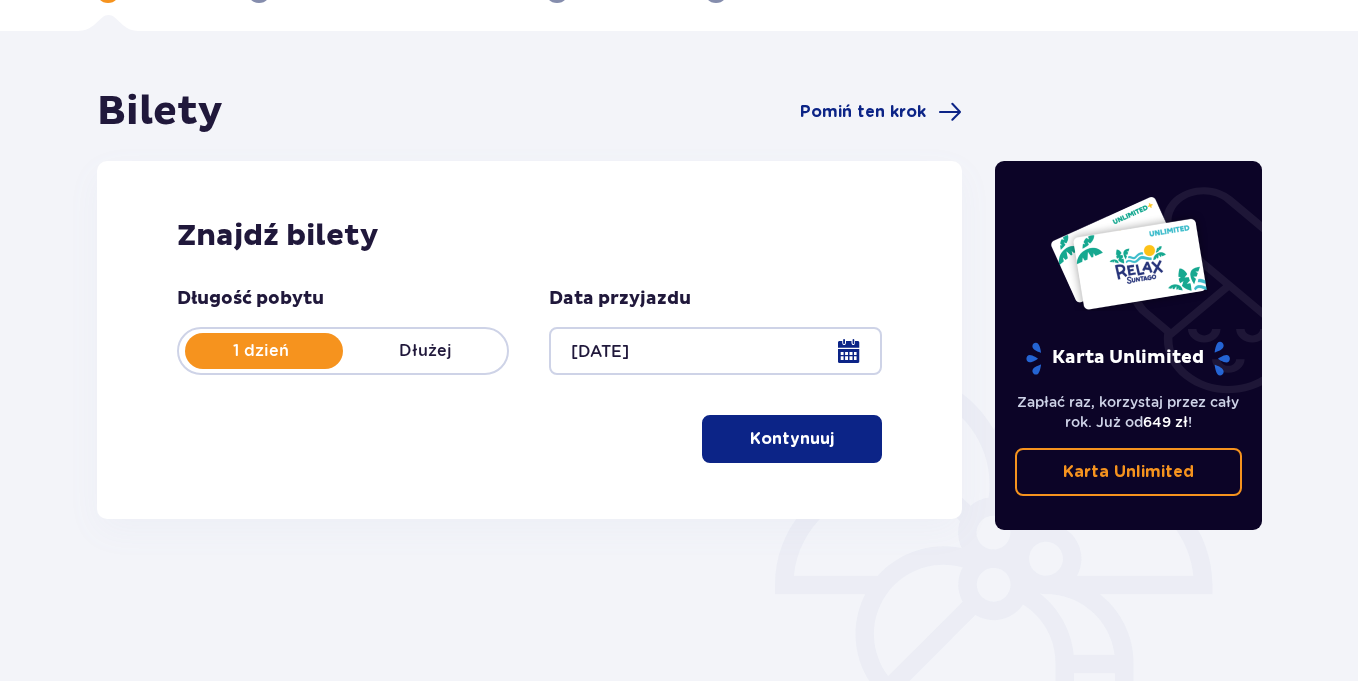 scroll, scrollTop: 0, scrollLeft: 0, axis: both 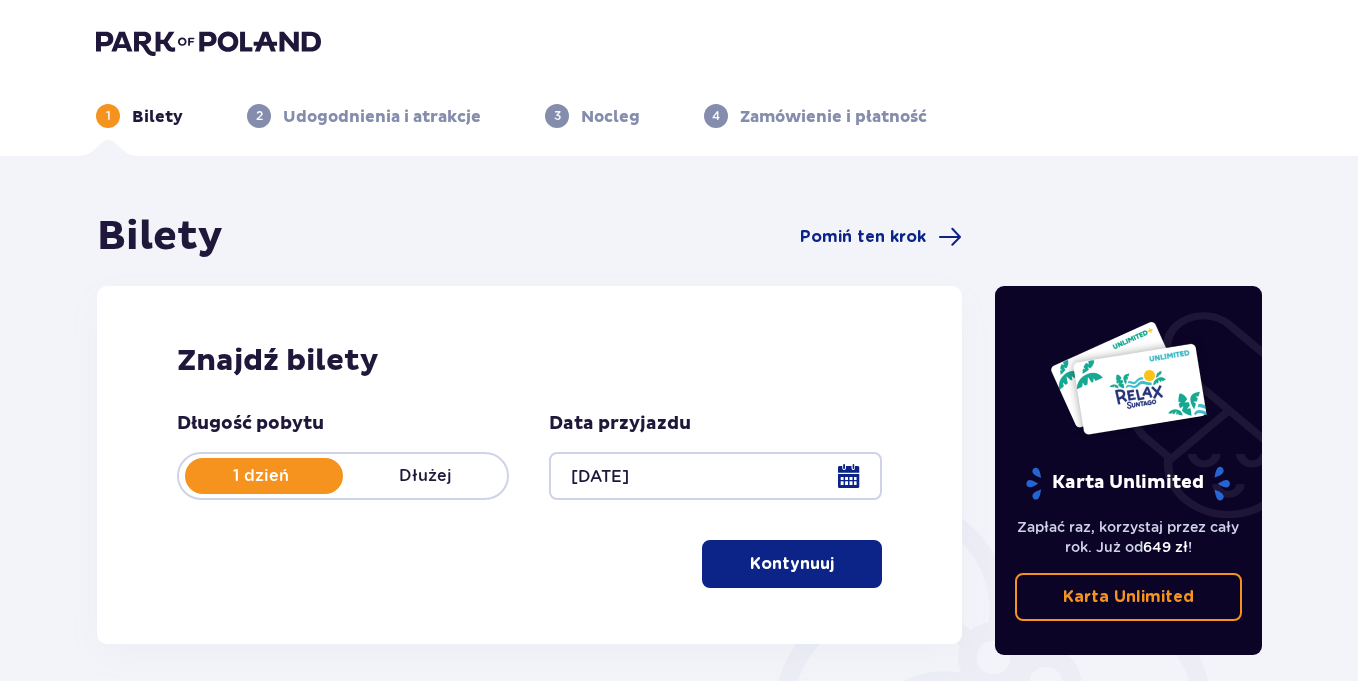 click on "Kontynuuj" at bounding box center (792, 564) 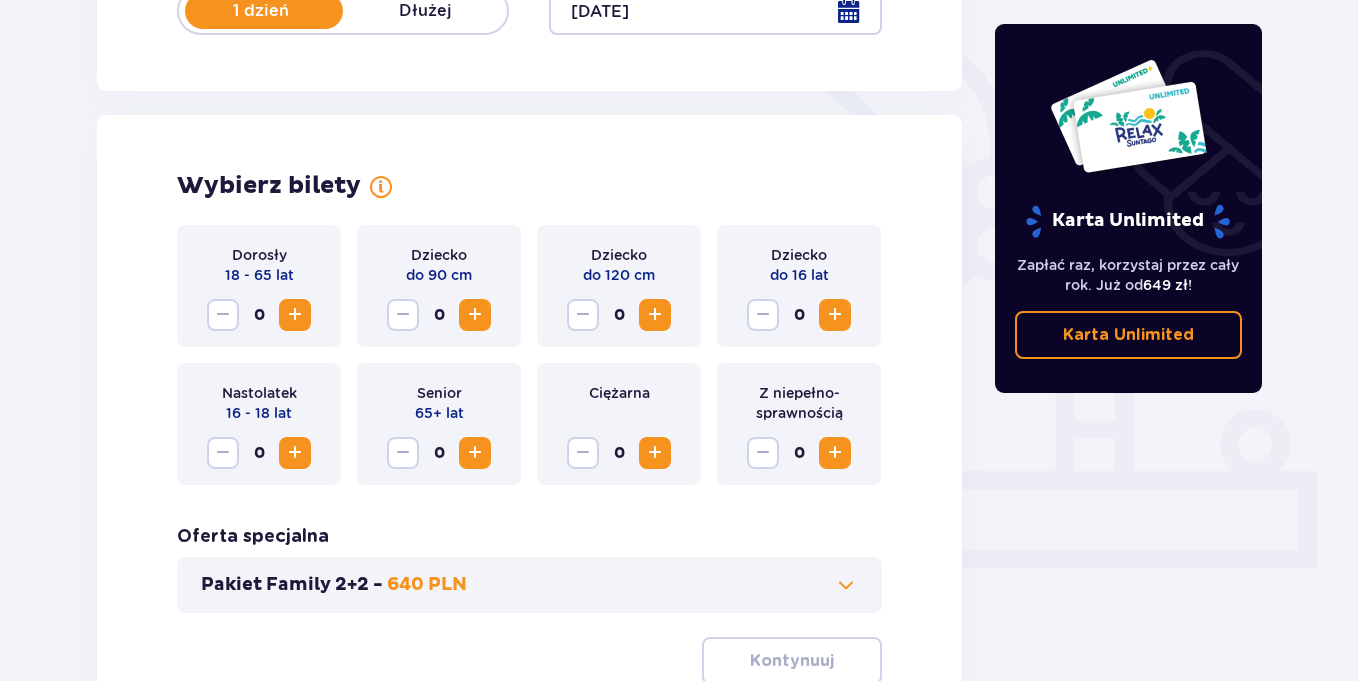 scroll, scrollTop: 80, scrollLeft: 0, axis: vertical 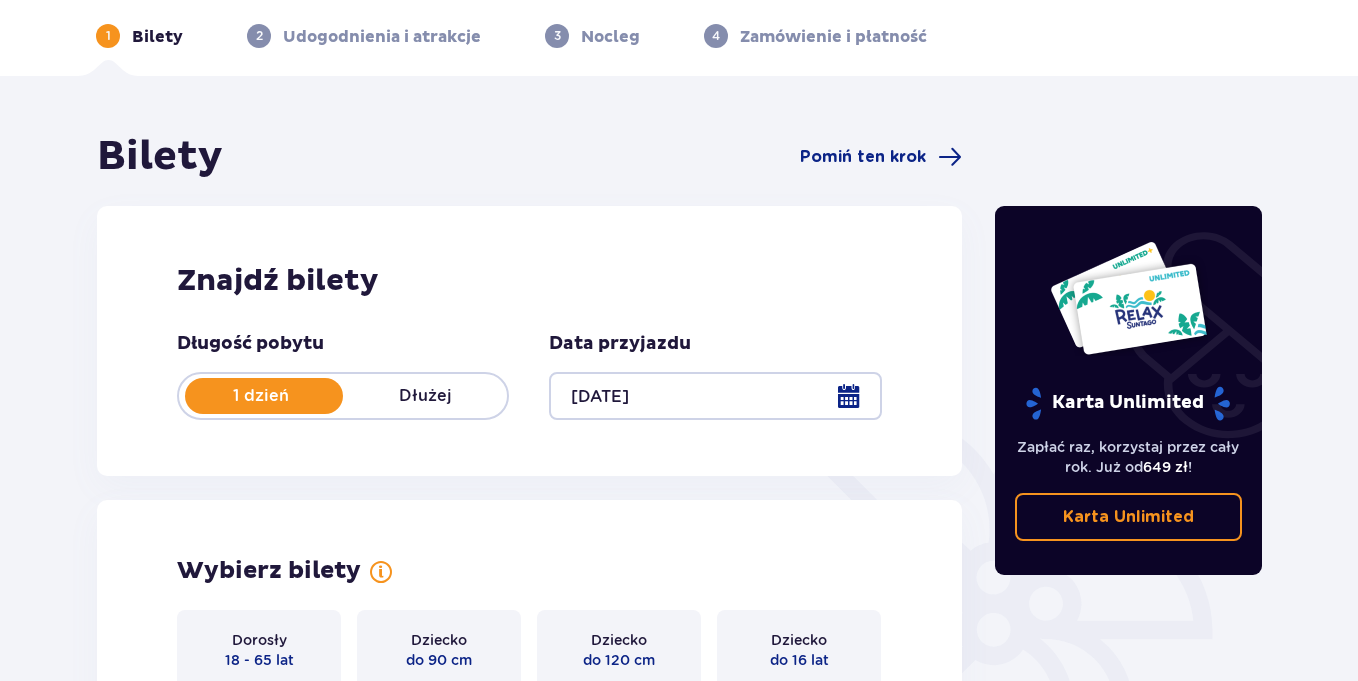 click at bounding box center [715, 396] 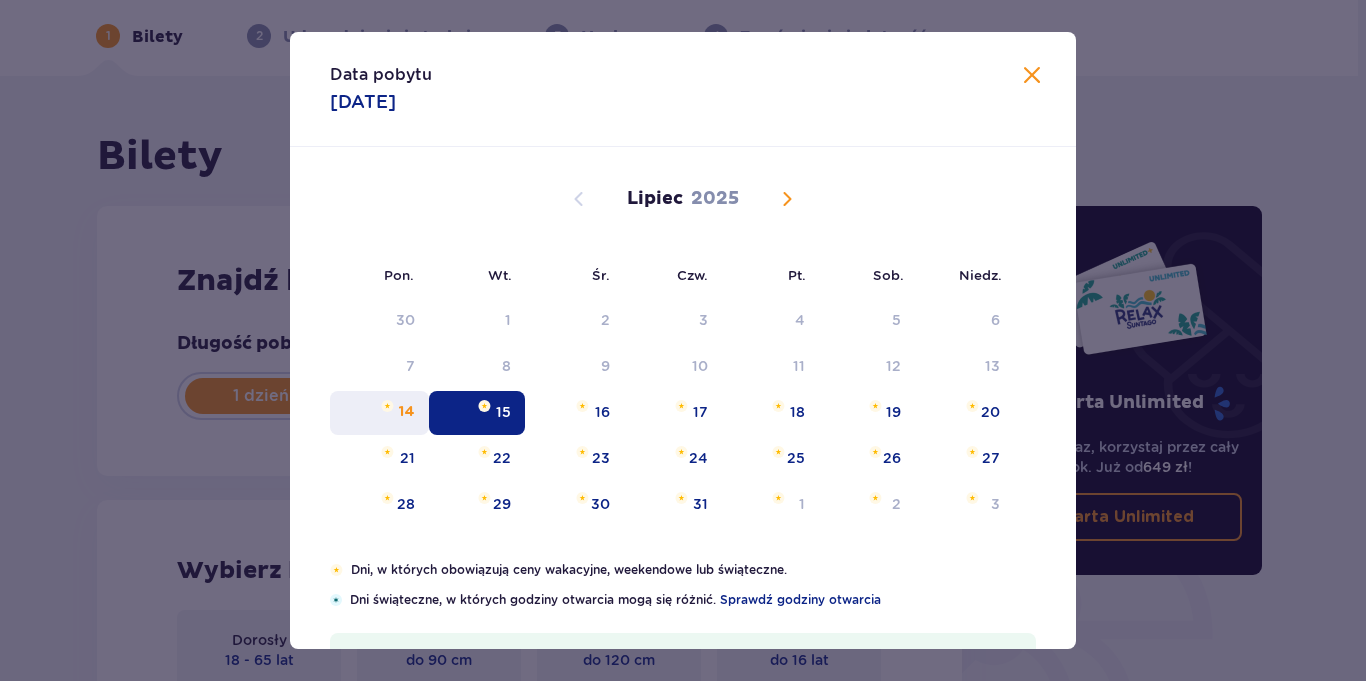 click on "14" at bounding box center (407, 412) 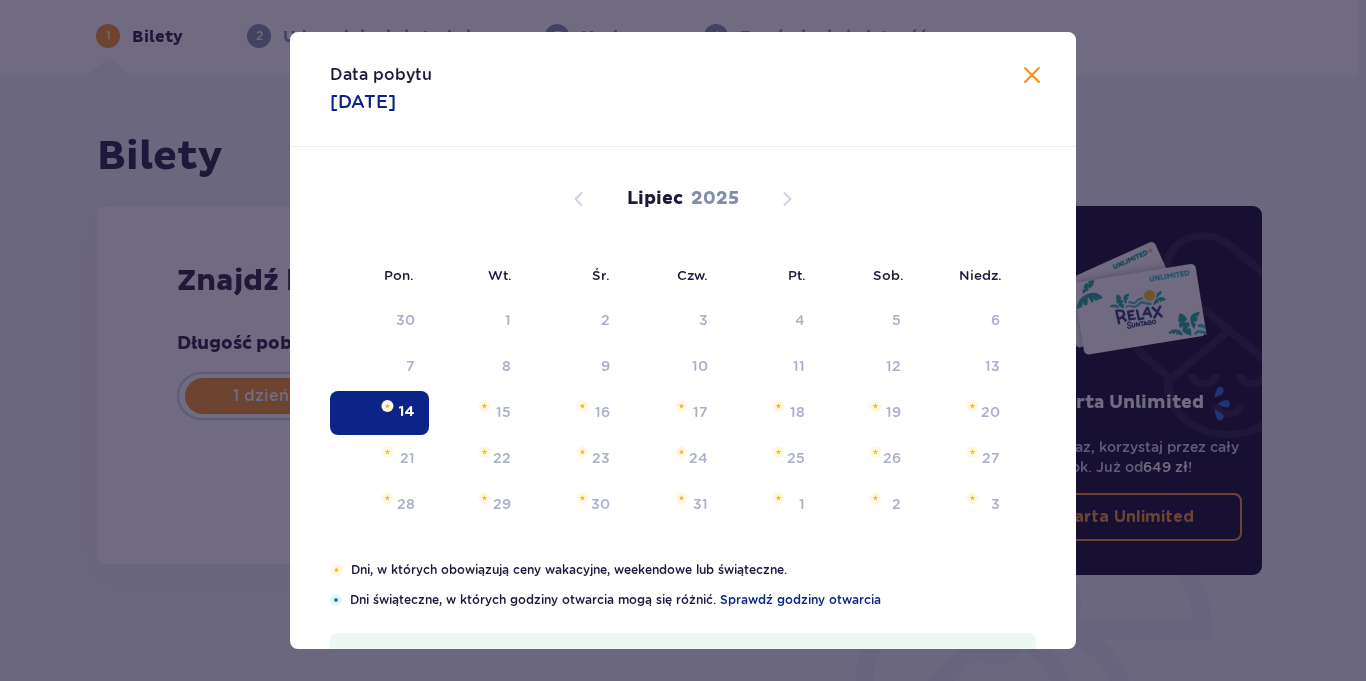 type on "[DATE]" 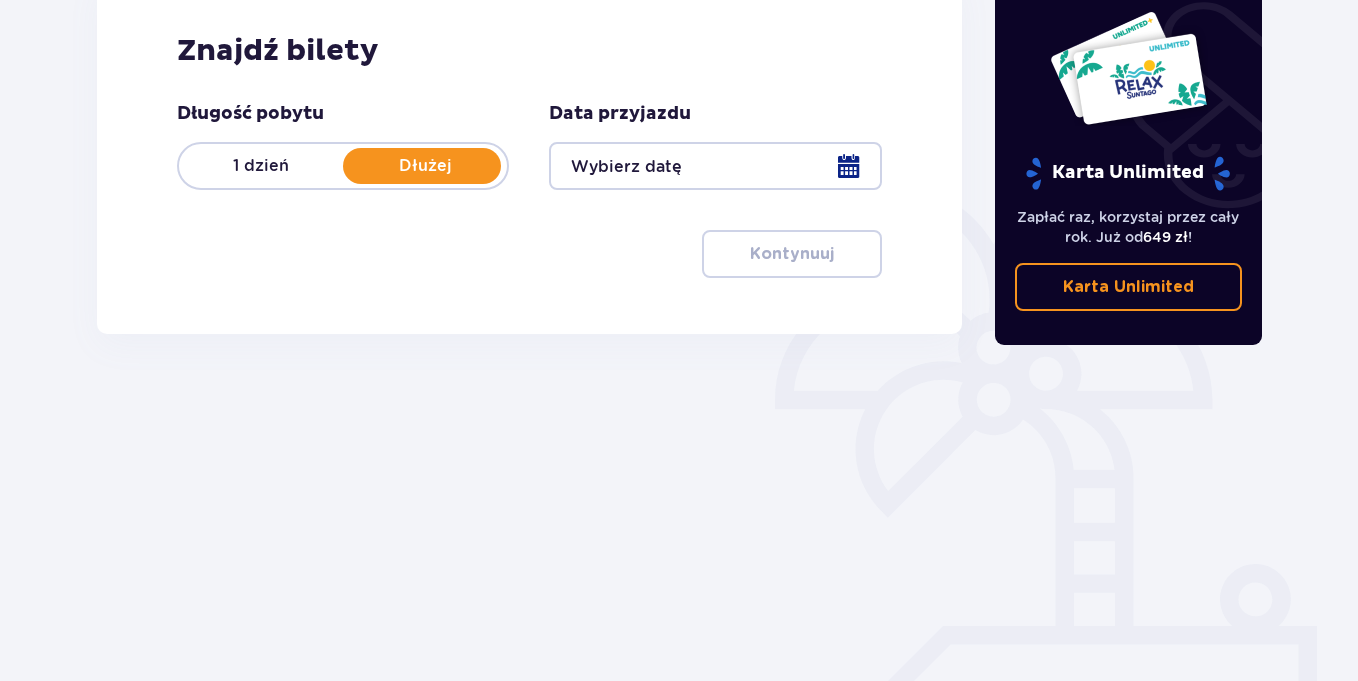 scroll, scrollTop: 313, scrollLeft: 0, axis: vertical 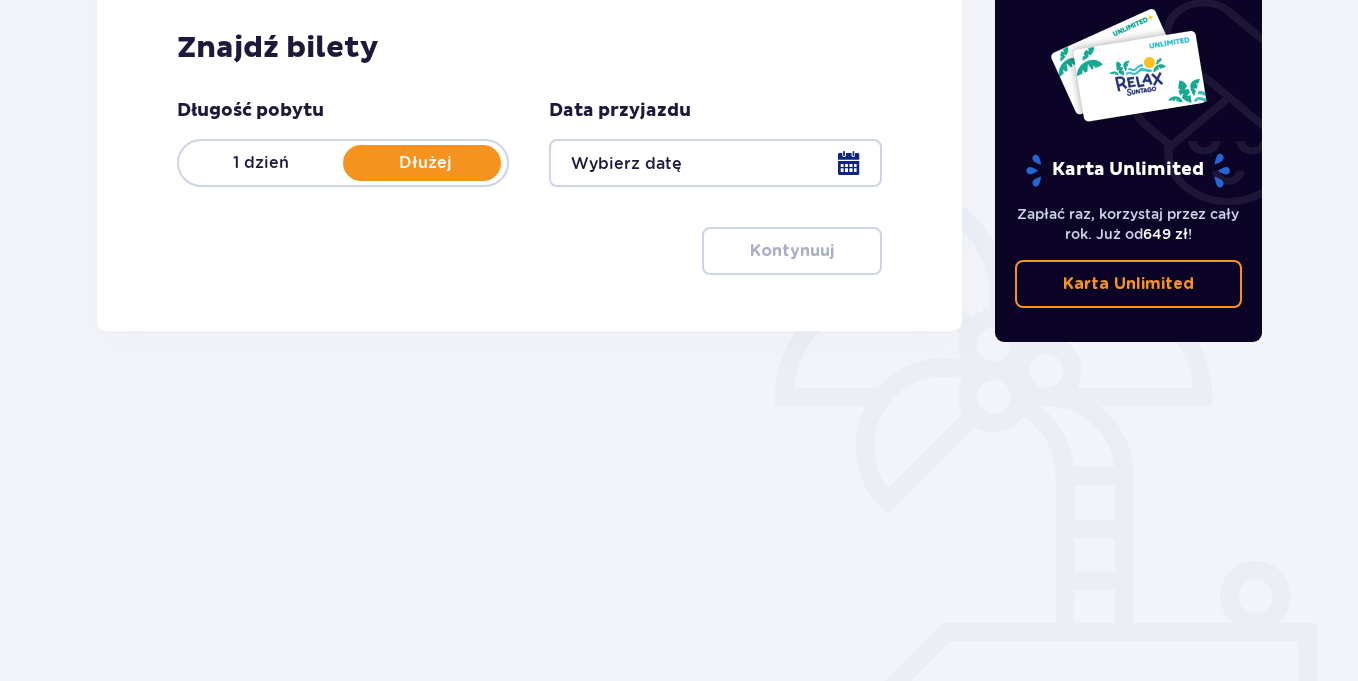 click at bounding box center [715, 163] 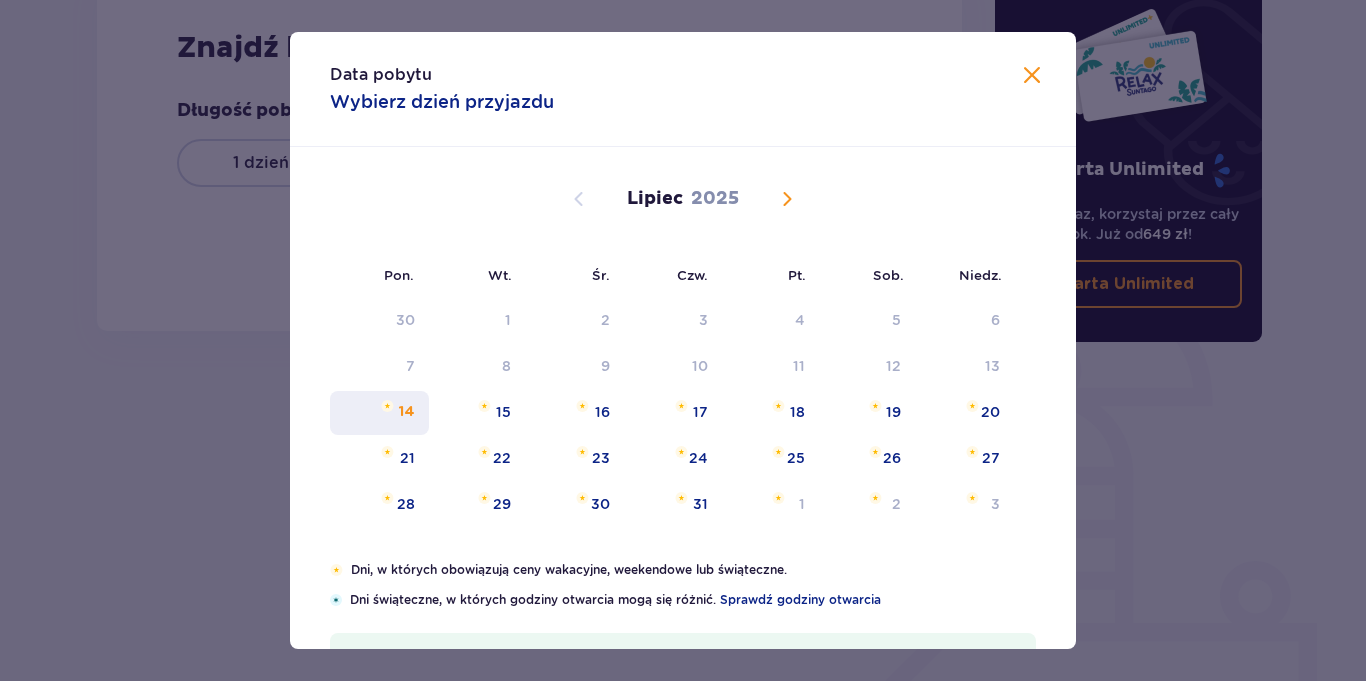 click on "14" at bounding box center (407, 412) 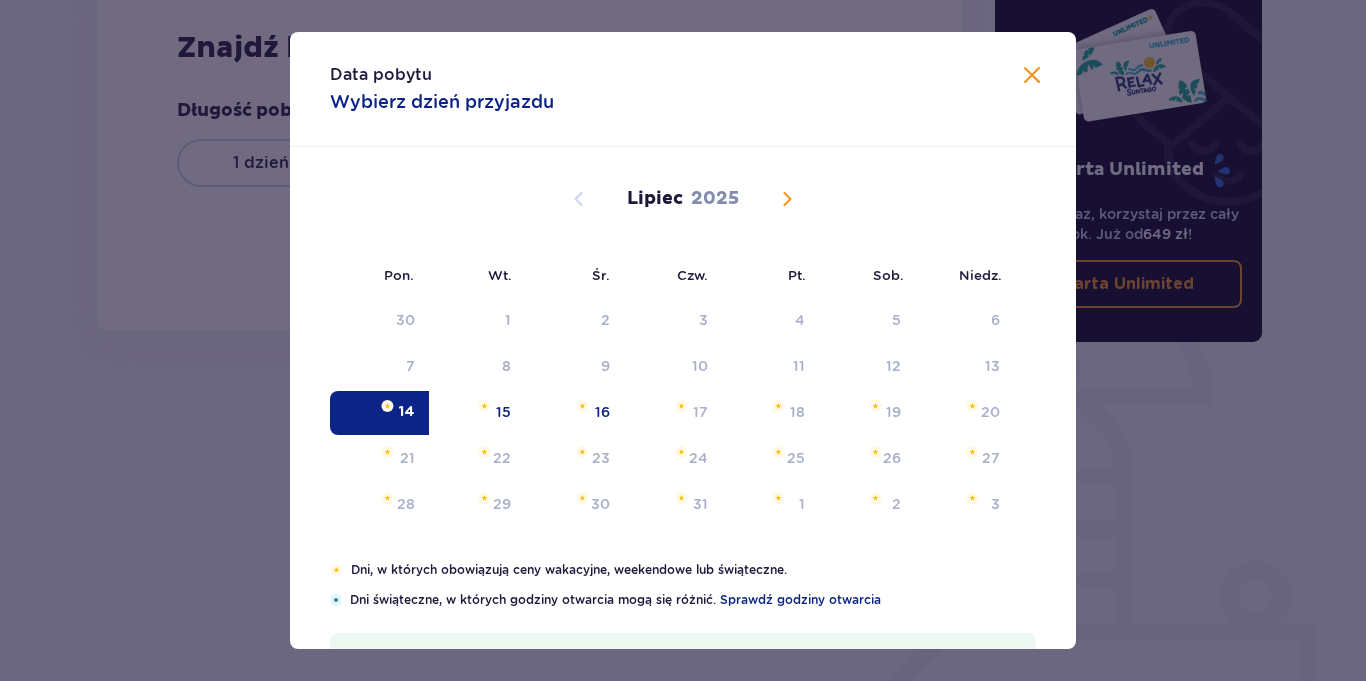 click on "14" at bounding box center [407, 412] 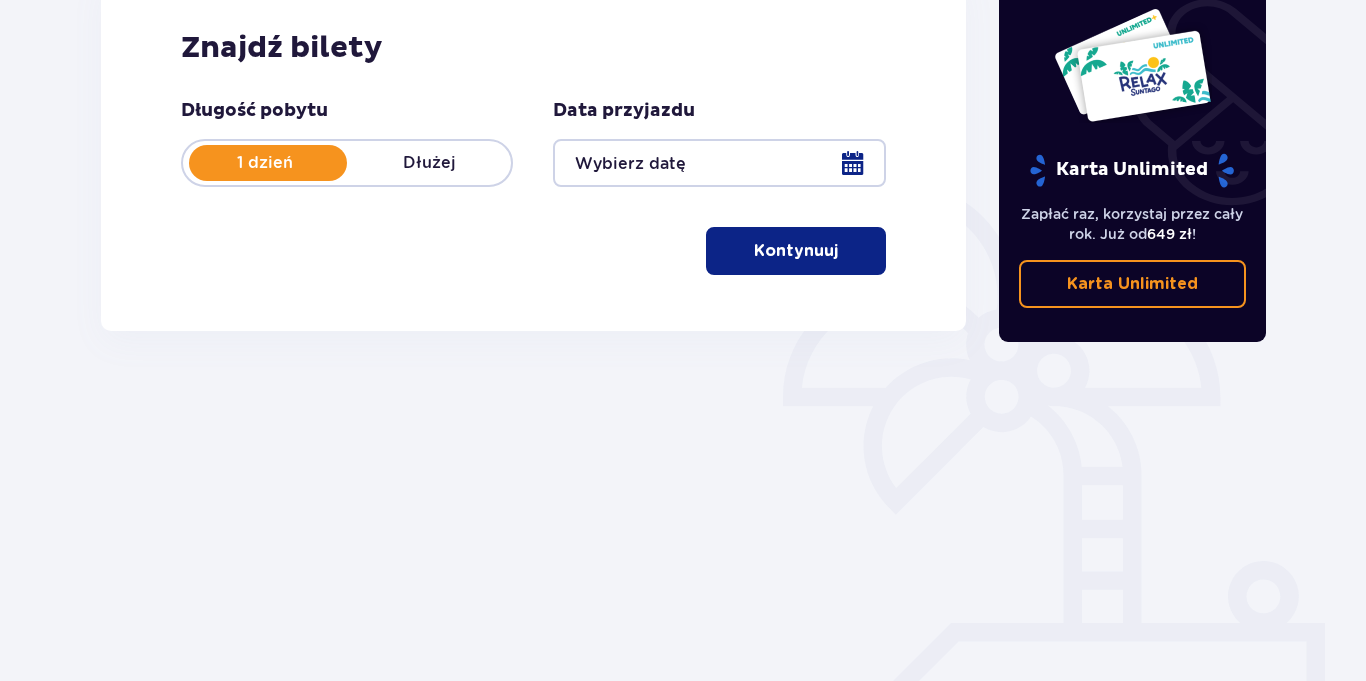 type on "[DATE]" 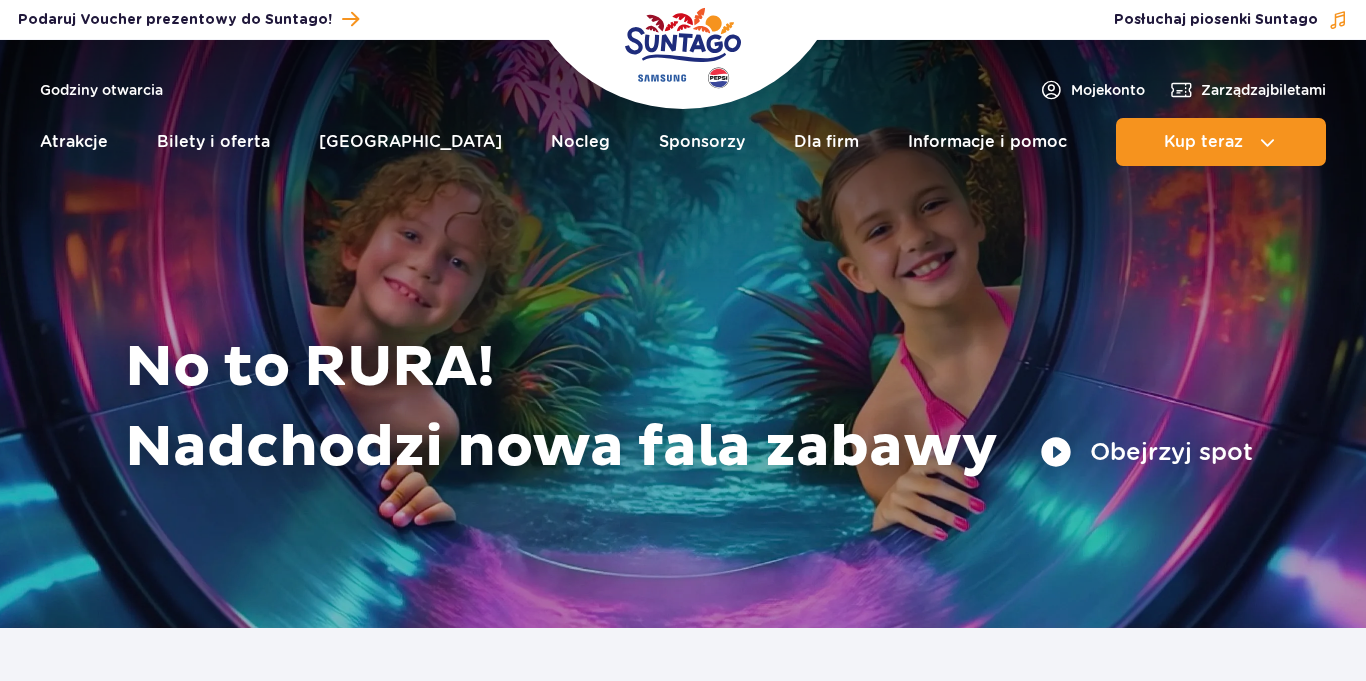 scroll, scrollTop: 0, scrollLeft: 0, axis: both 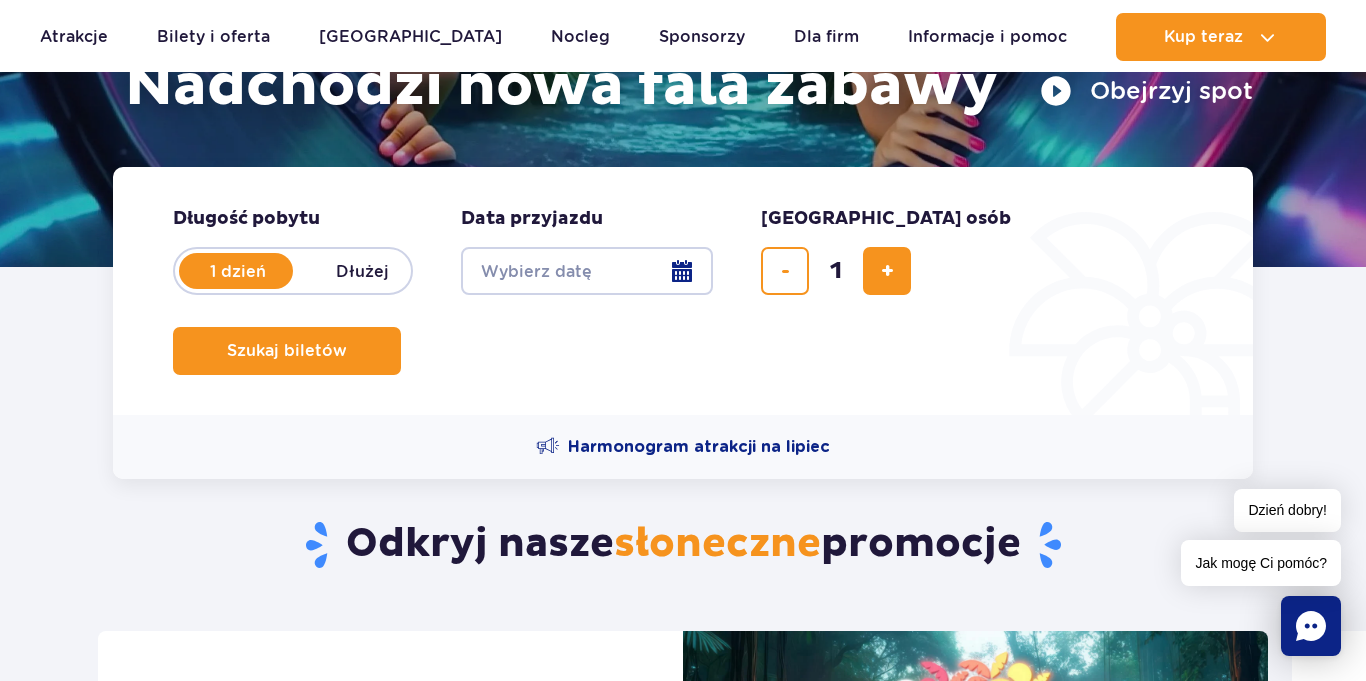 click on "Date from" at bounding box center (587, 271) 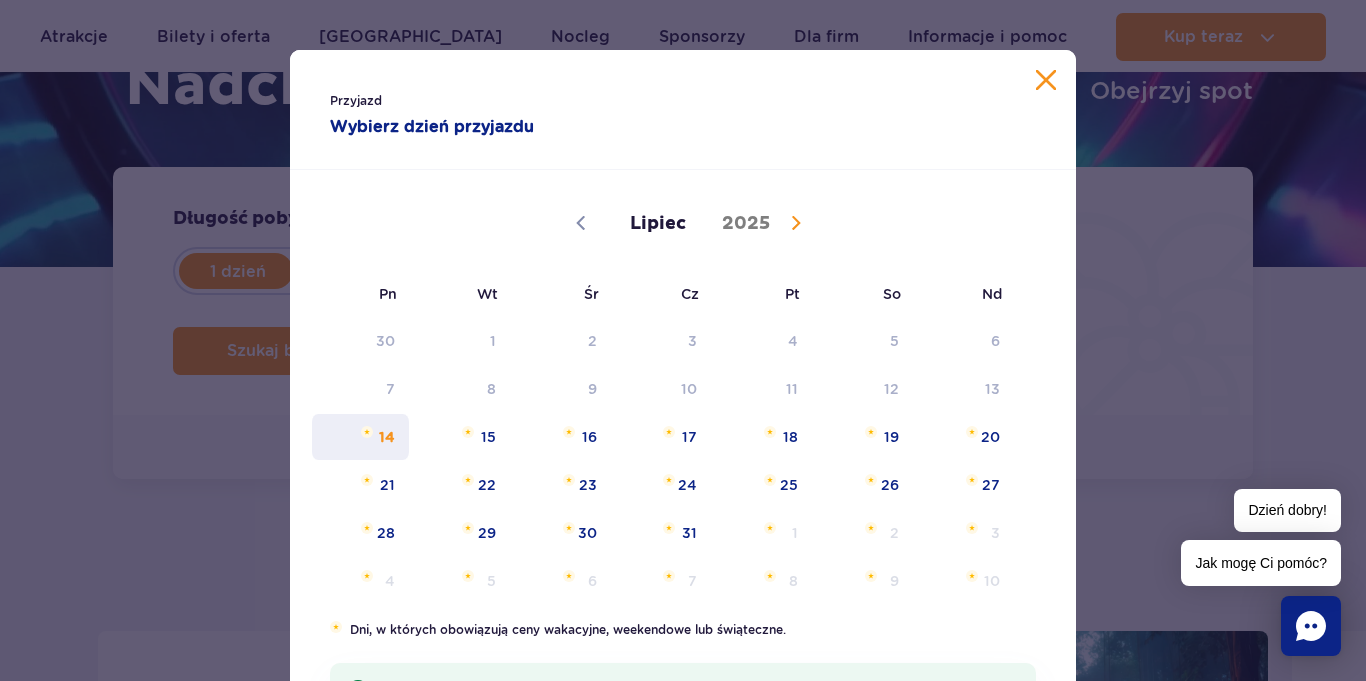 type on "[DATE]" 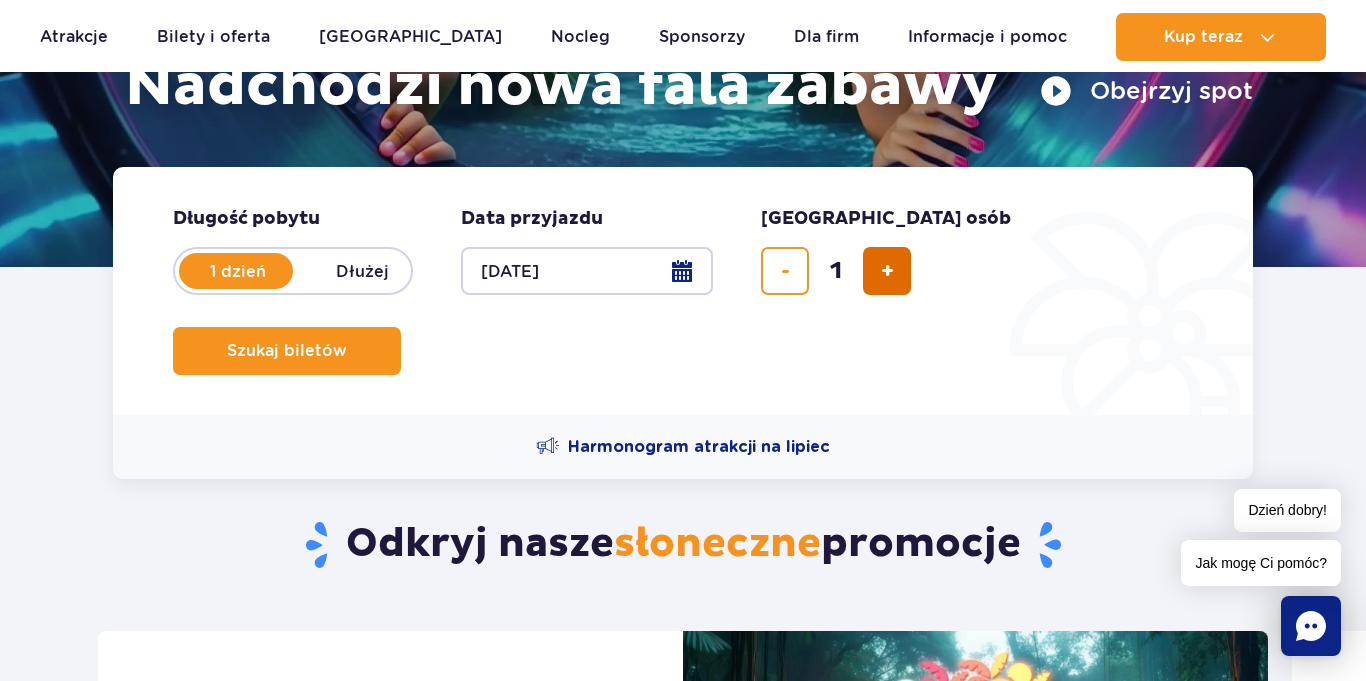 click at bounding box center [887, 271] 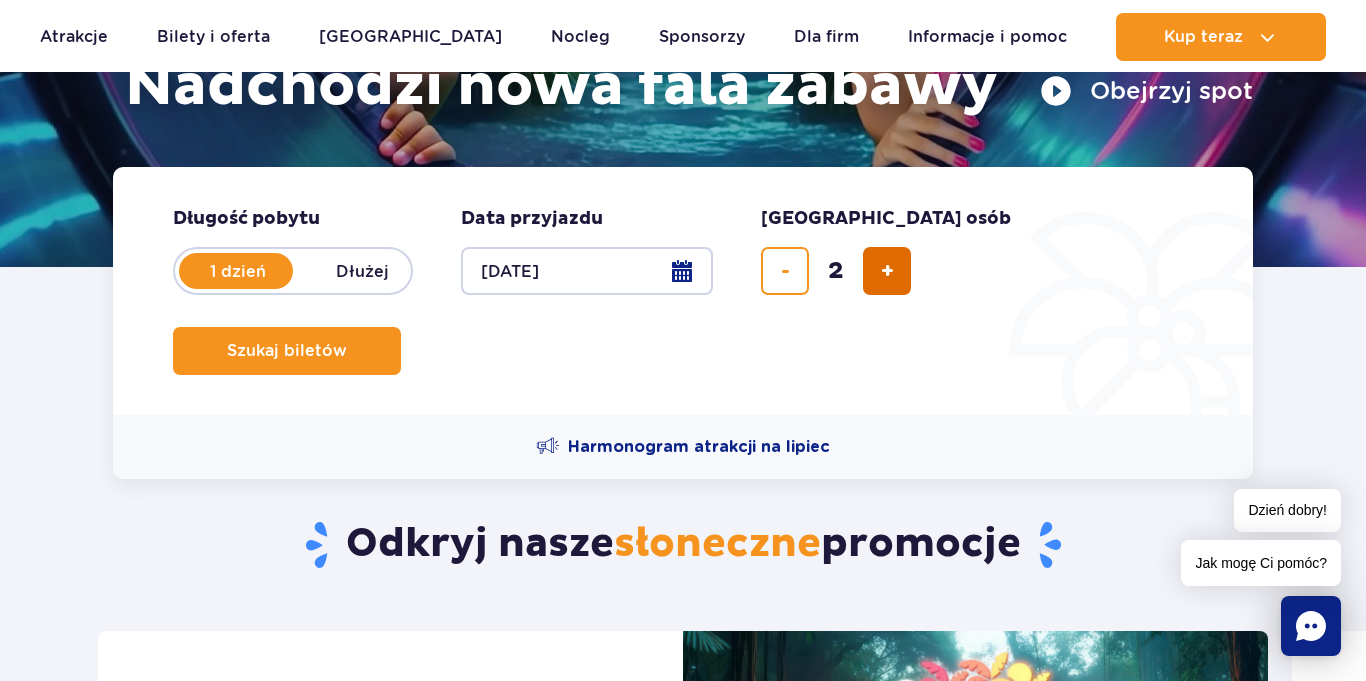 click at bounding box center [887, 271] 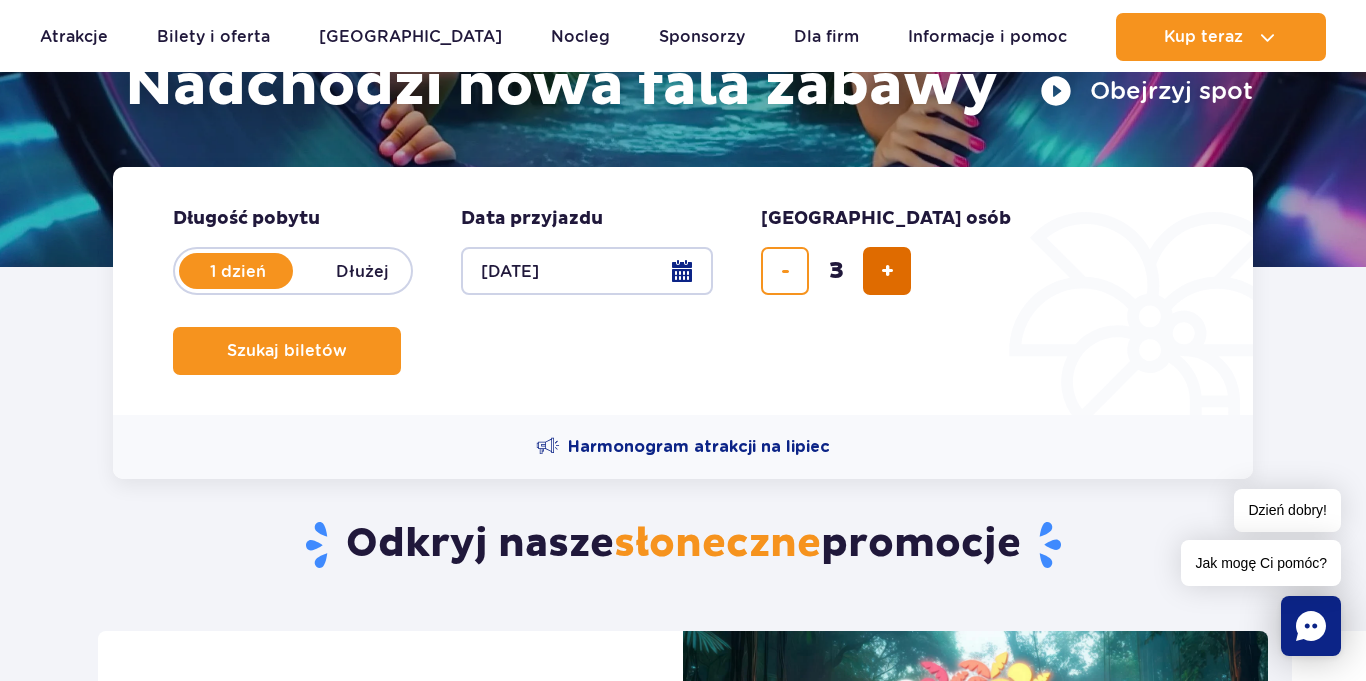 click at bounding box center [887, 271] 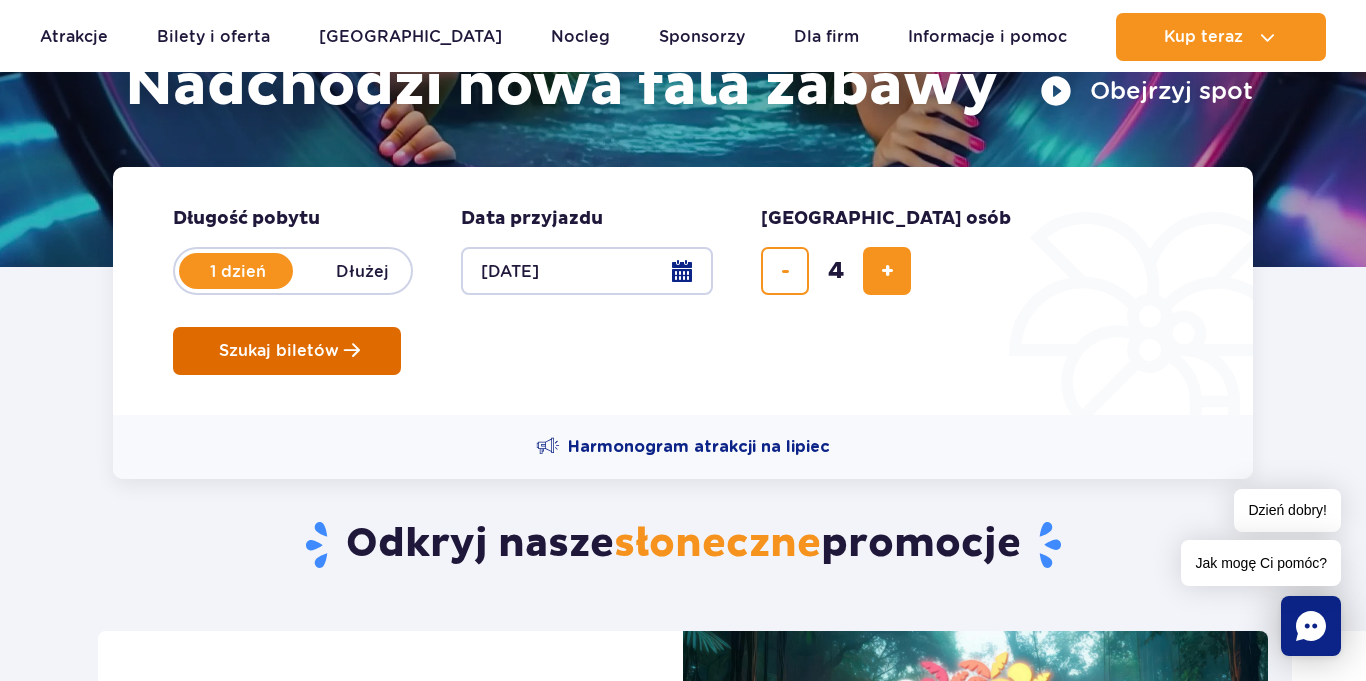 click on "Szukaj biletów" at bounding box center [279, 351] 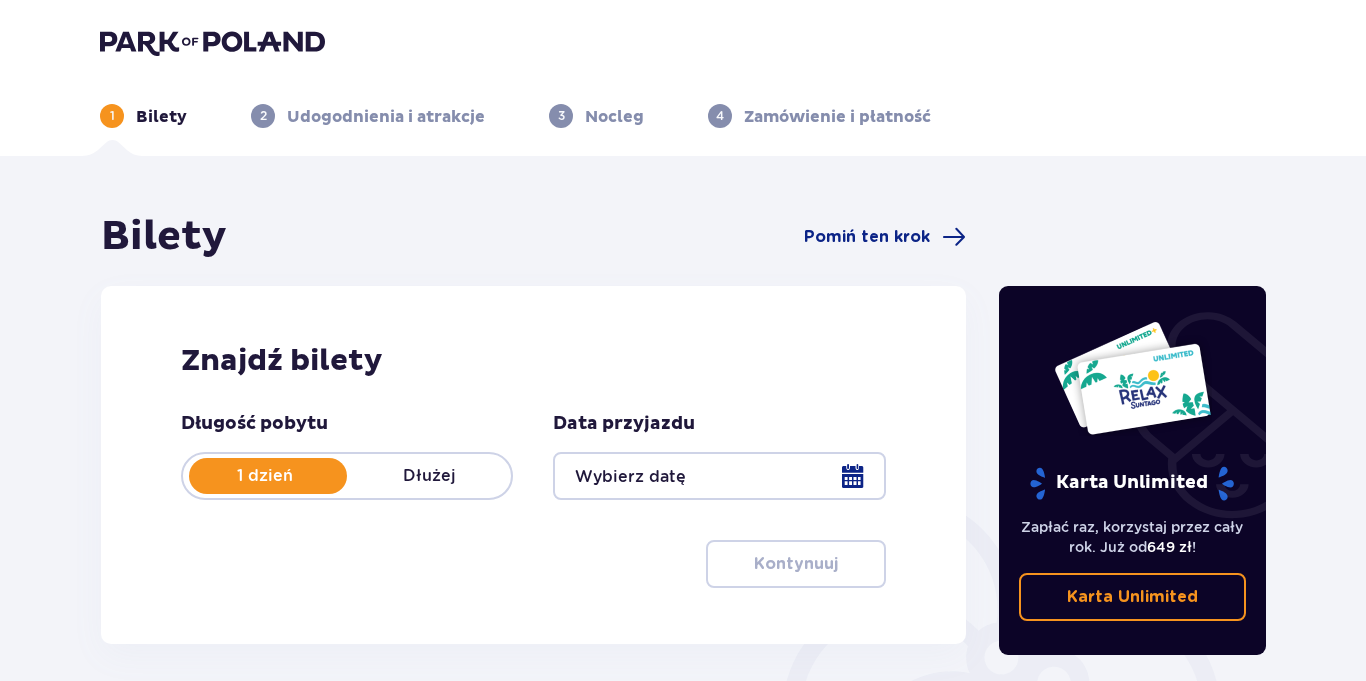 type on "[DATE]" 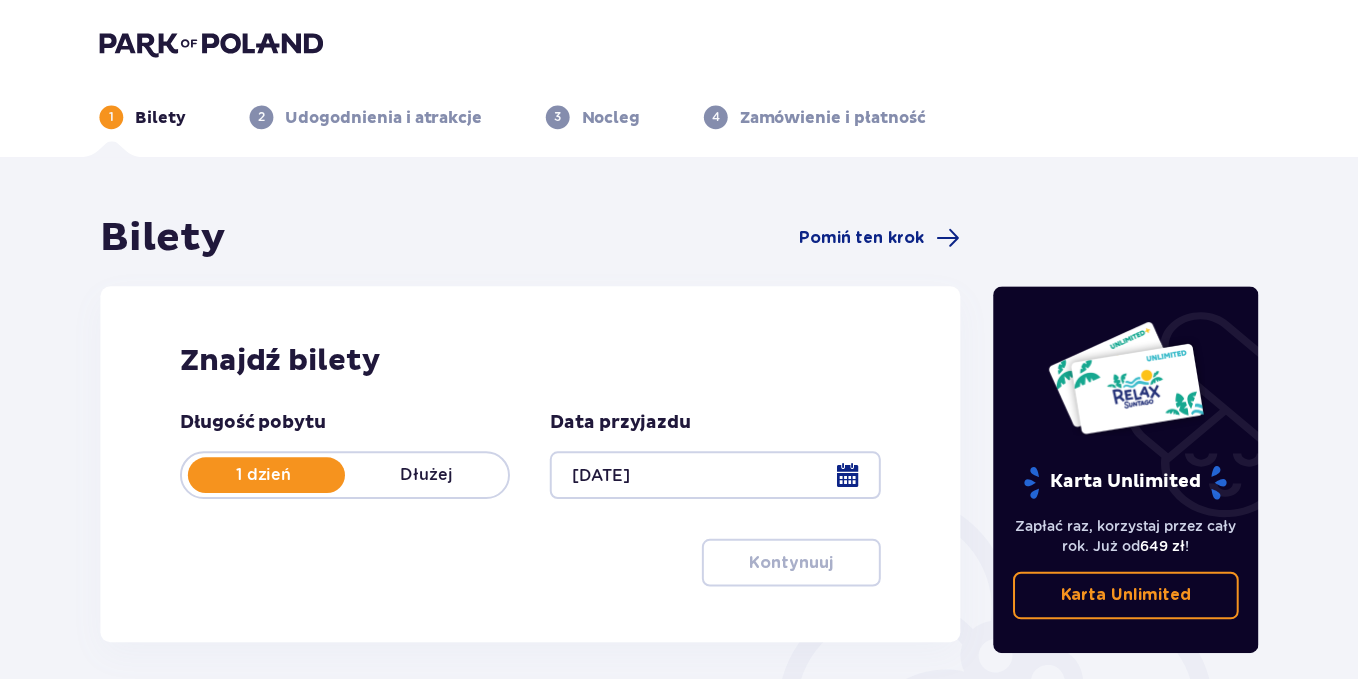 scroll, scrollTop: 0, scrollLeft: 0, axis: both 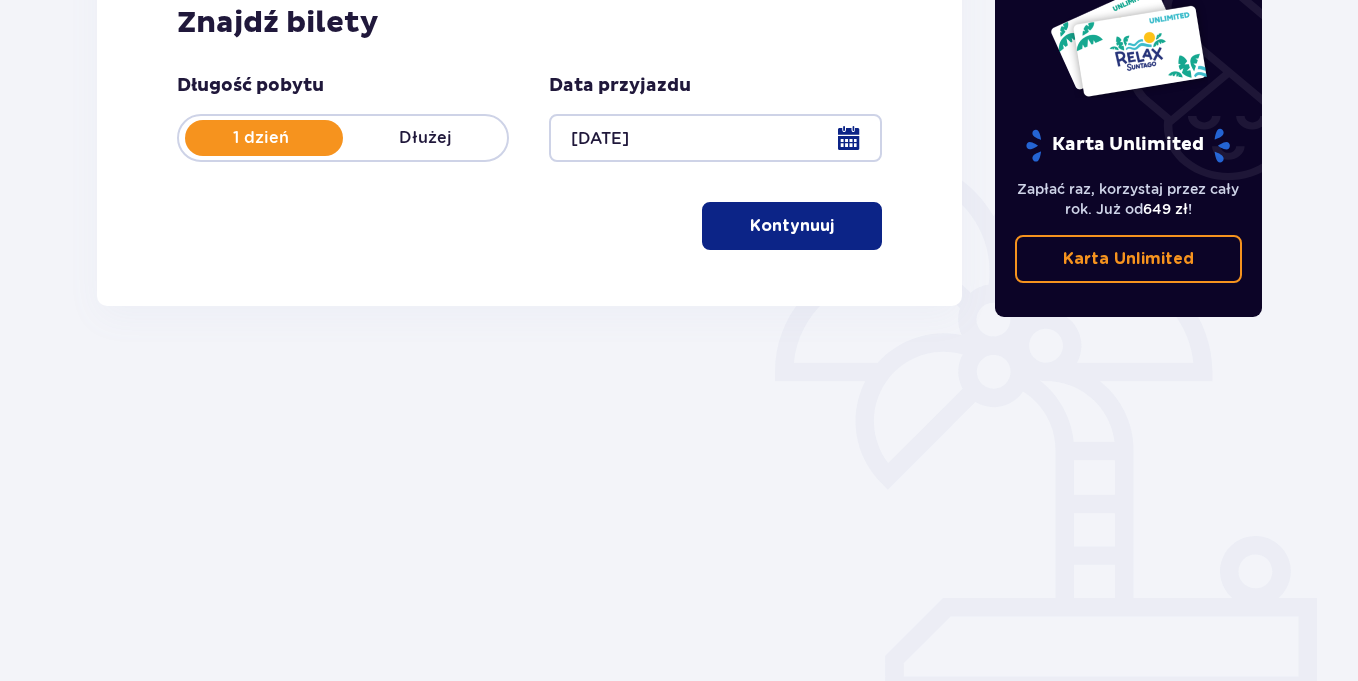 click on "Kontynuuj" at bounding box center [792, 226] 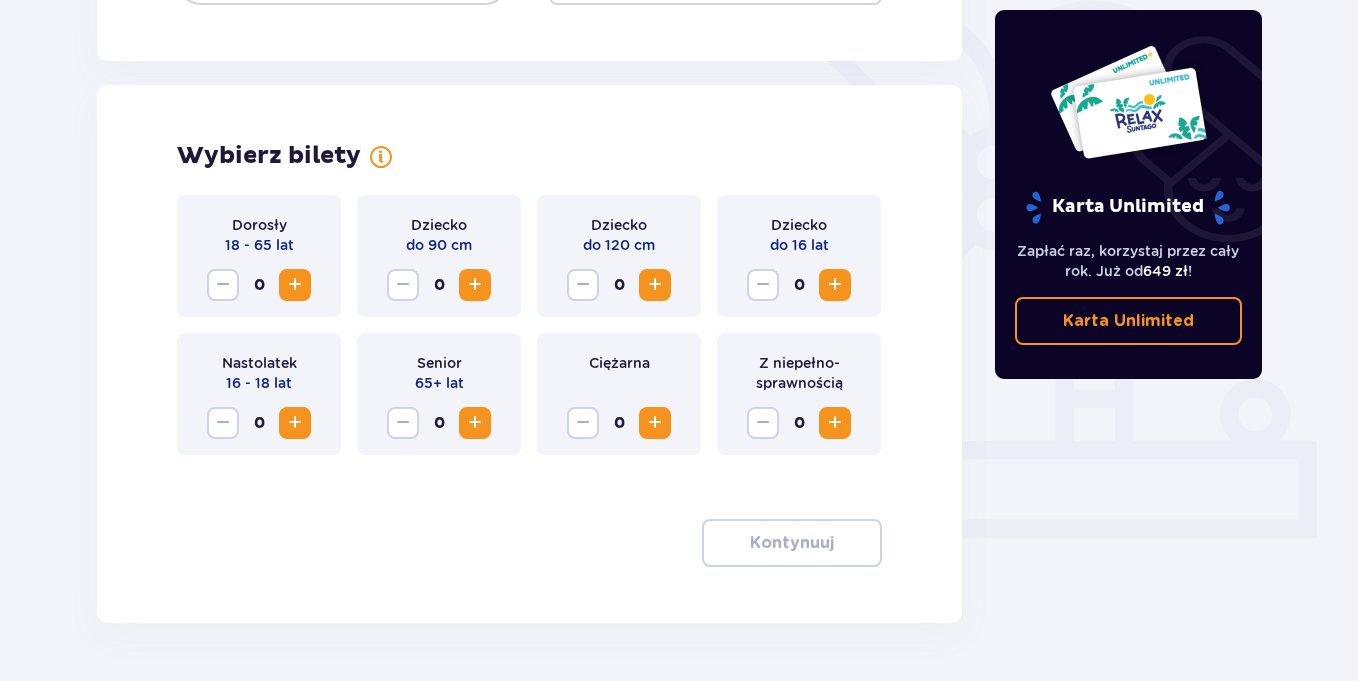 scroll, scrollTop: 441, scrollLeft: 0, axis: vertical 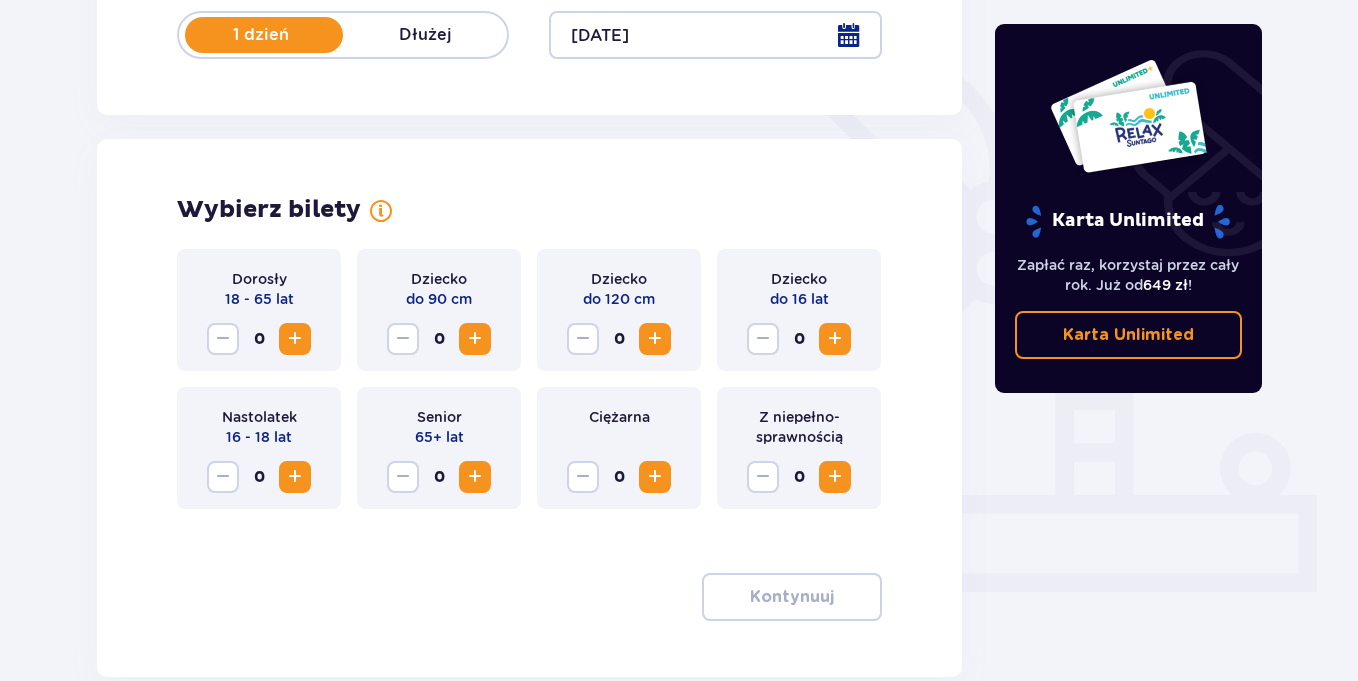 click at bounding box center [295, 339] 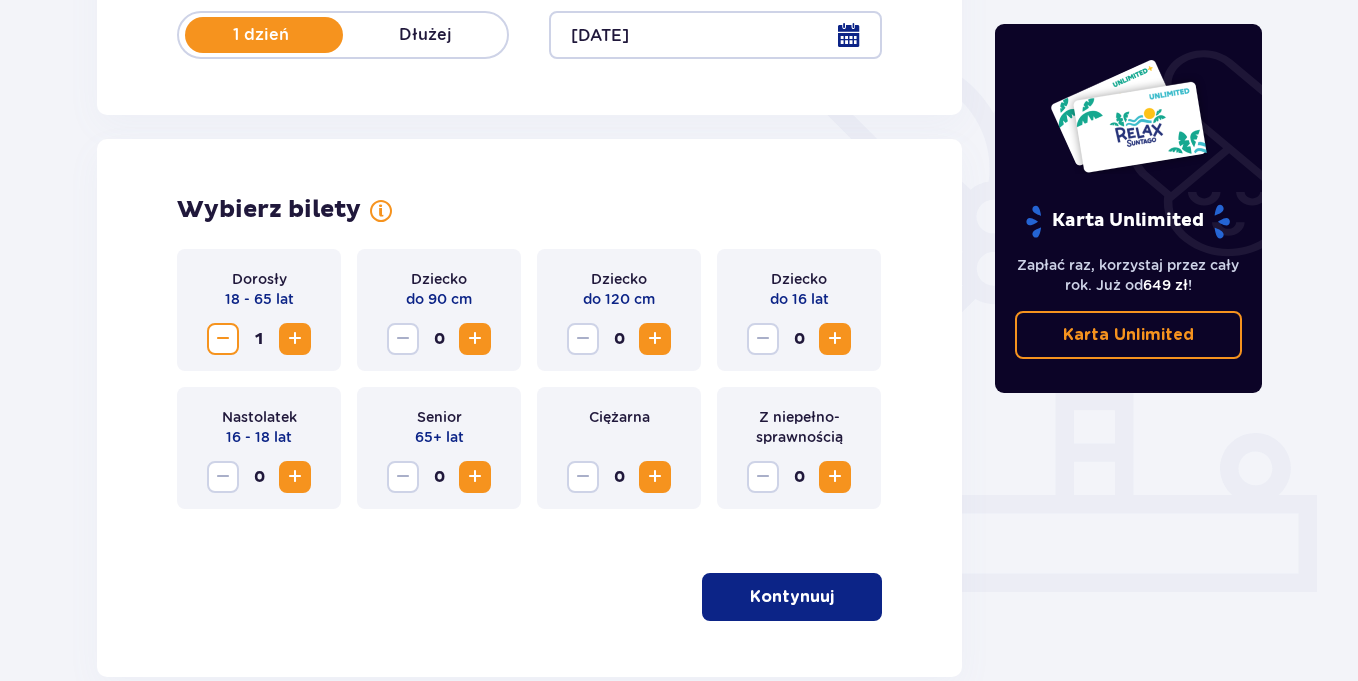 click at bounding box center [295, 339] 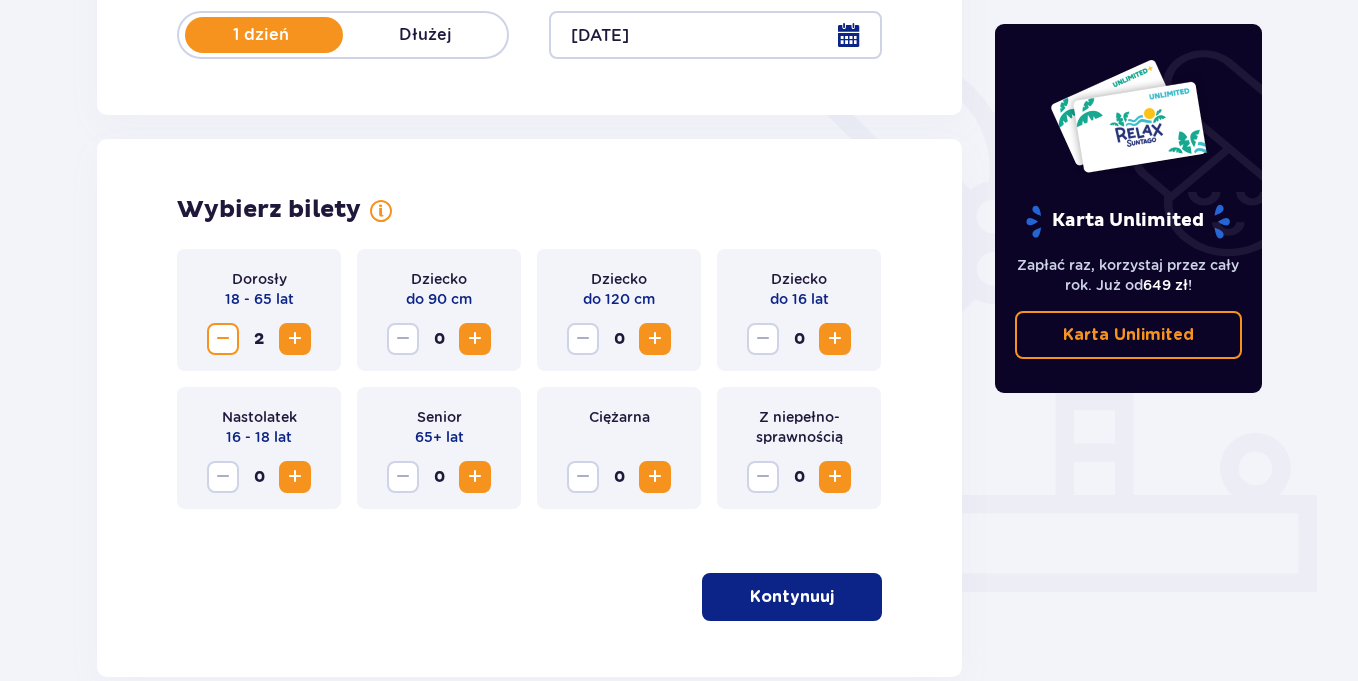 click at bounding box center [655, 339] 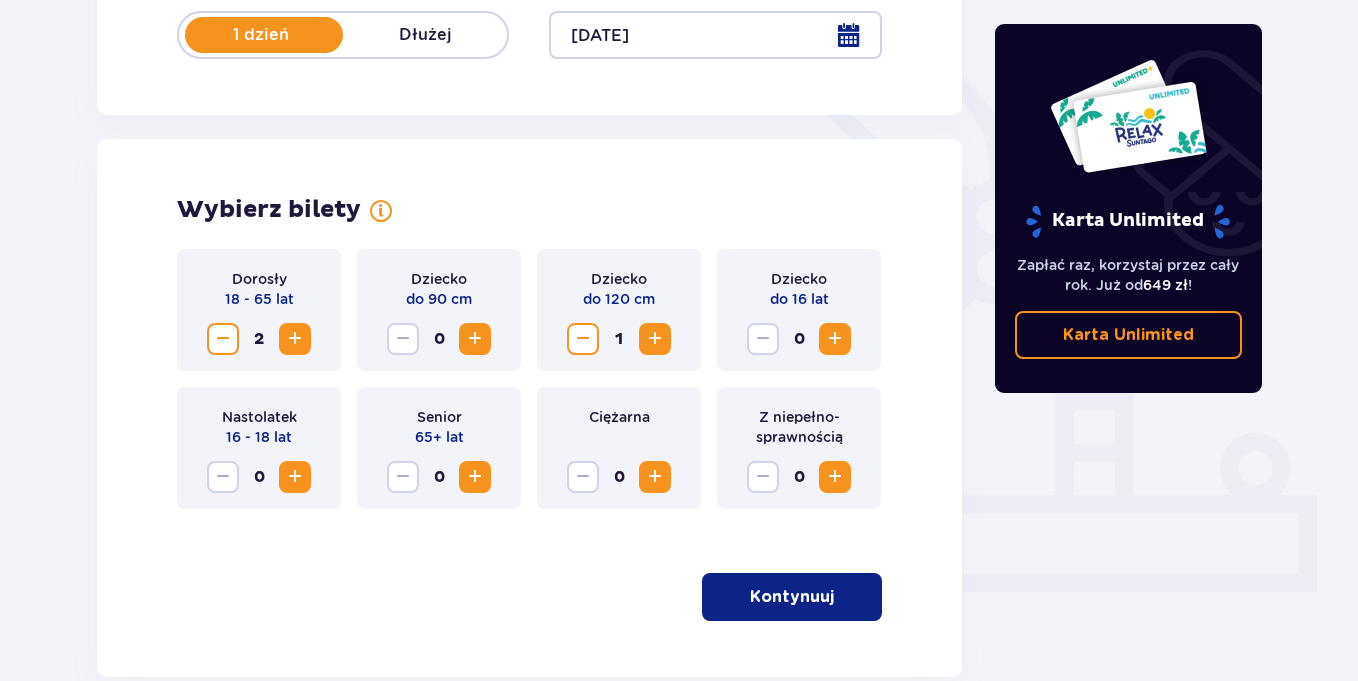 click at bounding box center [835, 339] 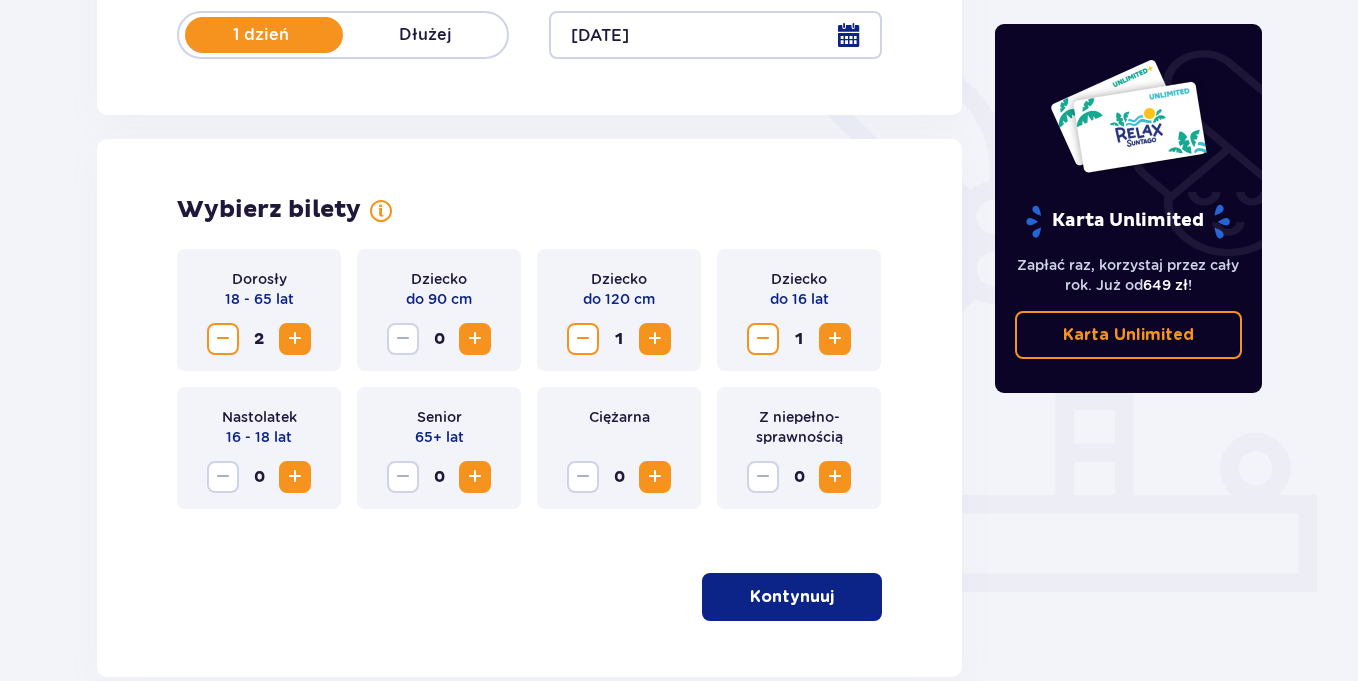 click on "Kontynuuj" at bounding box center [792, 597] 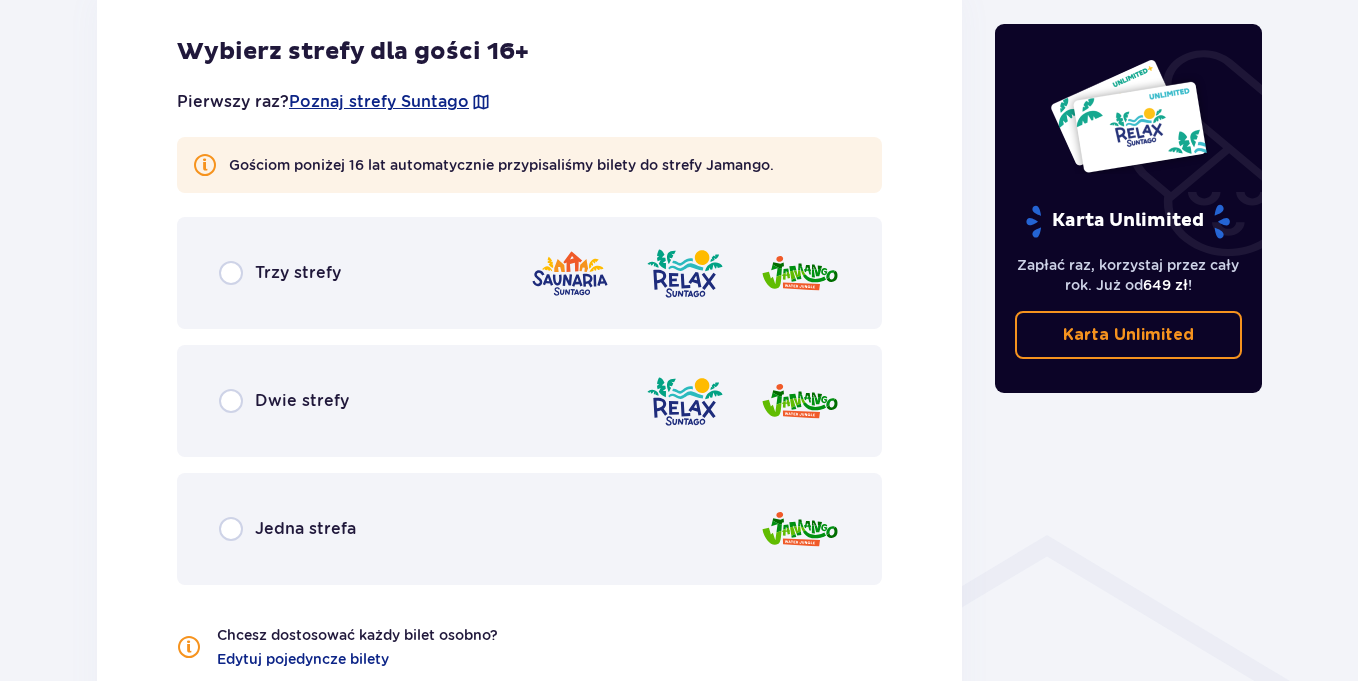 scroll, scrollTop: 1098, scrollLeft: 0, axis: vertical 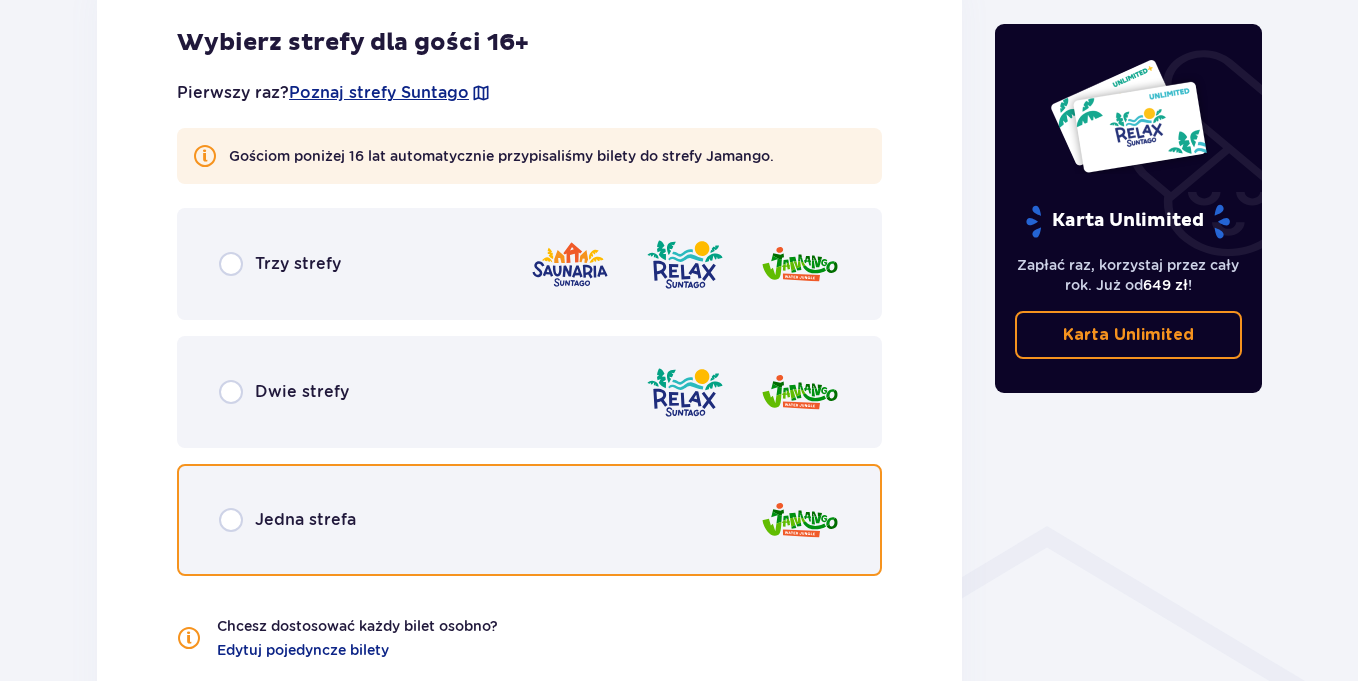 click at bounding box center (231, 520) 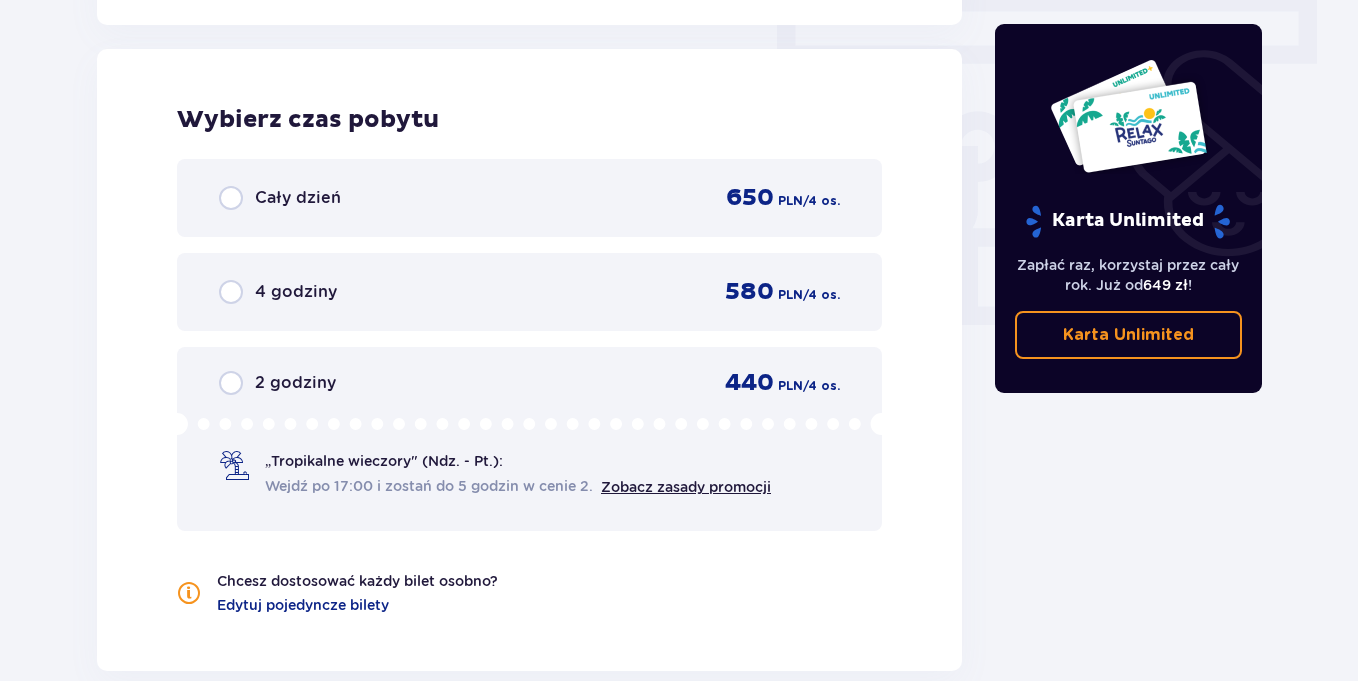 scroll, scrollTop: 1790, scrollLeft: 0, axis: vertical 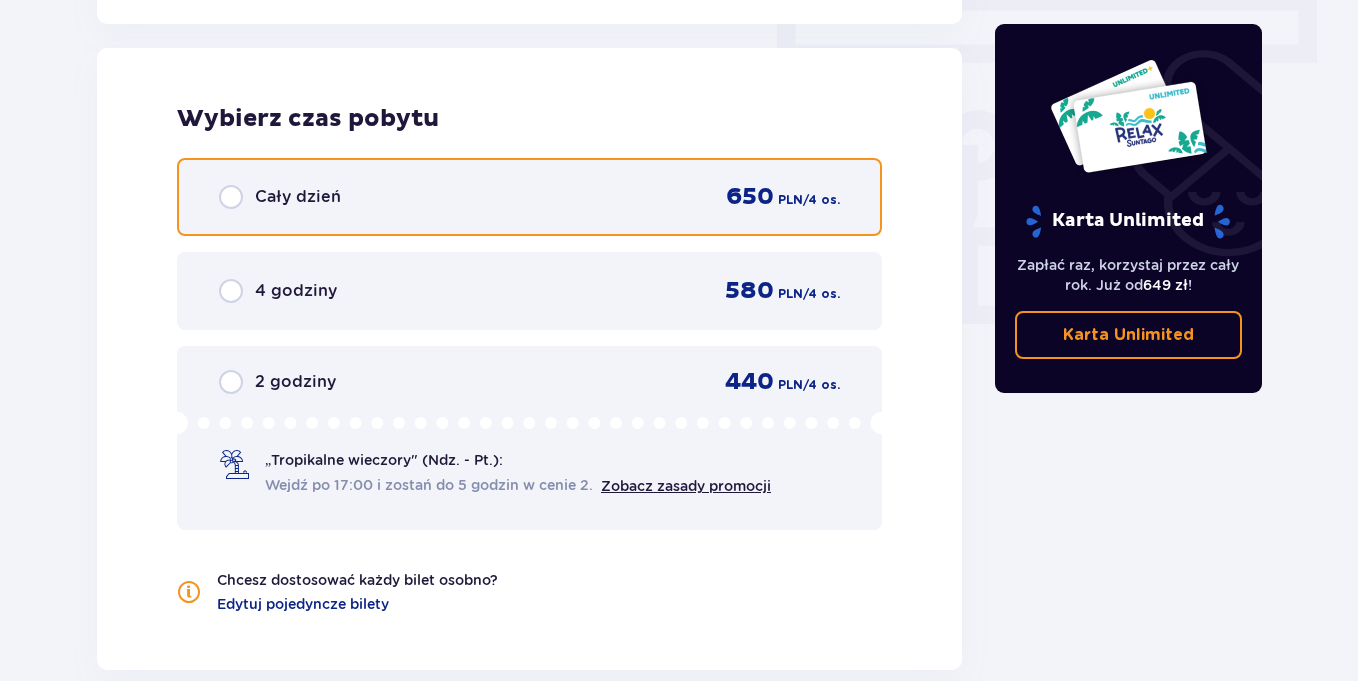 click at bounding box center [231, 197] 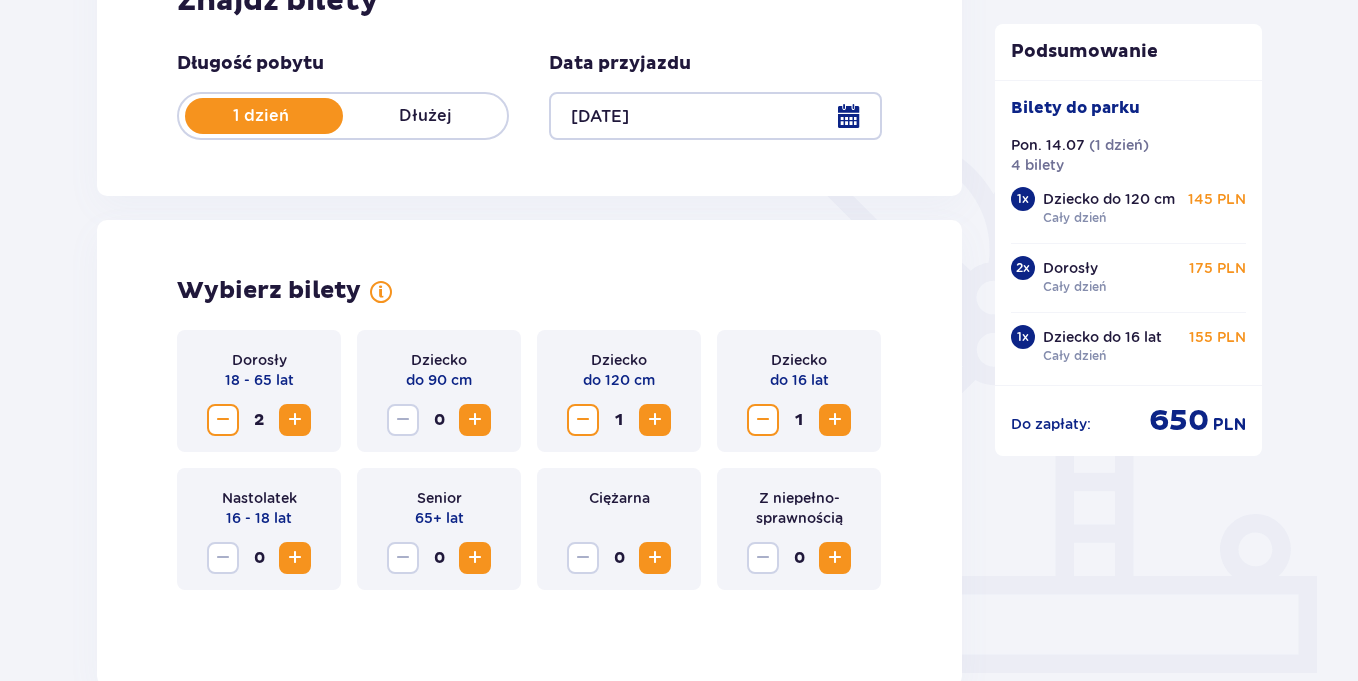 scroll, scrollTop: 0, scrollLeft: 0, axis: both 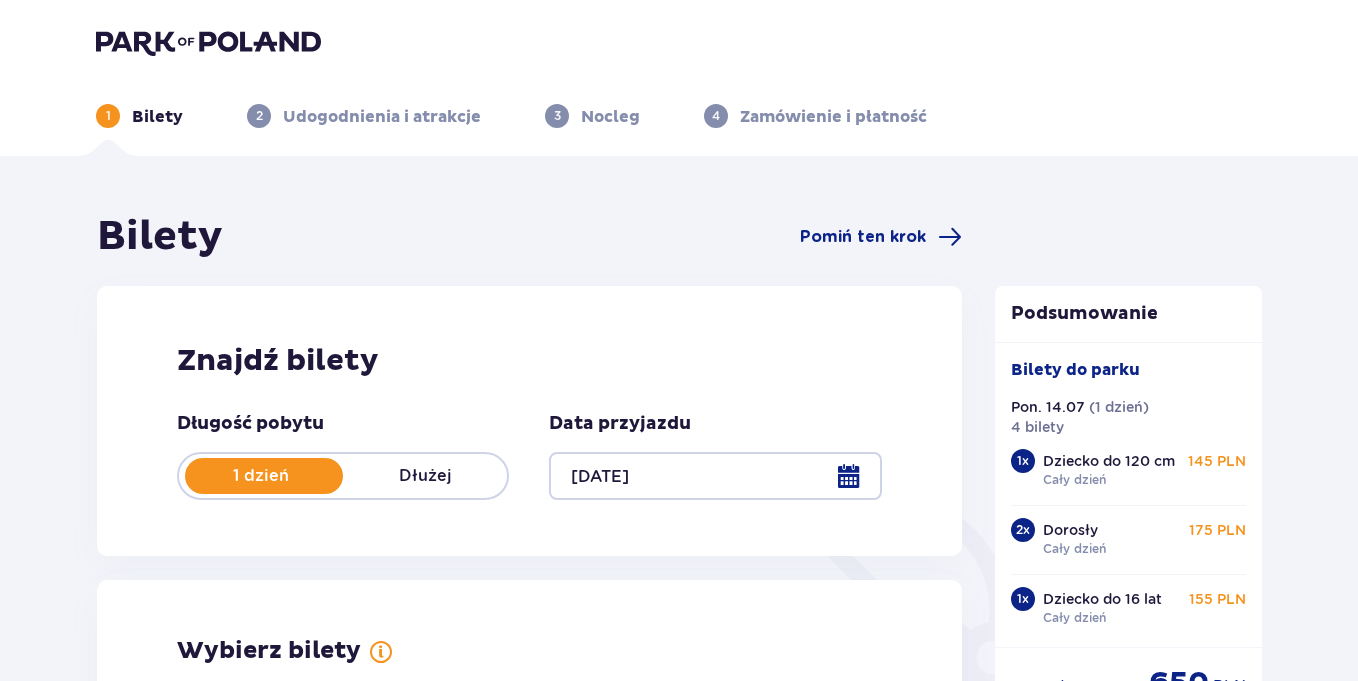 click at bounding box center [208, 42] 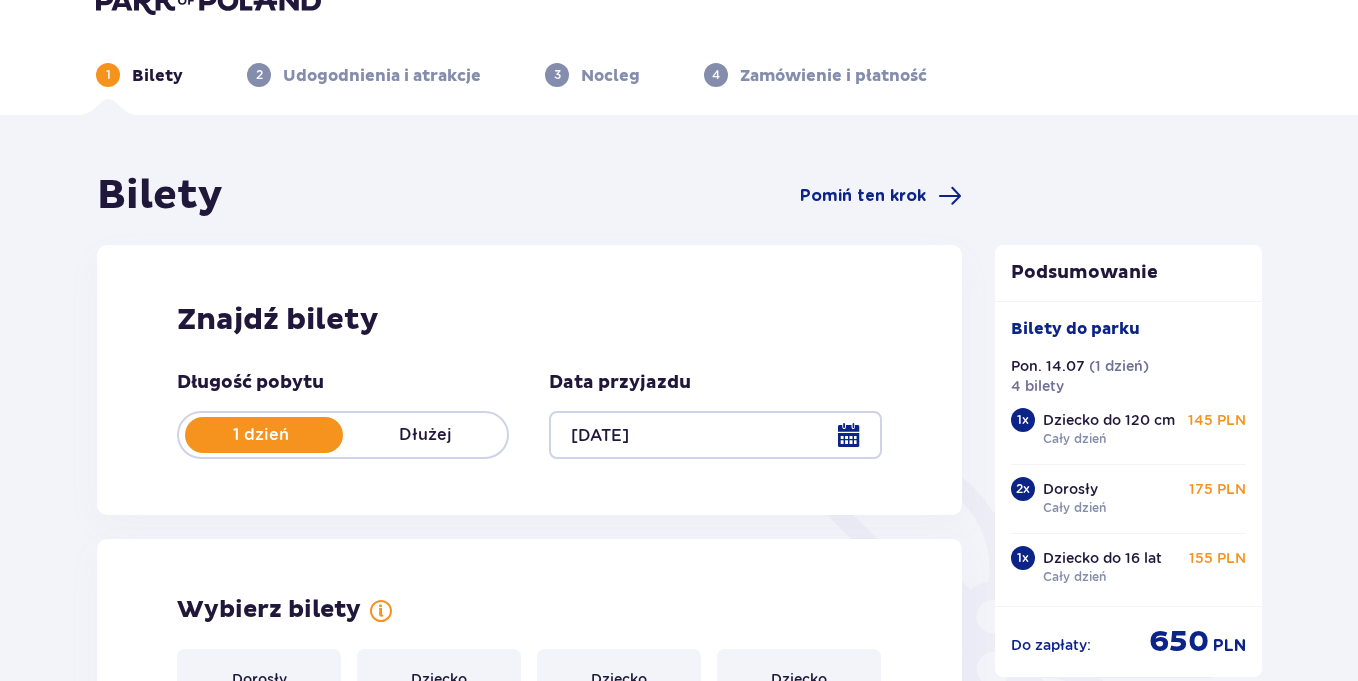 scroll, scrollTop: 0, scrollLeft: 0, axis: both 